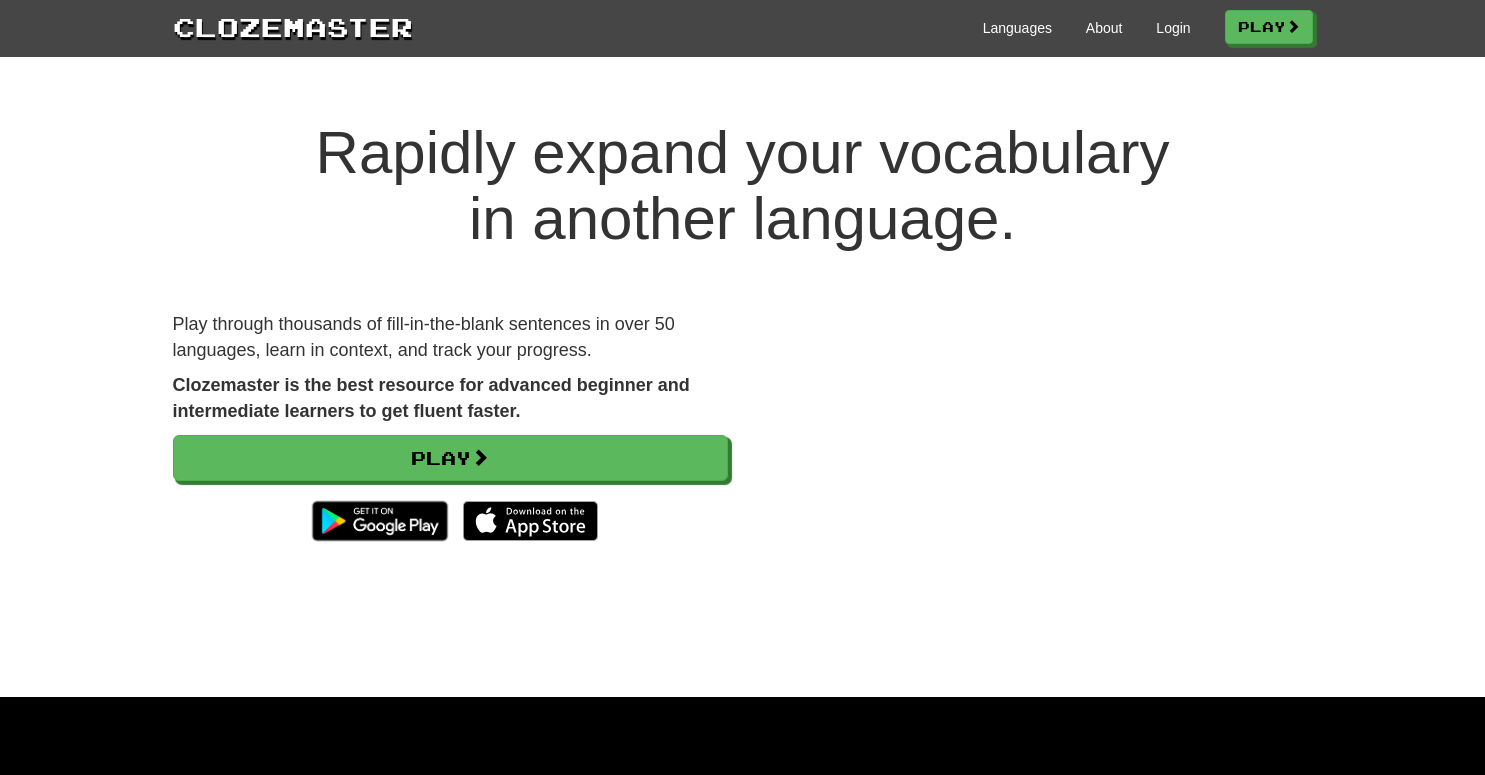 scroll, scrollTop: 0, scrollLeft: 0, axis: both 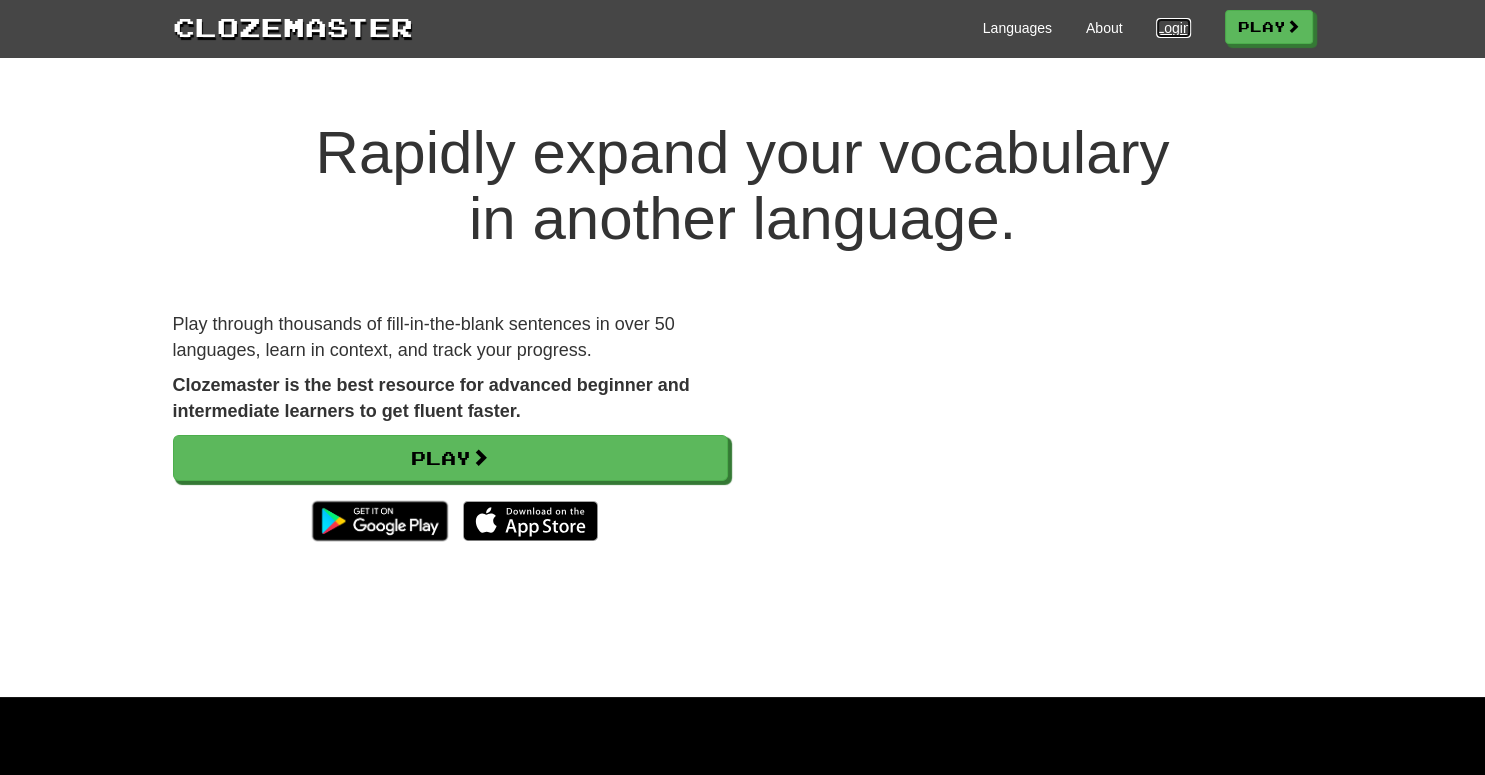 click on "Login" at bounding box center [1173, 28] 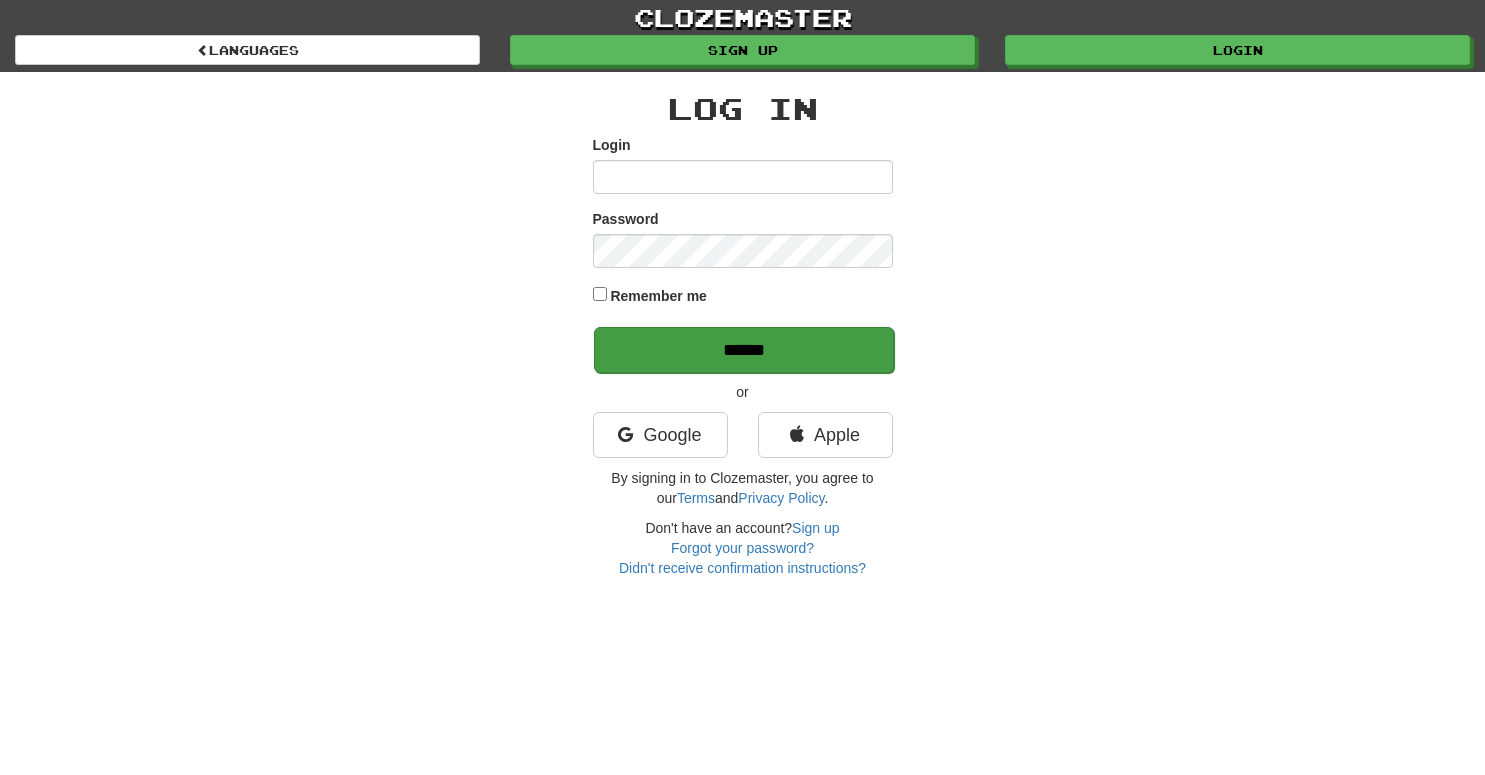 scroll, scrollTop: 0, scrollLeft: 0, axis: both 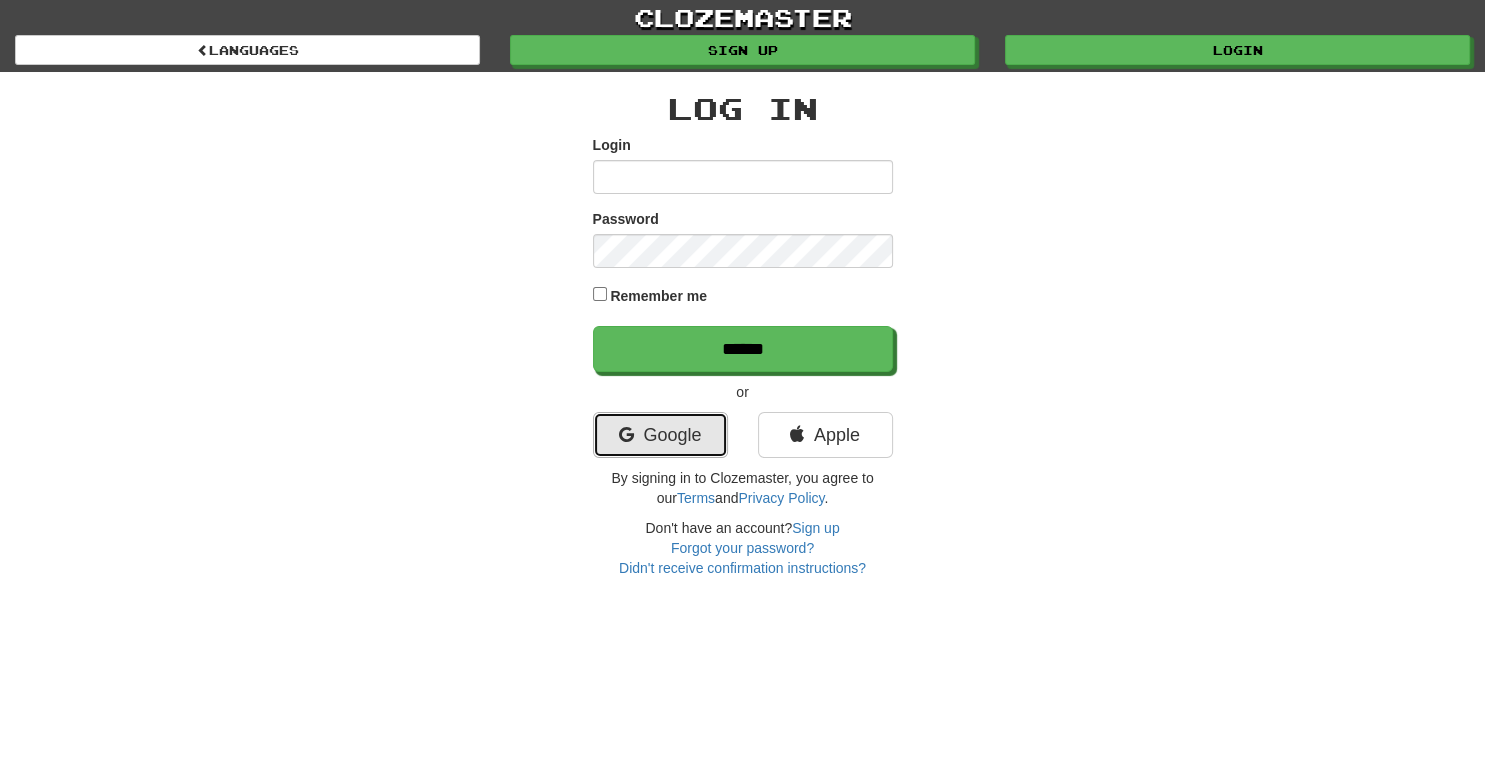 click on "Google" at bounding box center [660, 435] 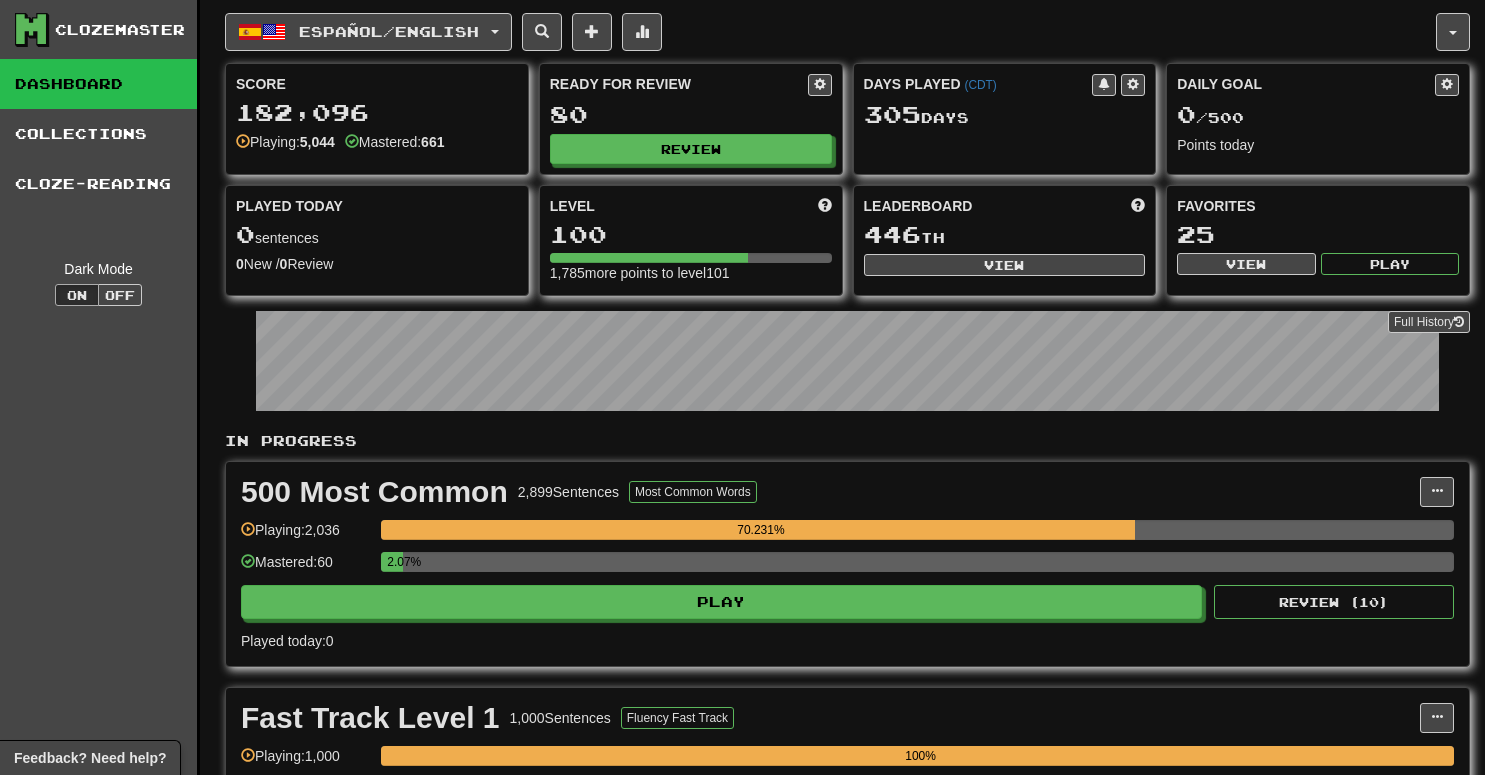 scroll, scrollTop: 0, scrollLeft: 0, axis: both 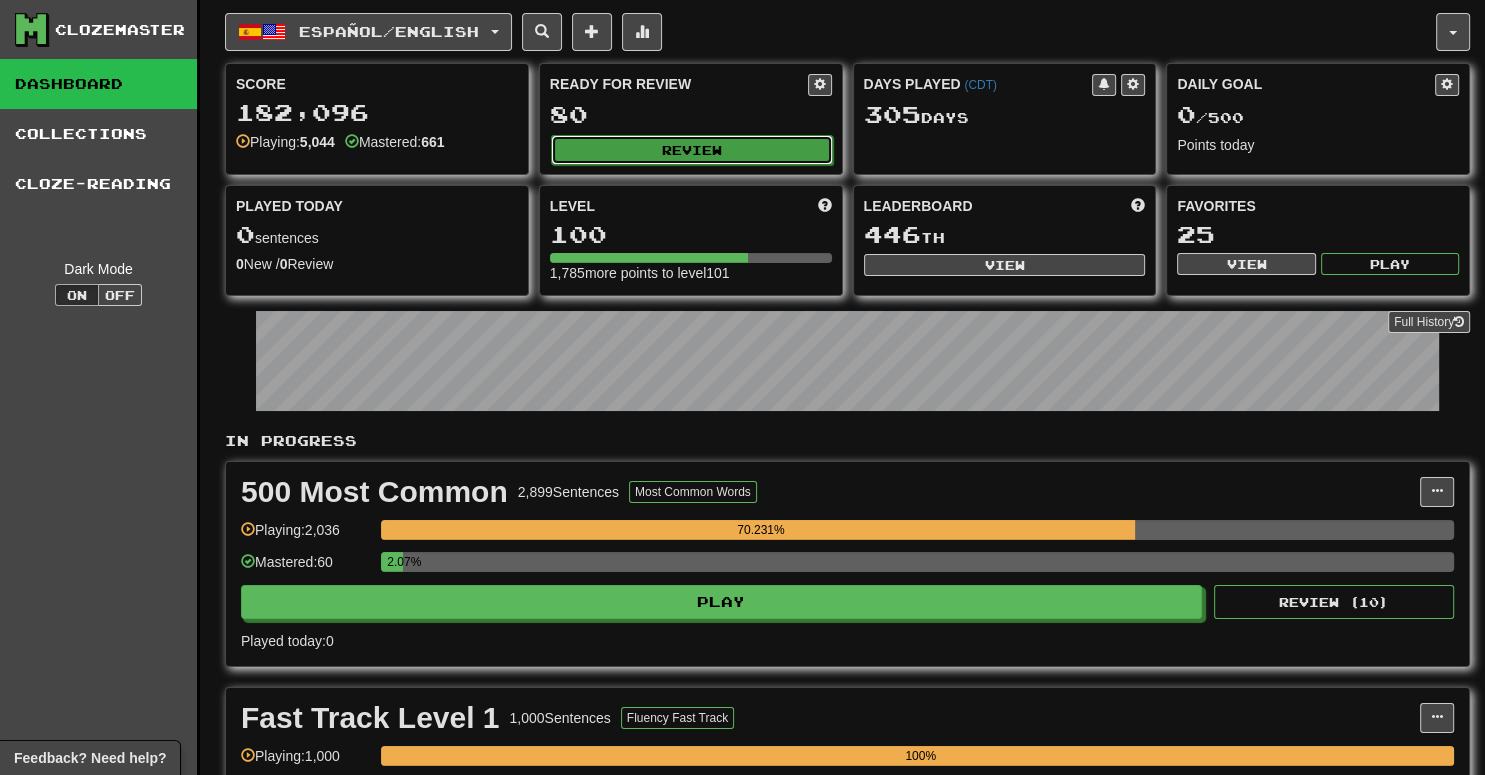 click on "Review" at bounding box center (692, 150) 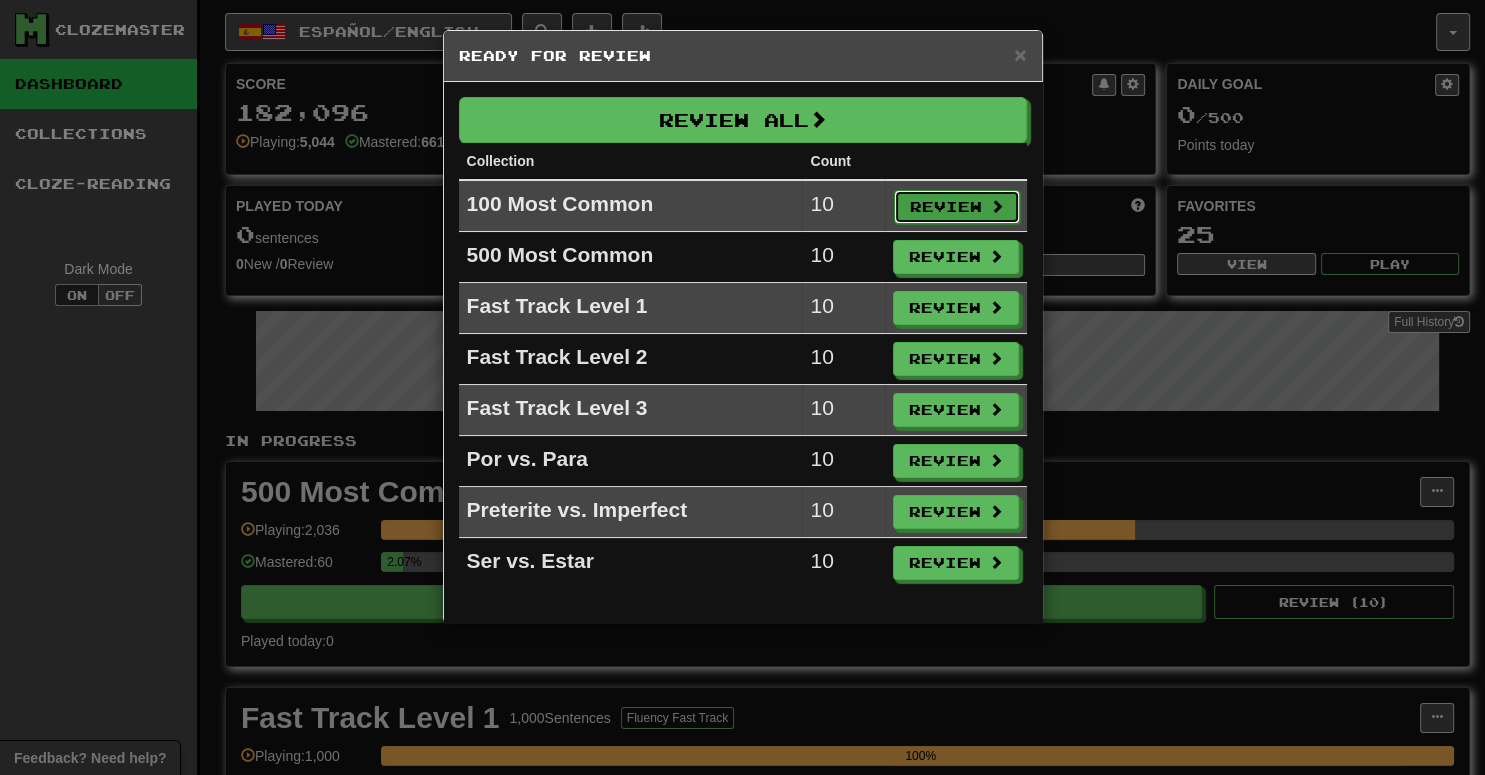click on "Review" at bounding box center [957, 207] 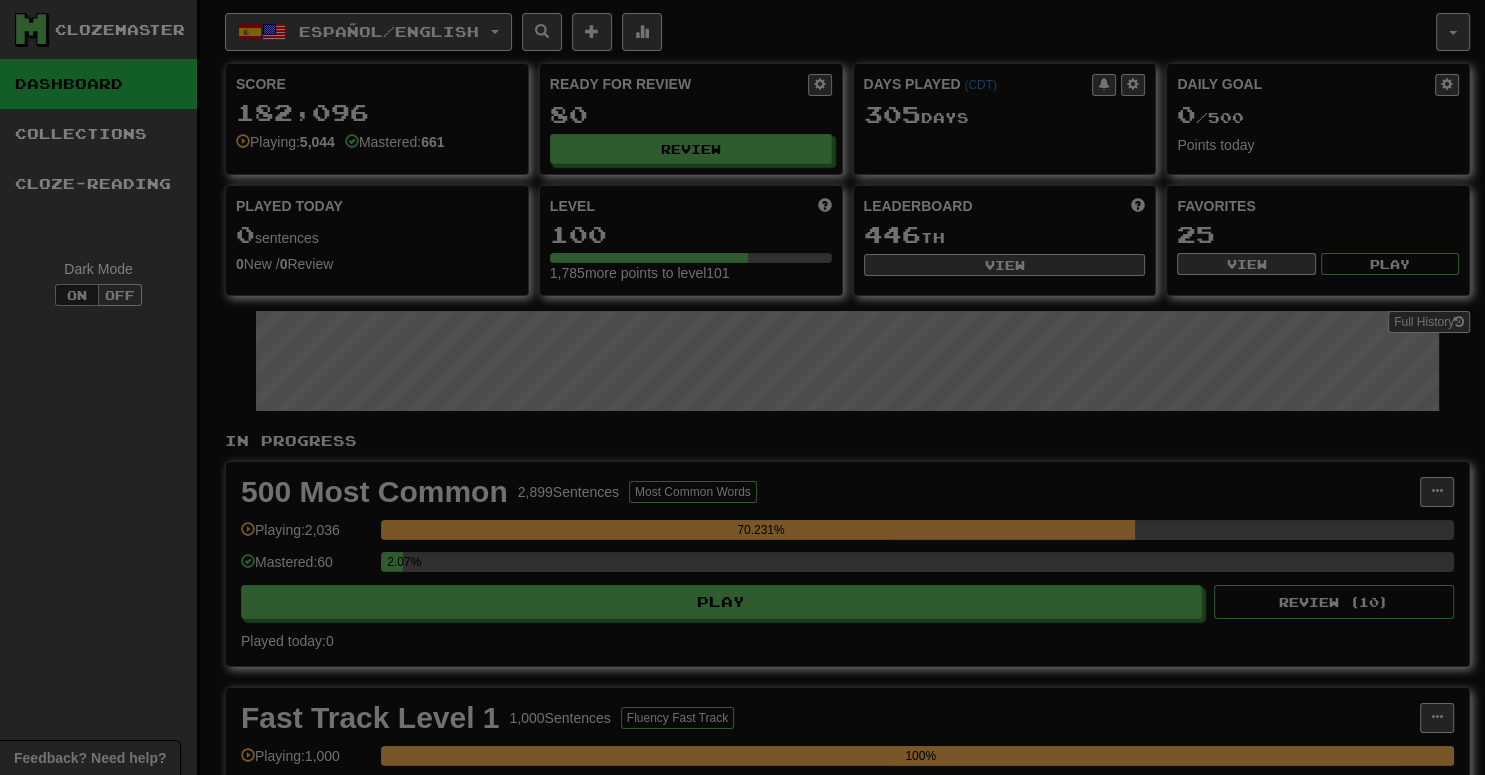 select on "**" 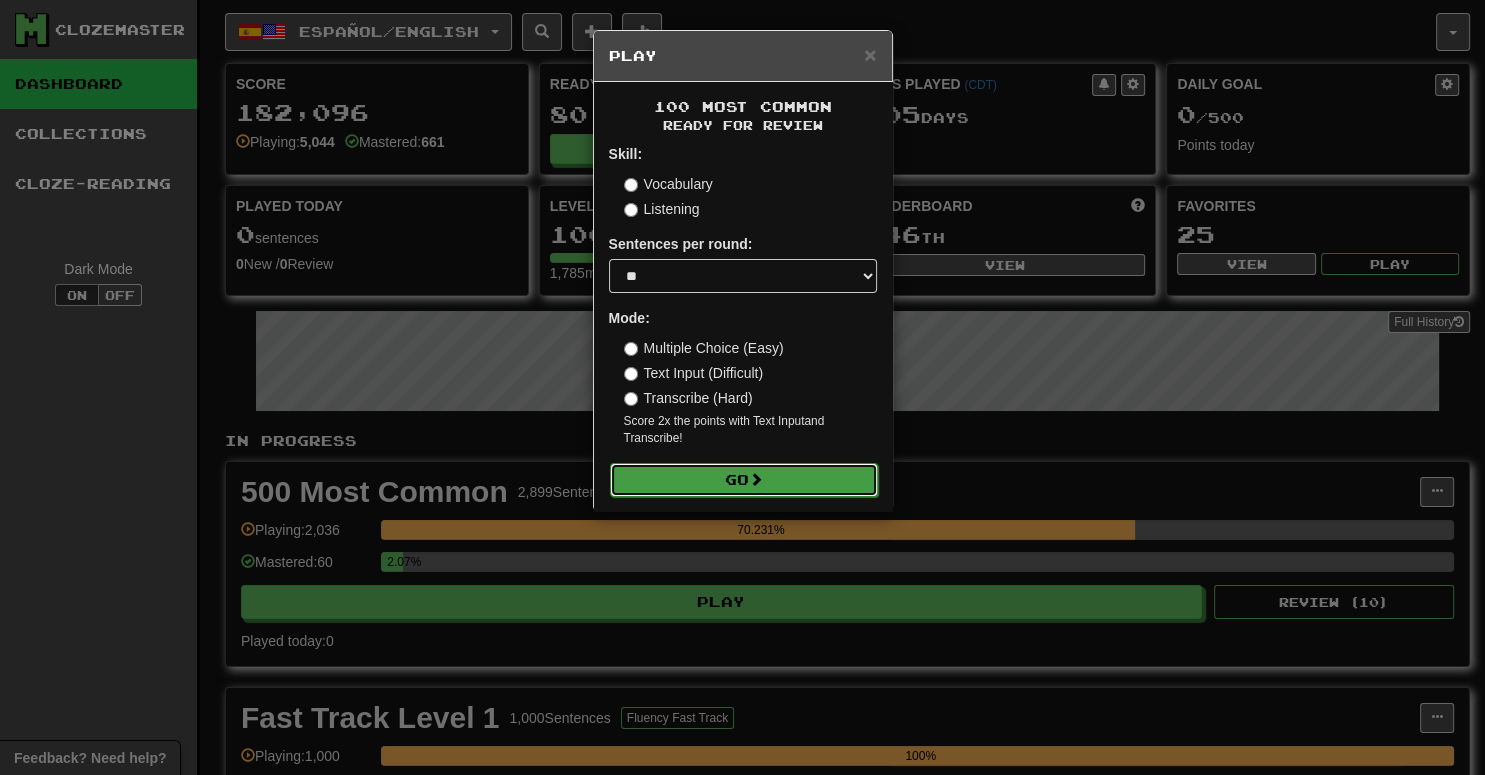 click on "Go" at bounding box center [744, 480] 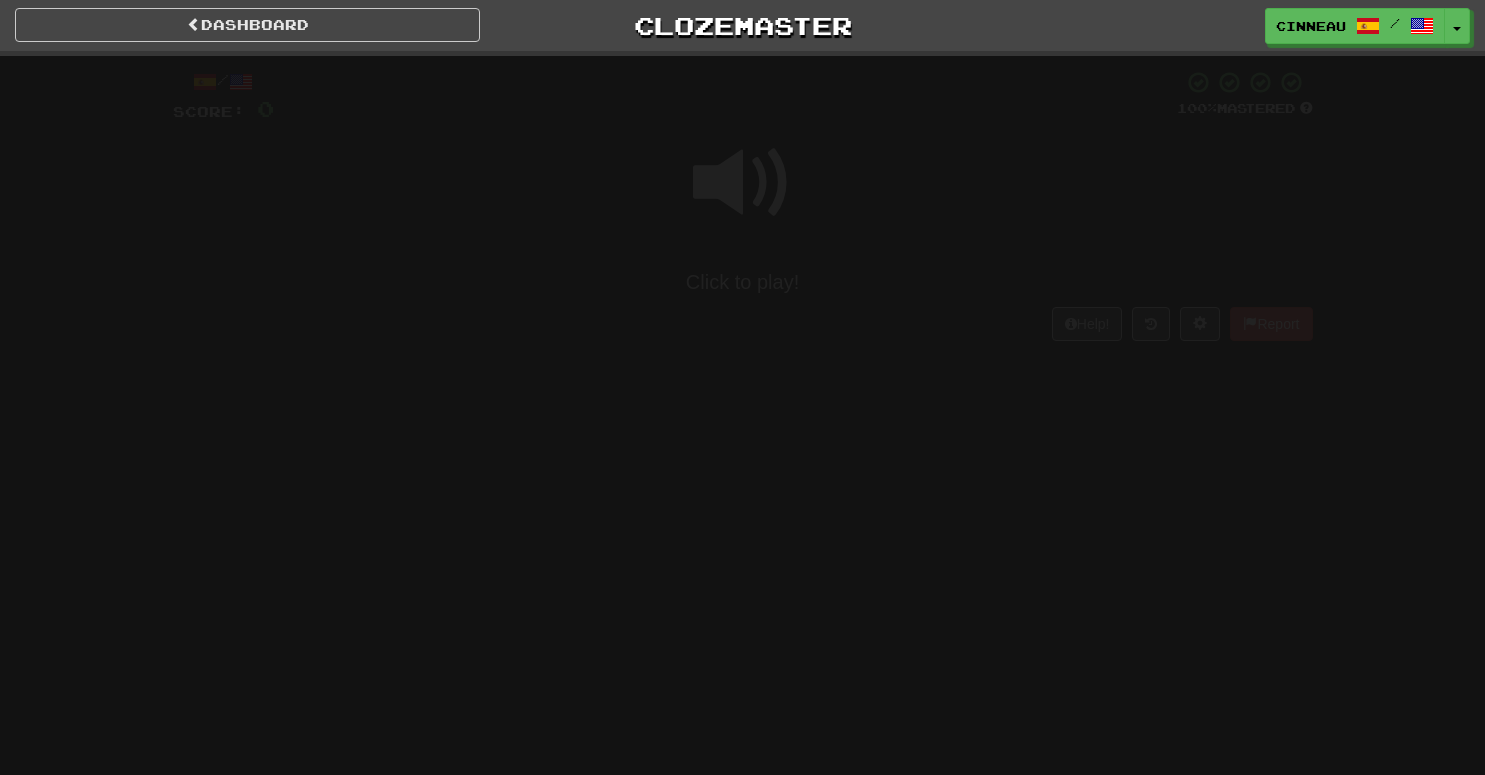 scroll, scrollTop: 0, scrollLeft: 0, axis: both 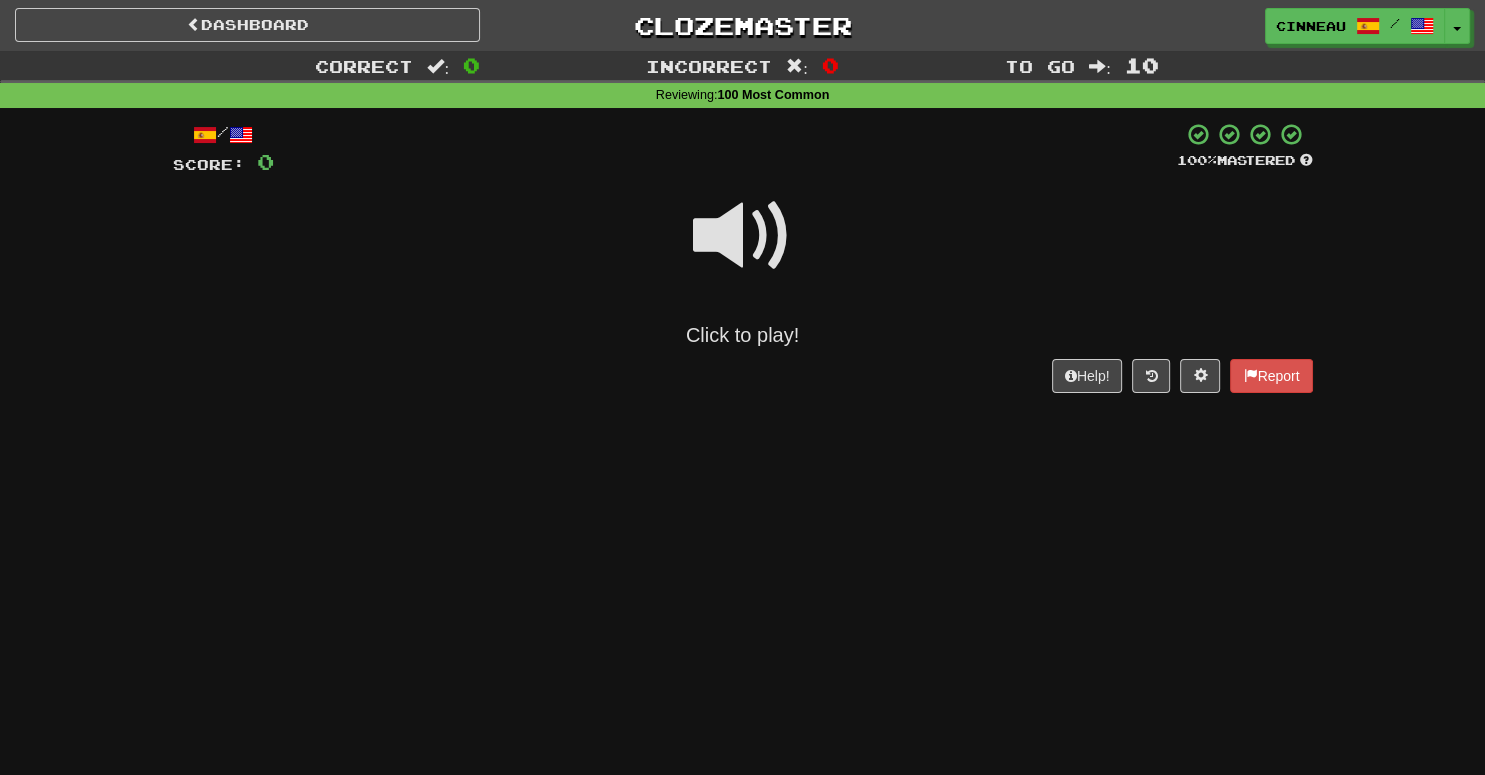 click at bounding box center [743, 236] 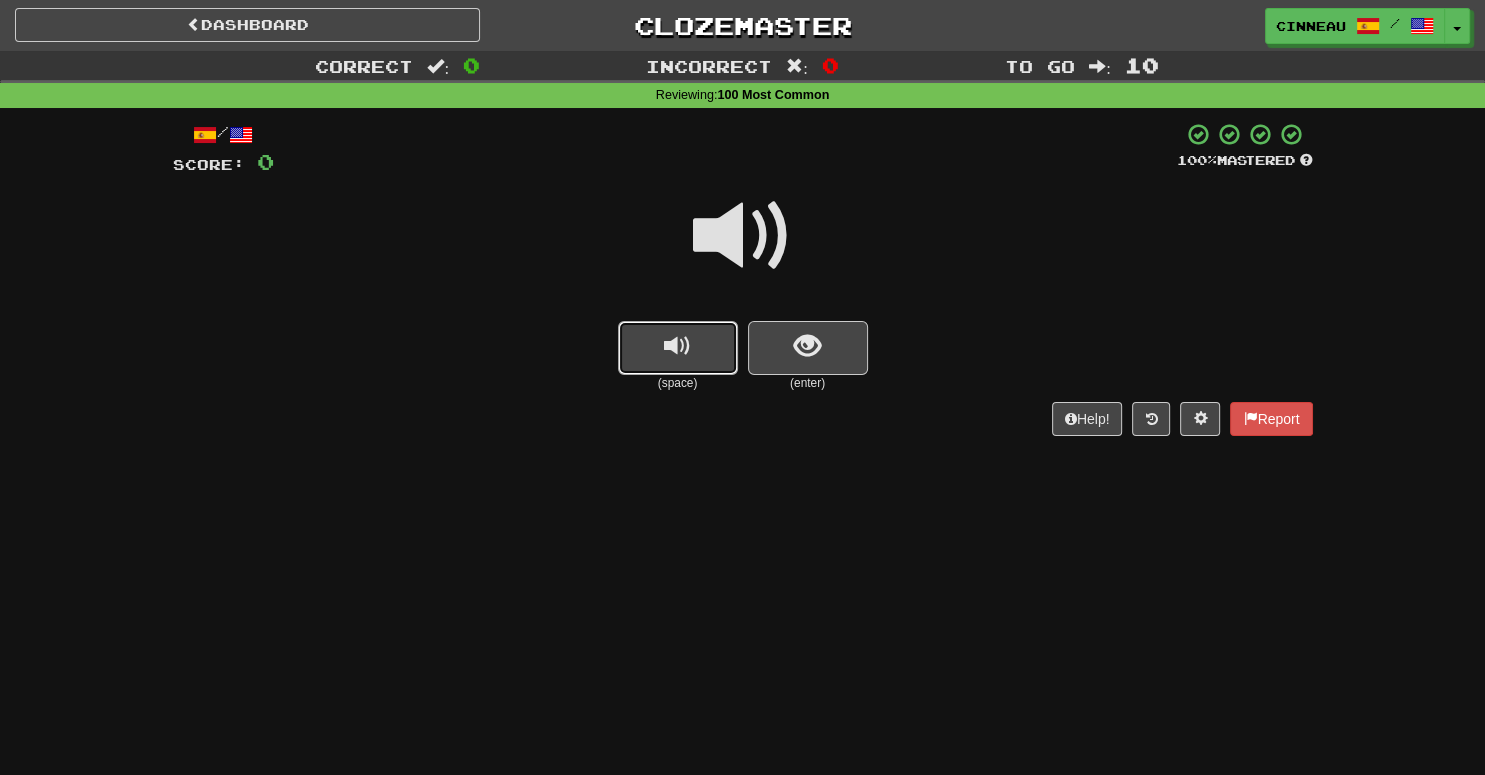 click at bounding box center [678, 348] 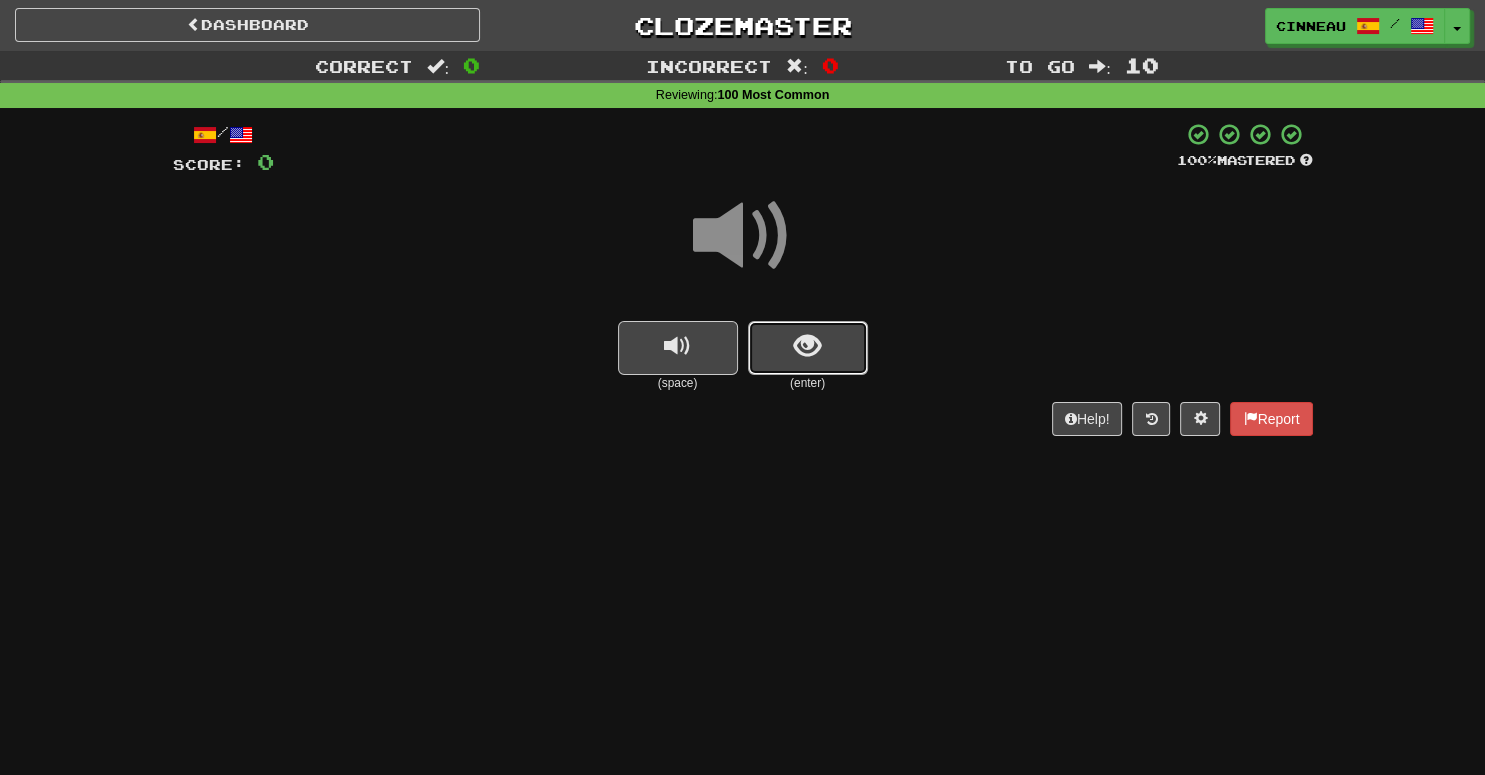 click at bounding box center (807, 346) 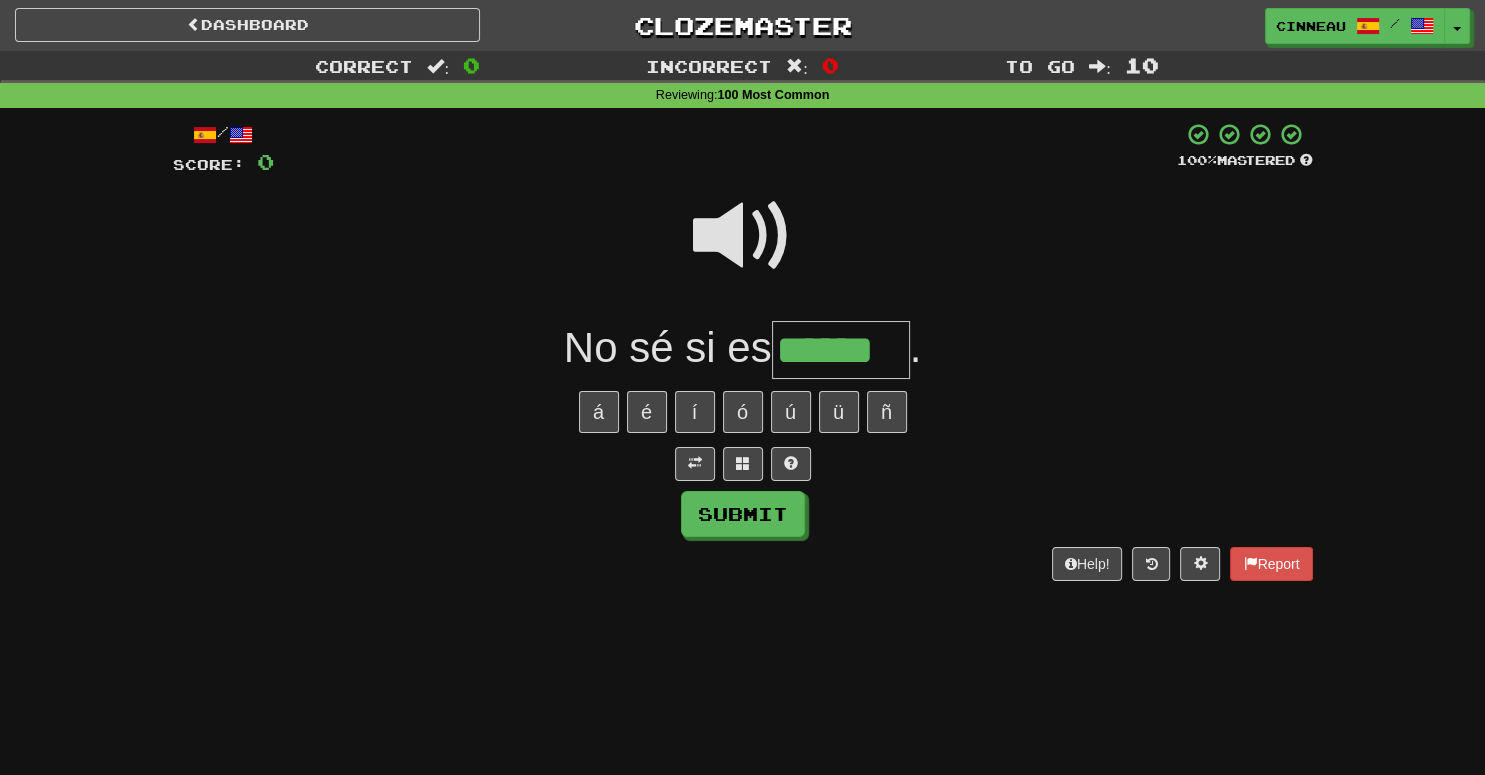 type on "******" 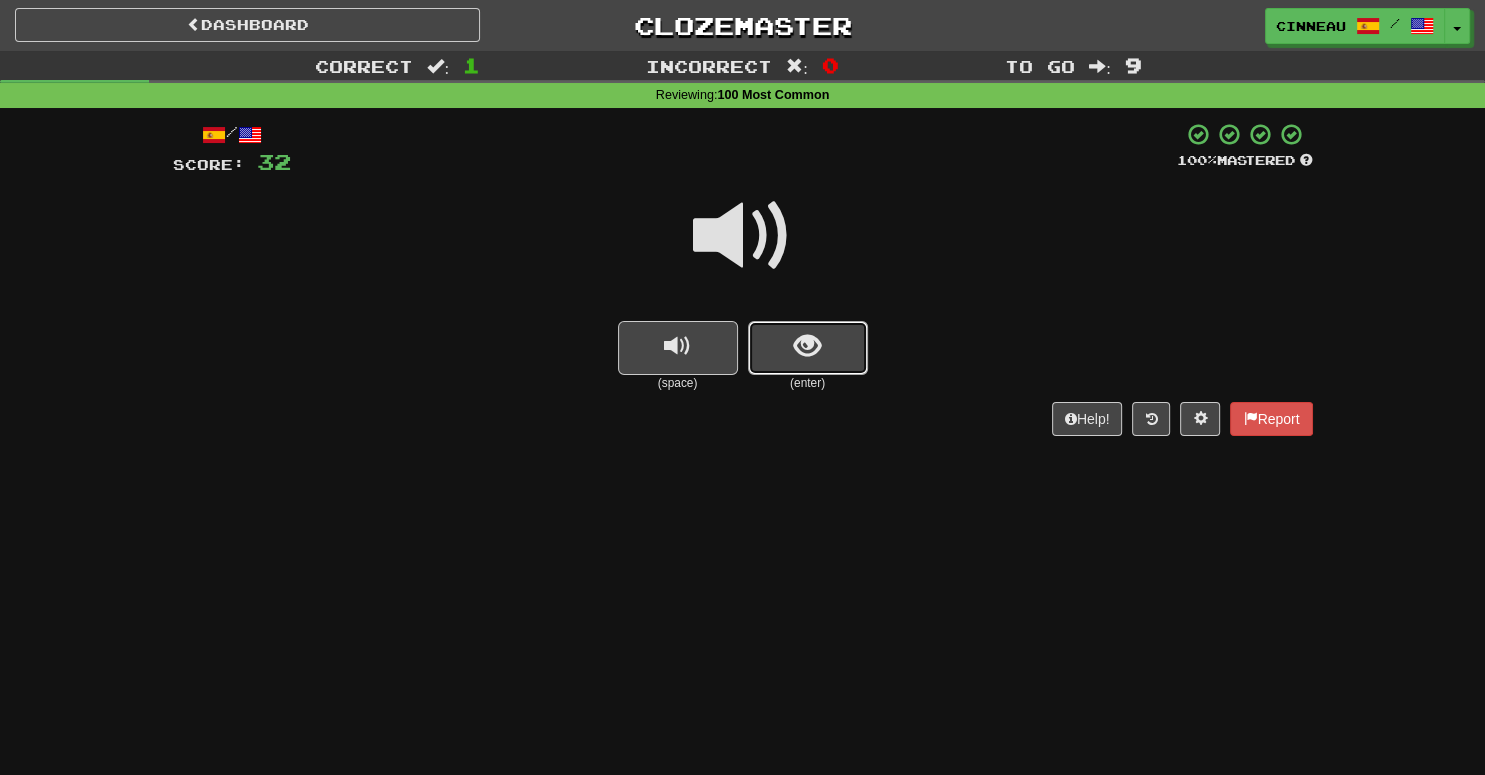 click at bounding box center (808, 348) 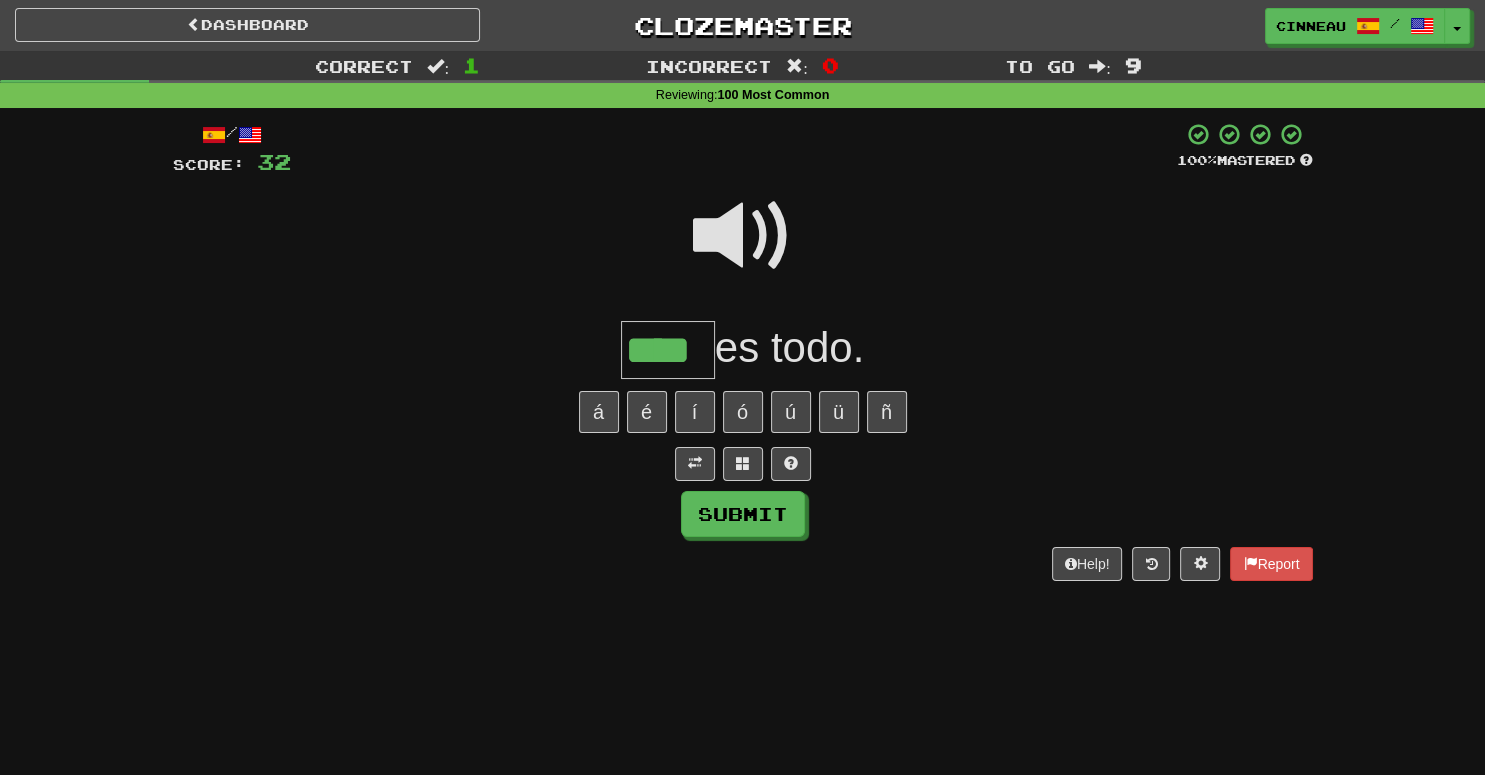 type on "****" 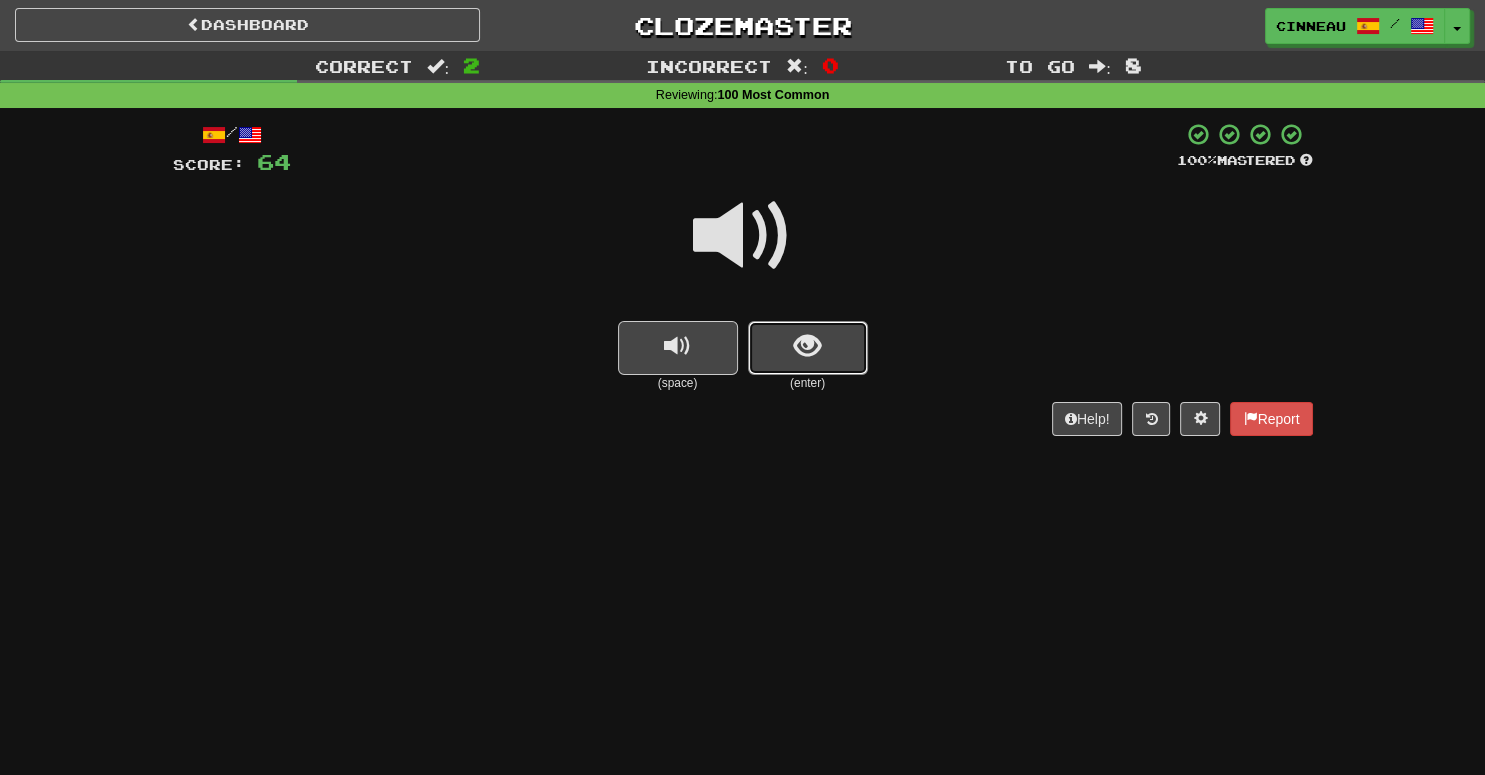 click at bounding box center [808, 348] 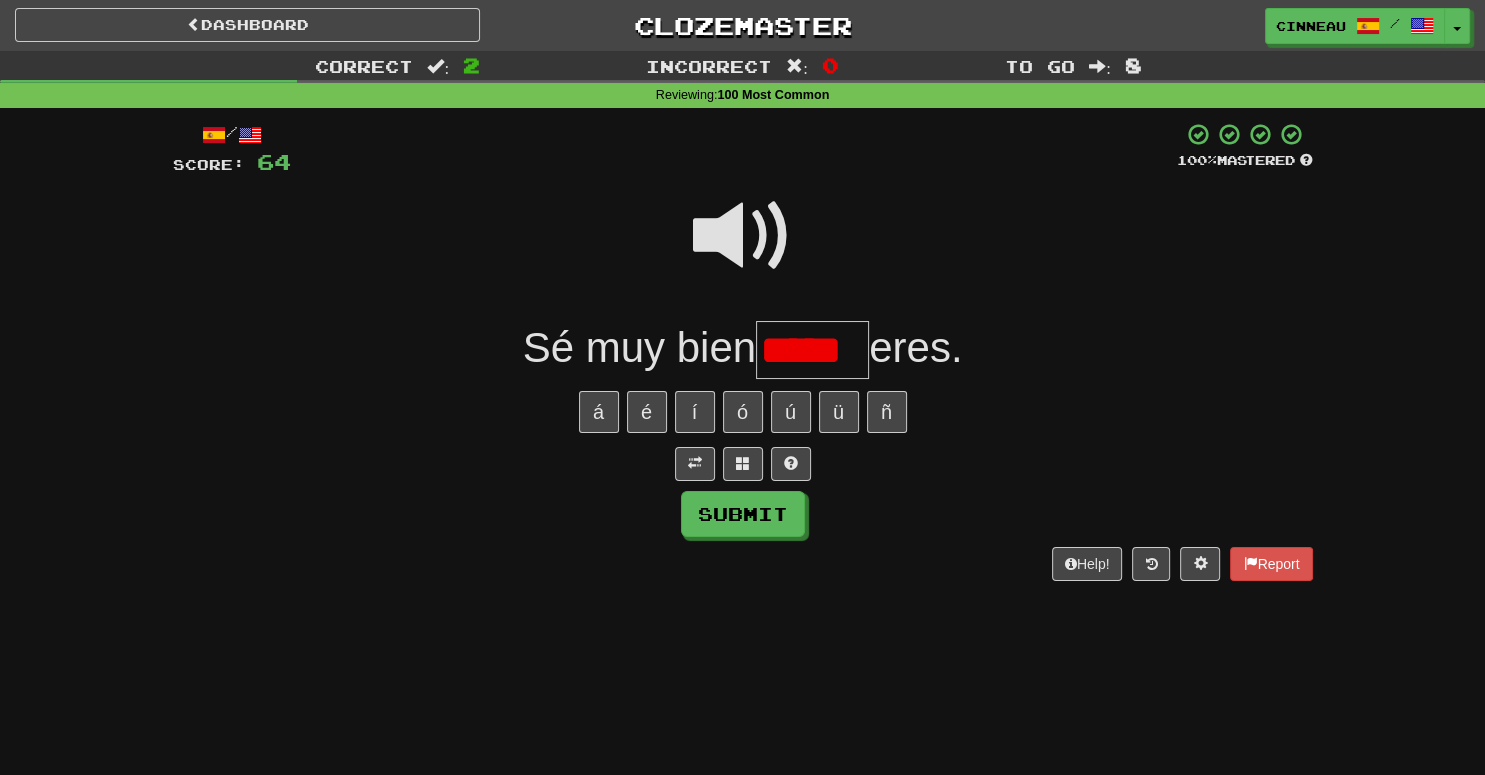 scroll, scrollTop: 0, scrollLeft: 0, axis: both 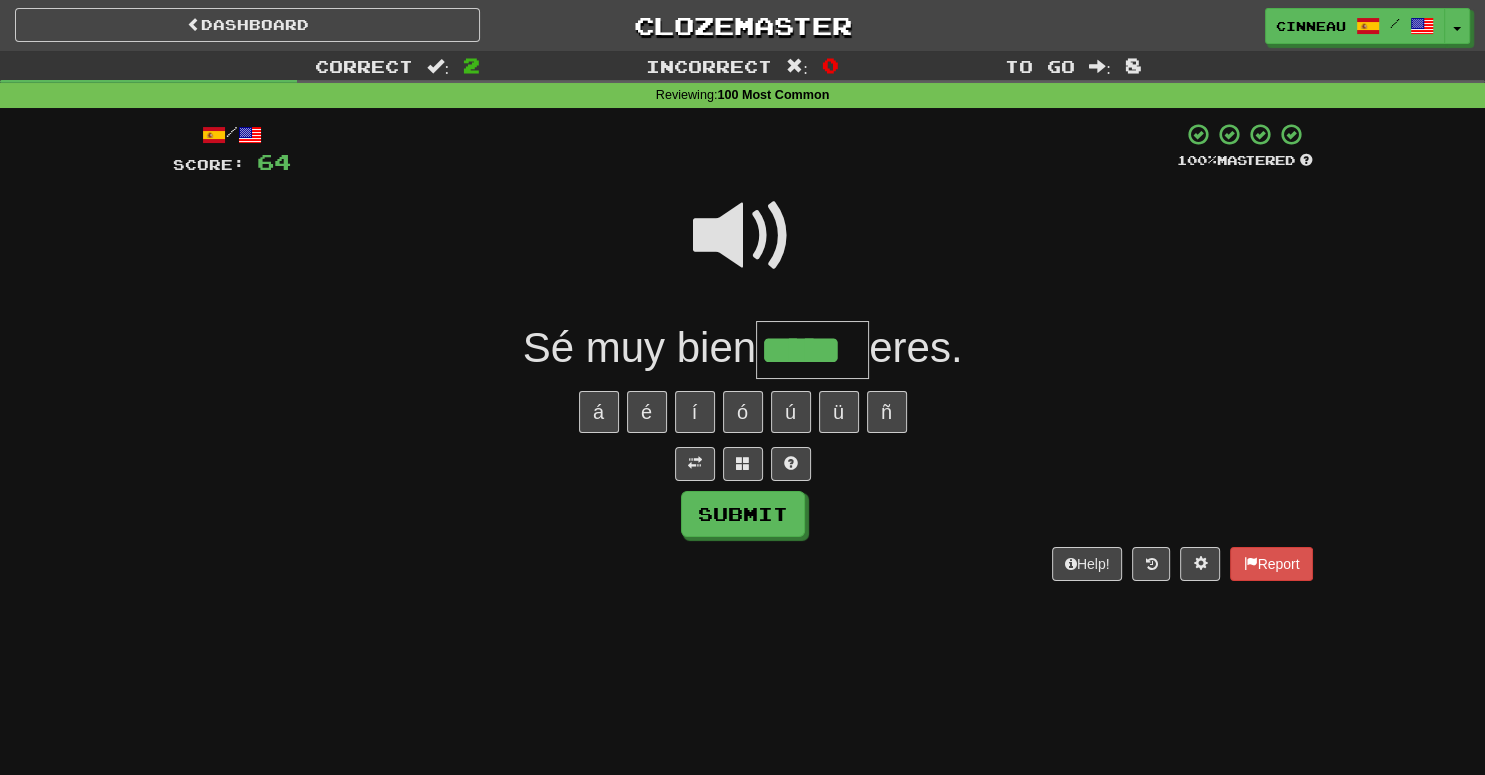 type on "*****" 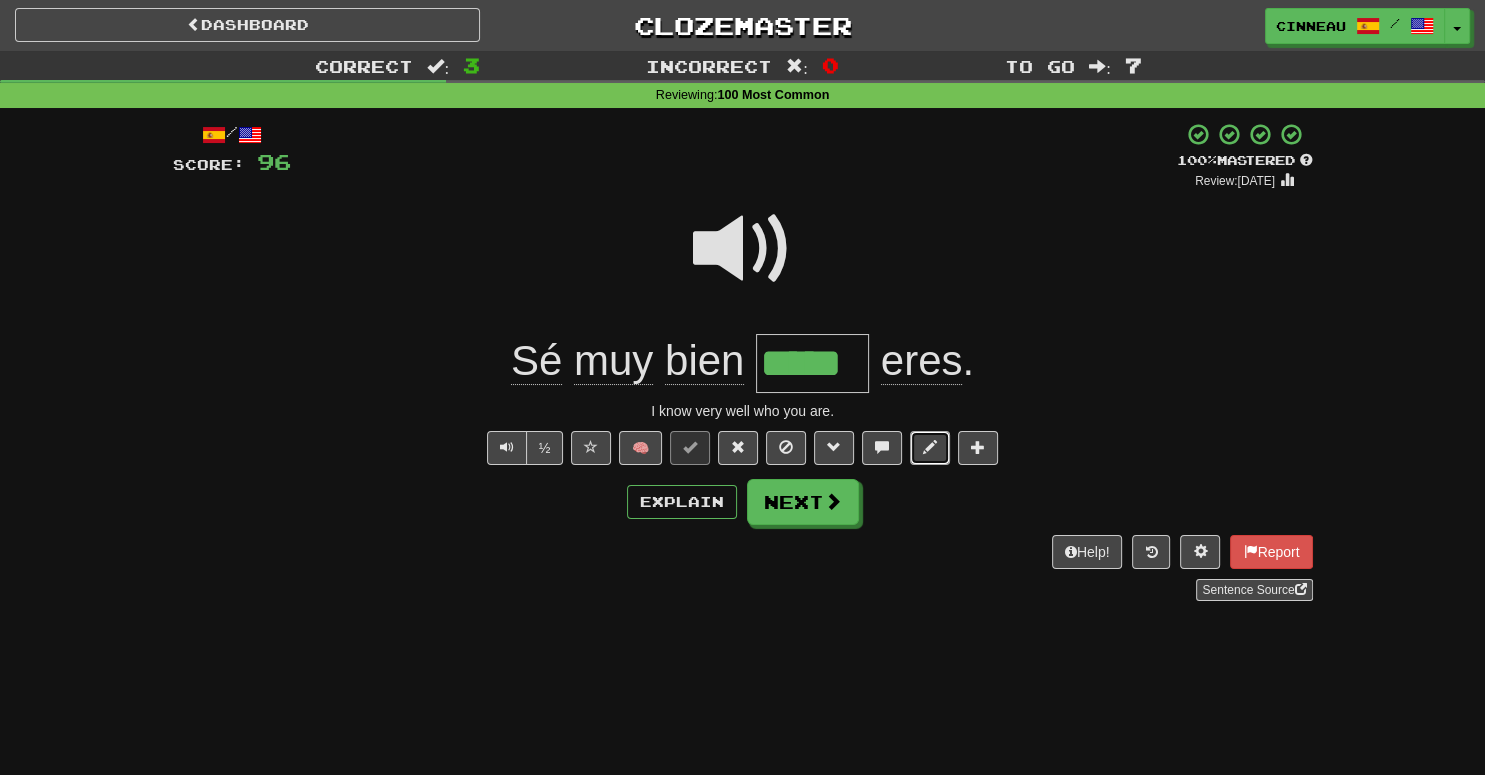 click at bounding box center (930, 448) 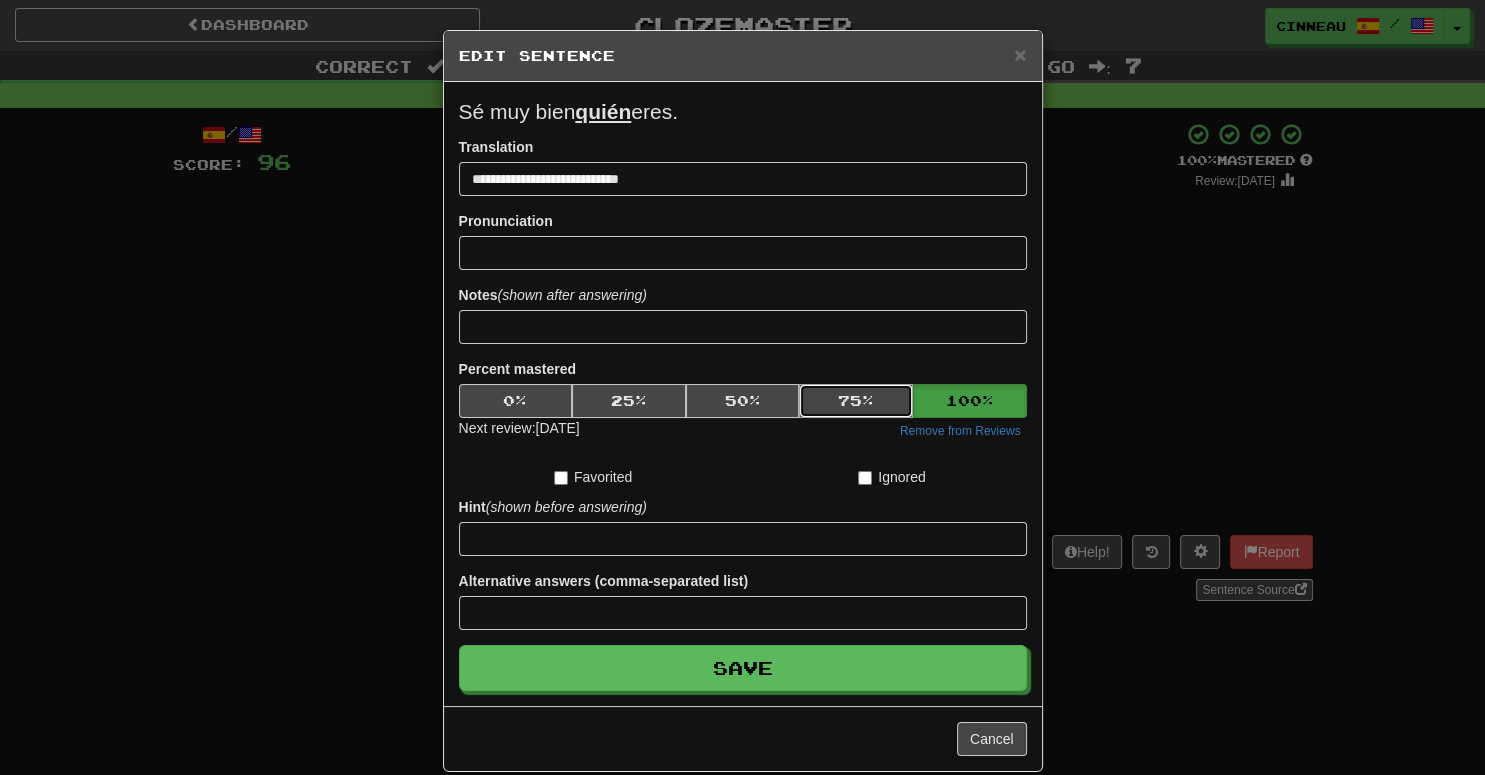 click on "75 %" at bounding box center (856, 401) 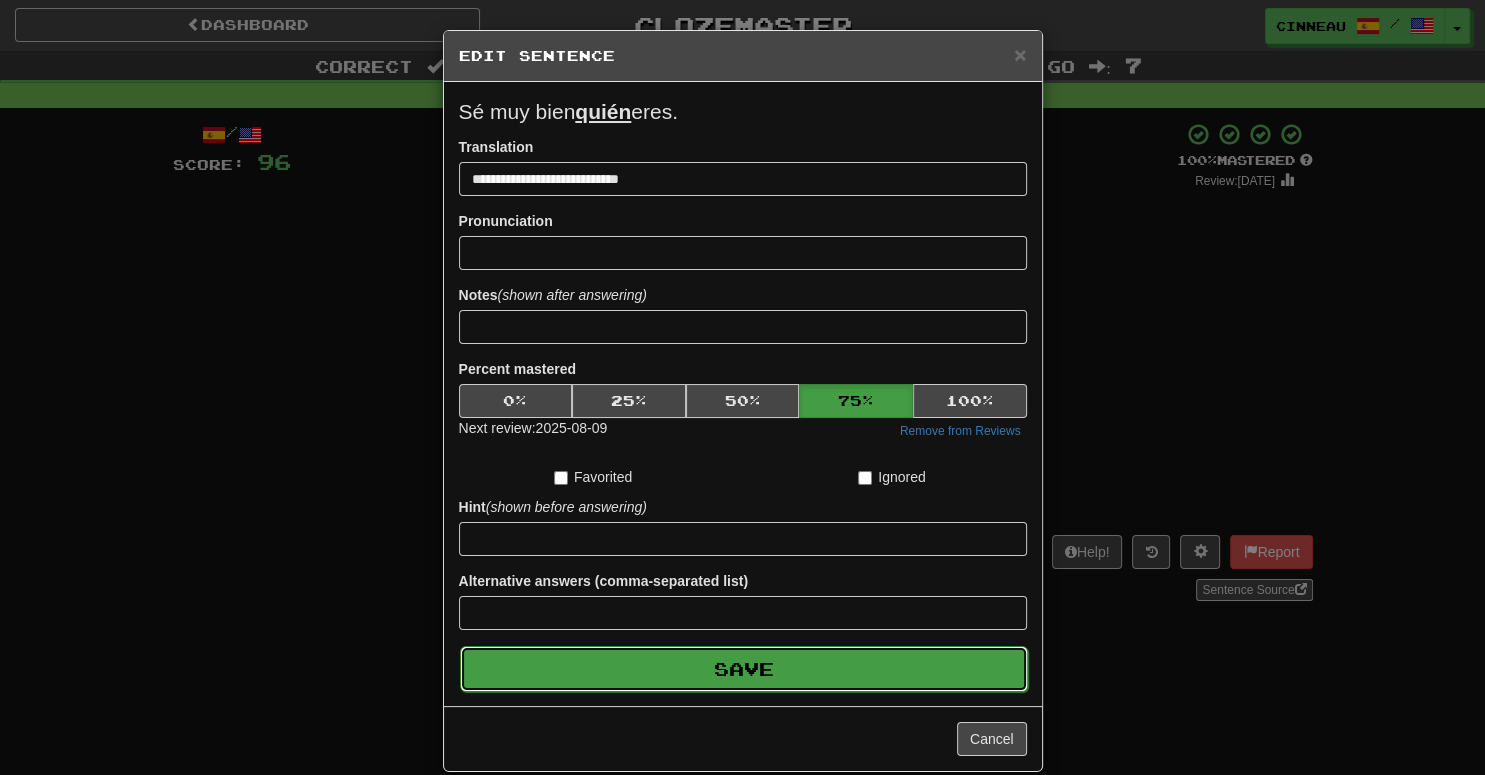 click on "Save" at bounding box center (744, 669) 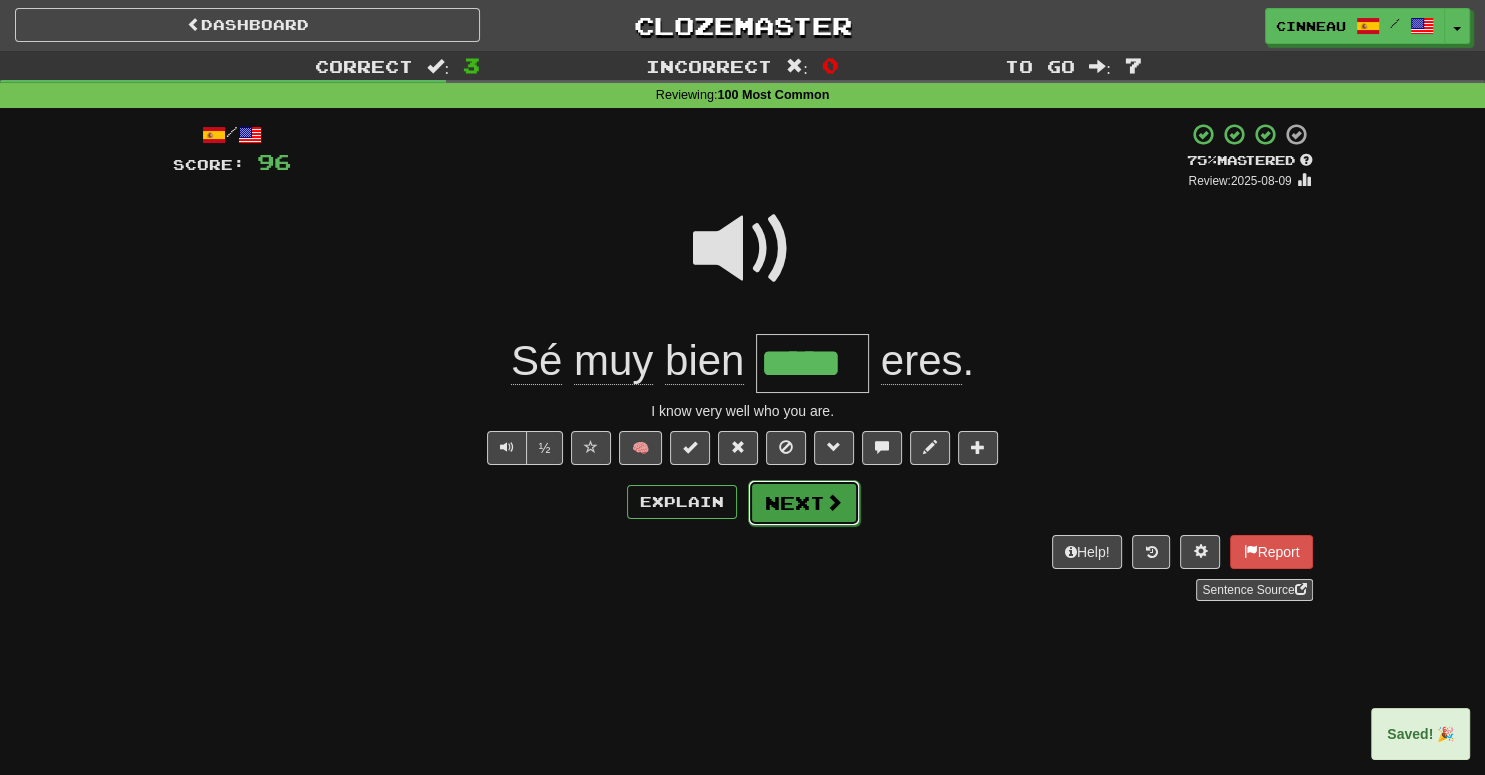 click at bounding box center (834, 502) 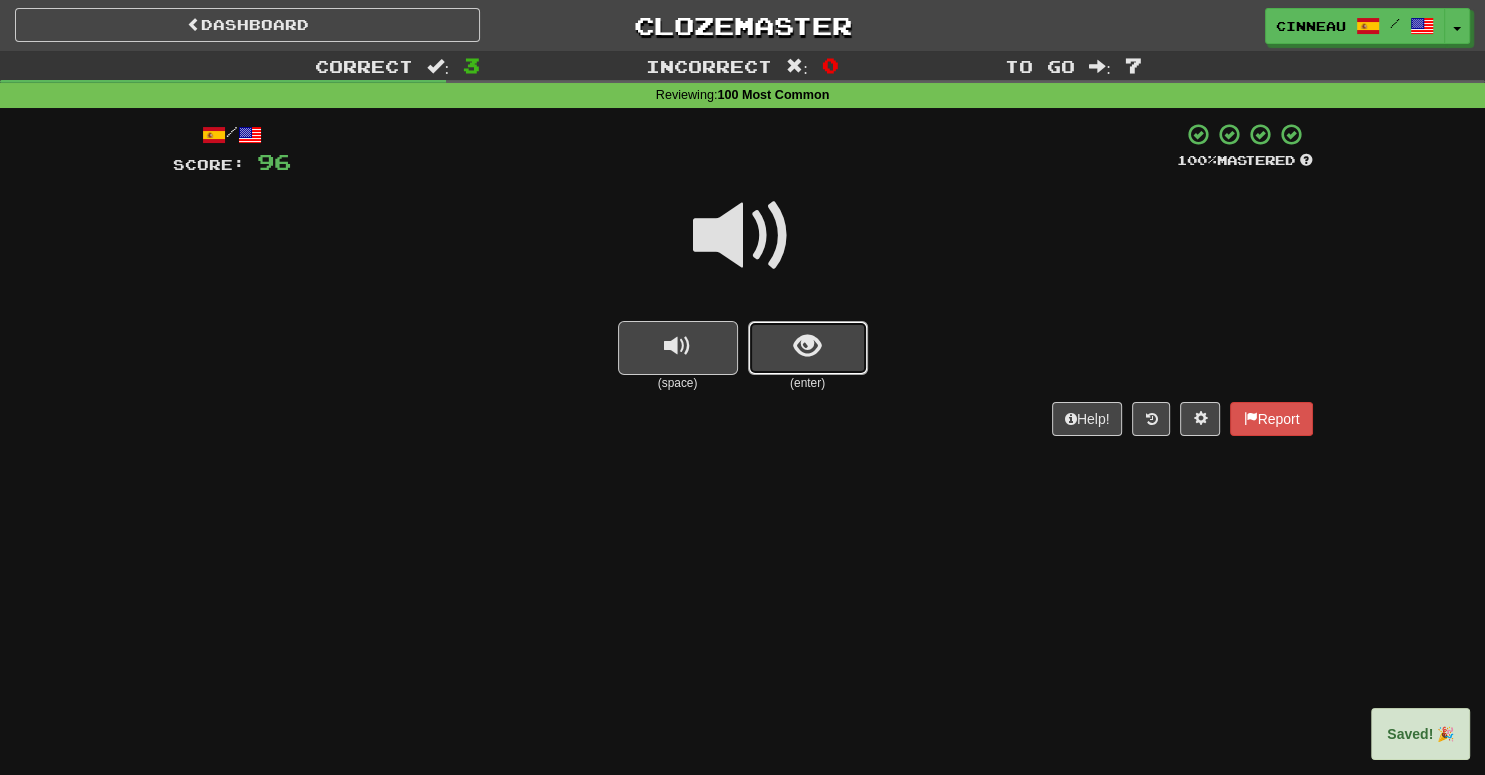 click at bounding box center [807, 346] 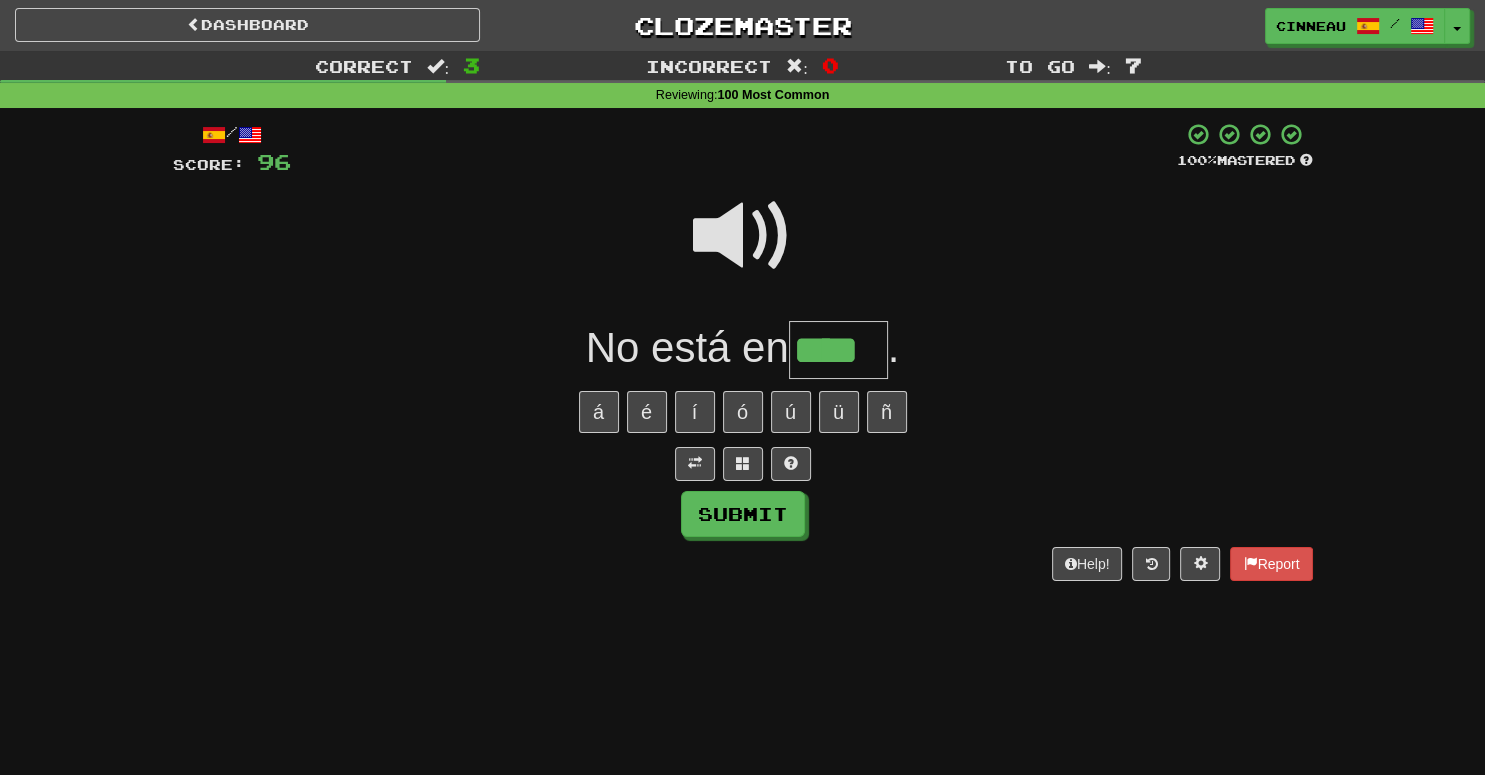 type on "****" 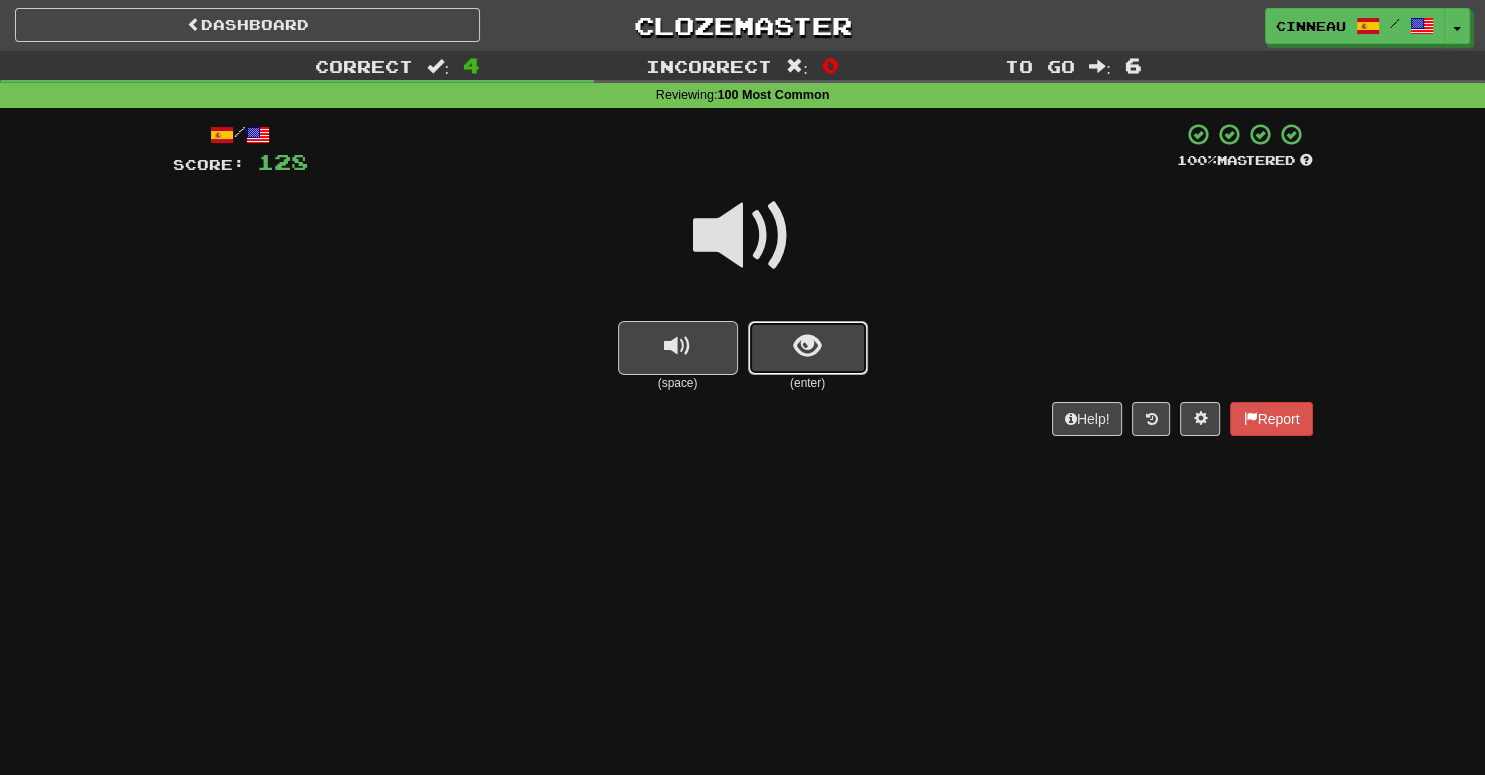 click at bounding box center (807, 346) 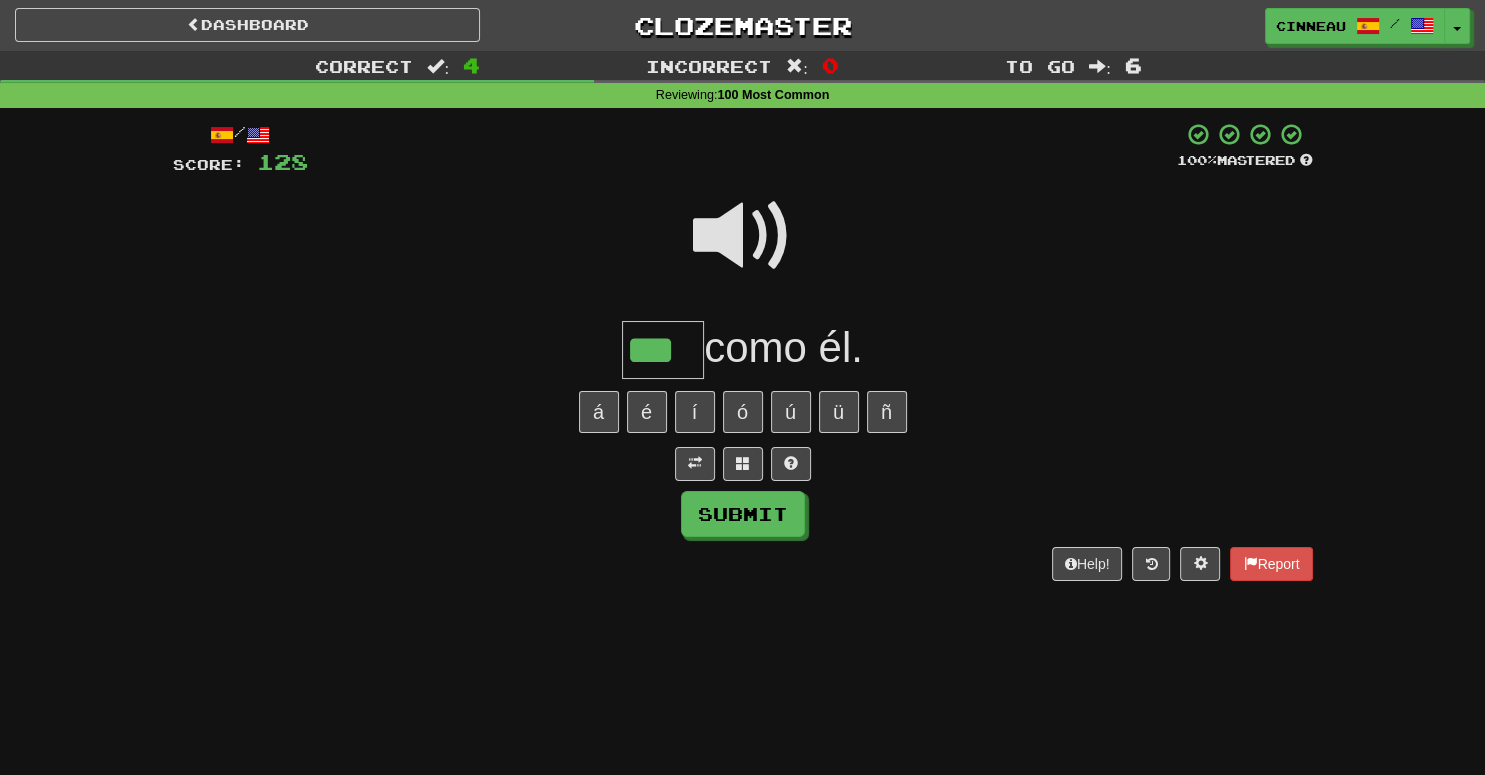 type on "***" 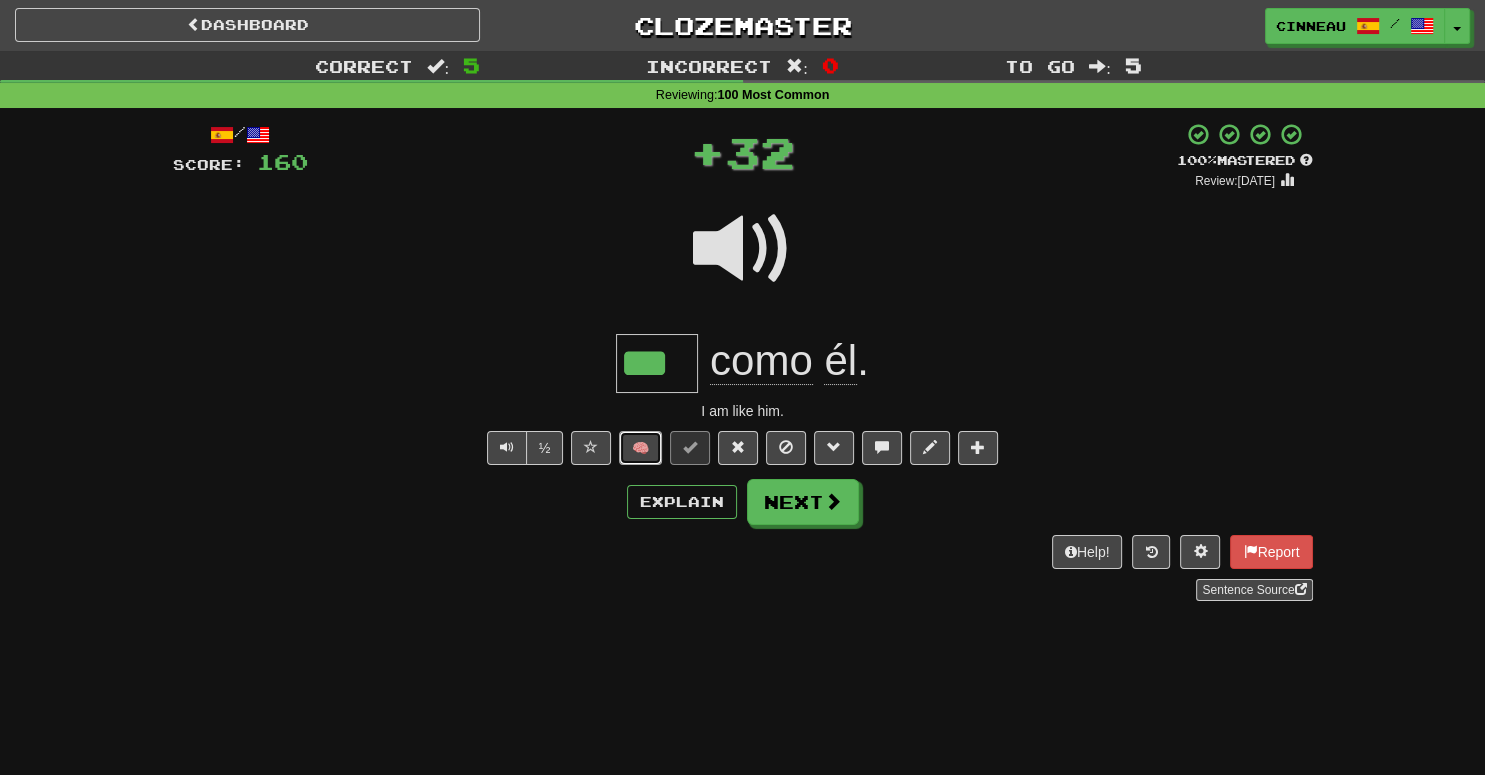 click on "🧠" at bounding box center (640, 448) 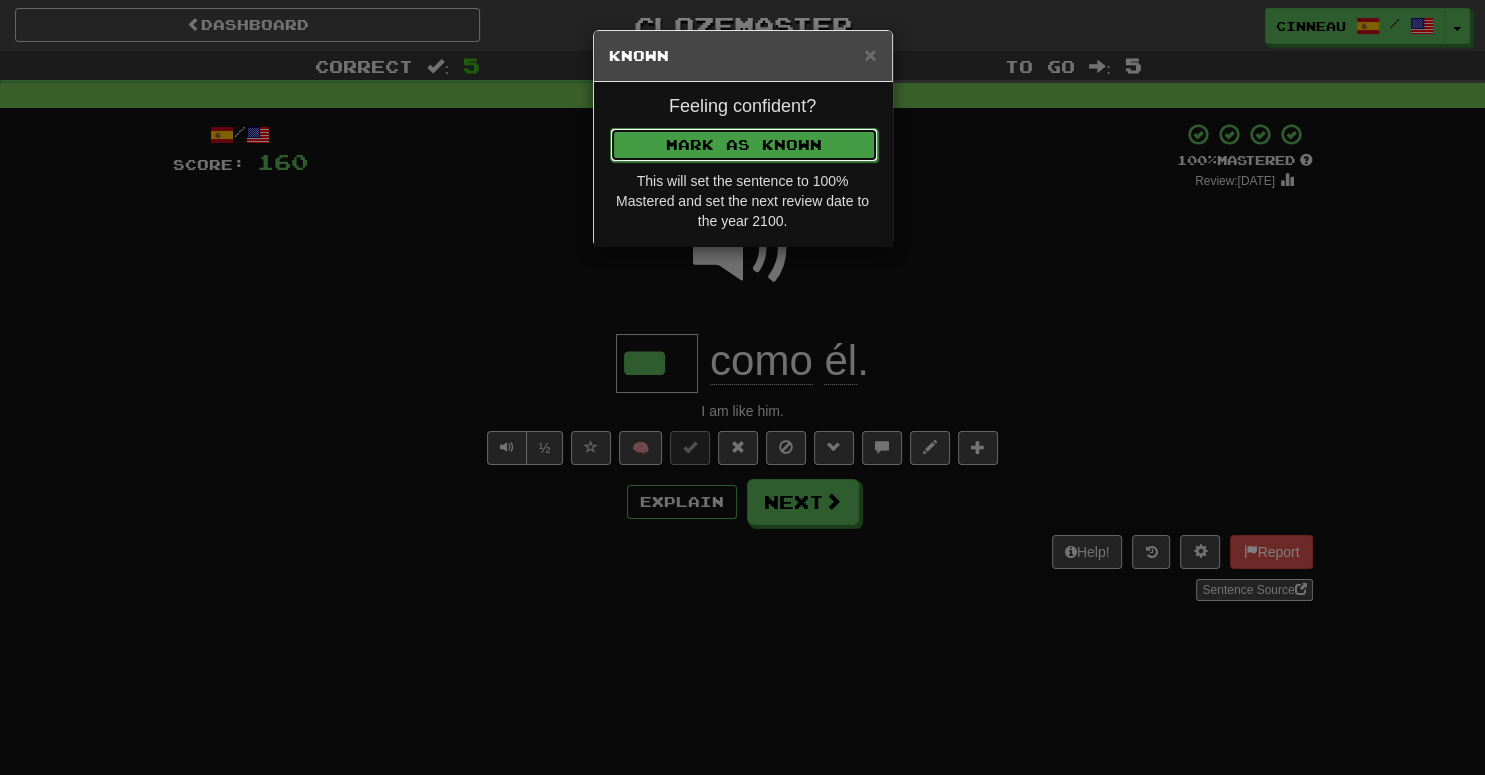 click on "Mark as Known" at bounding box center (744, 145) 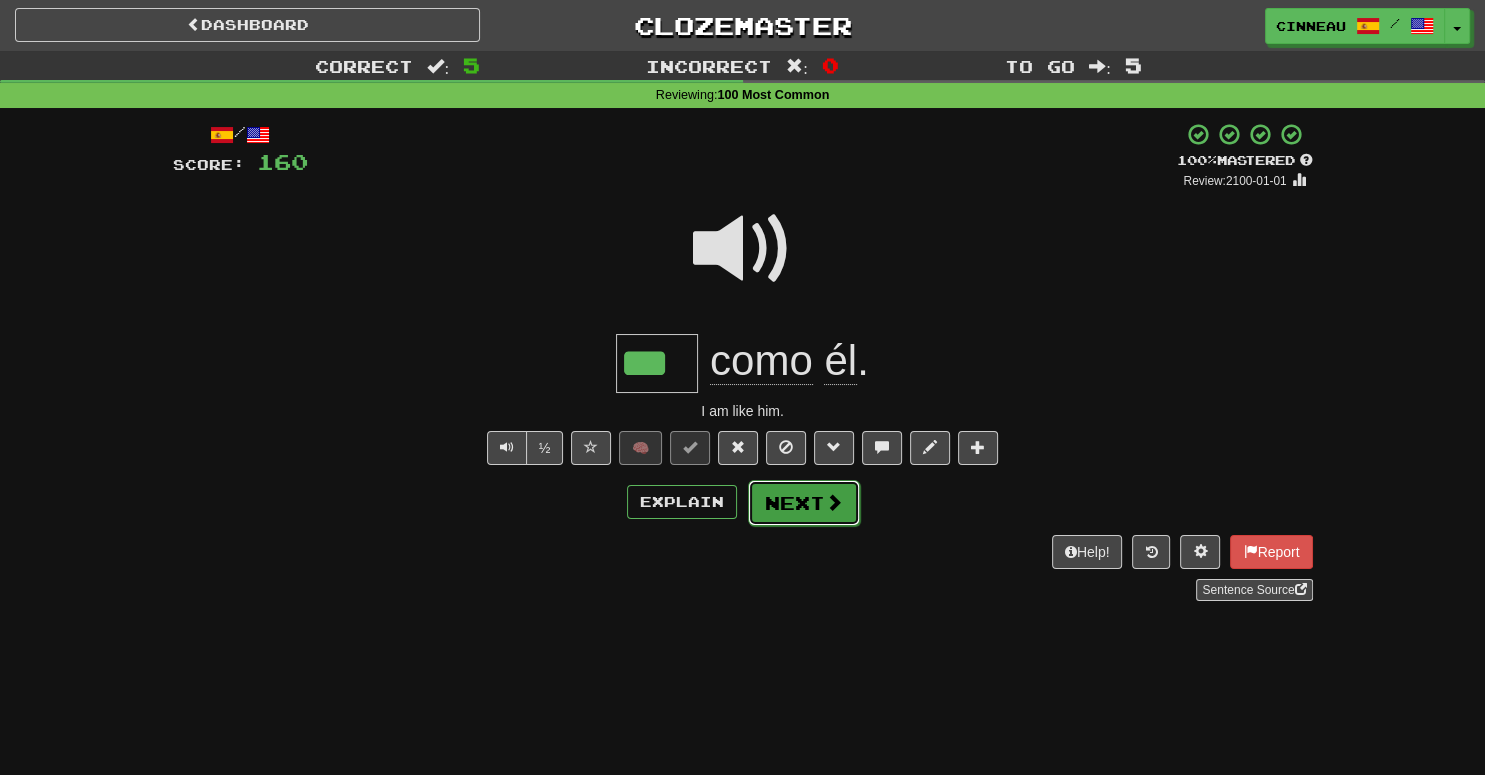 click on "Next" at bounding box center (804, 503) 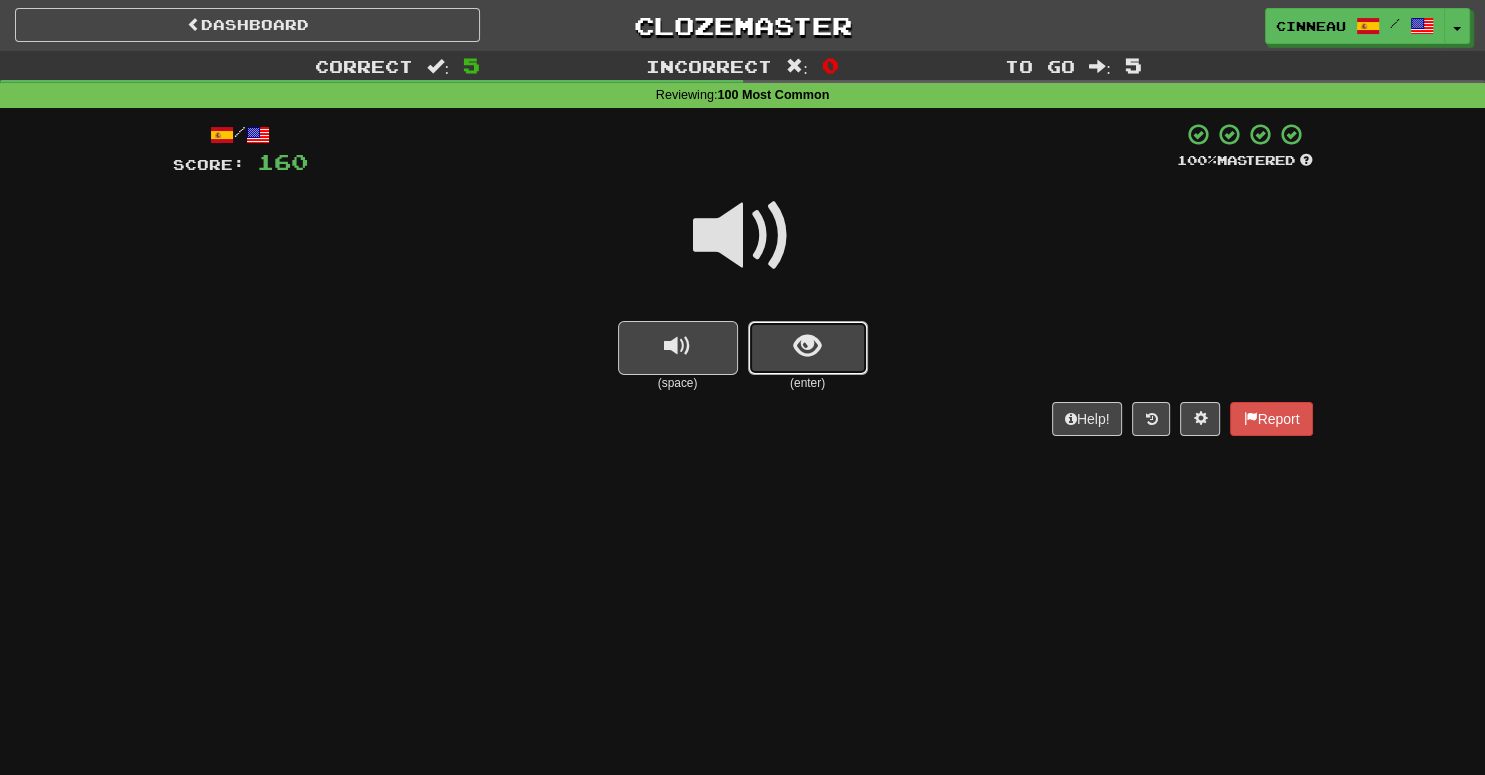 click at bounding box center (808, 348) 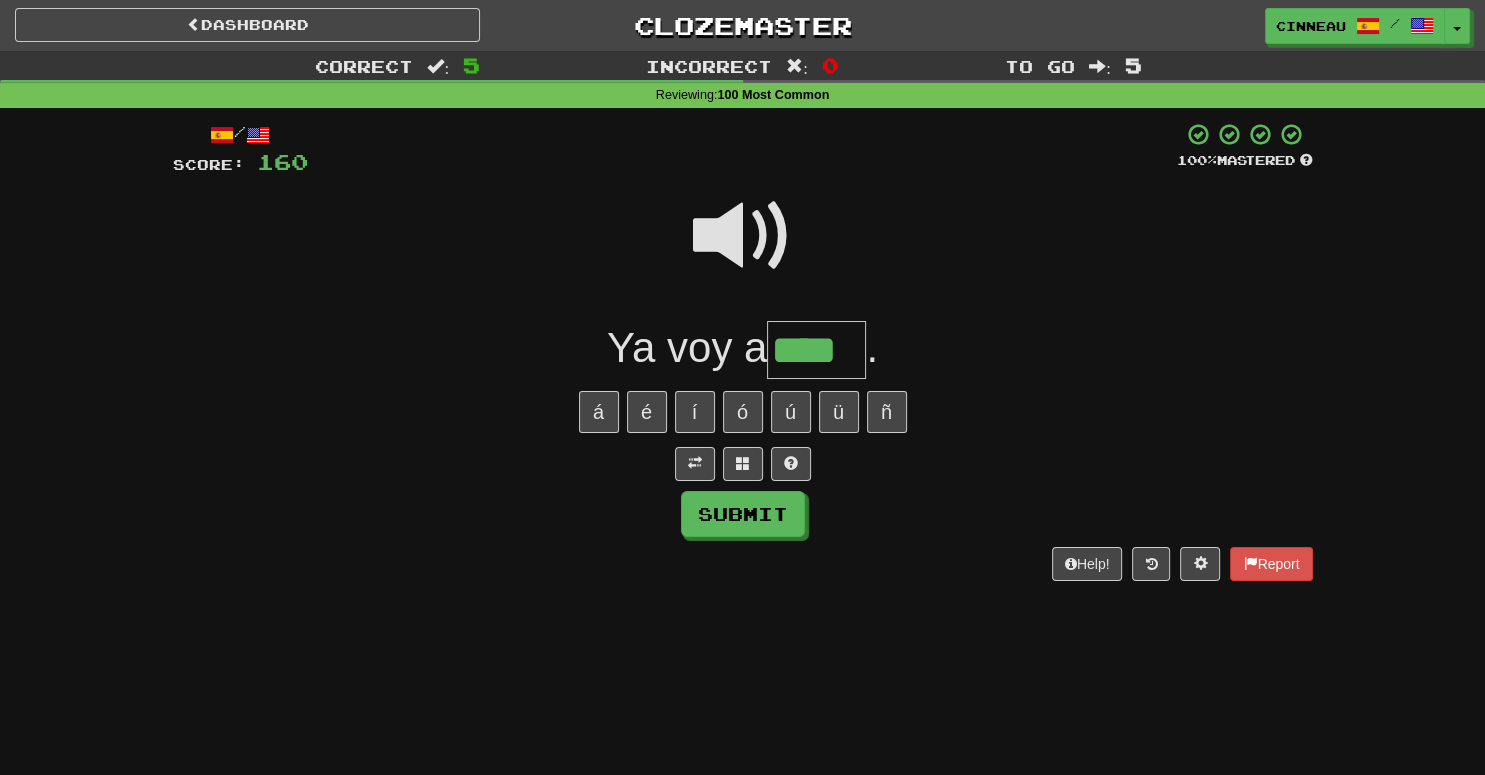 type on "****" 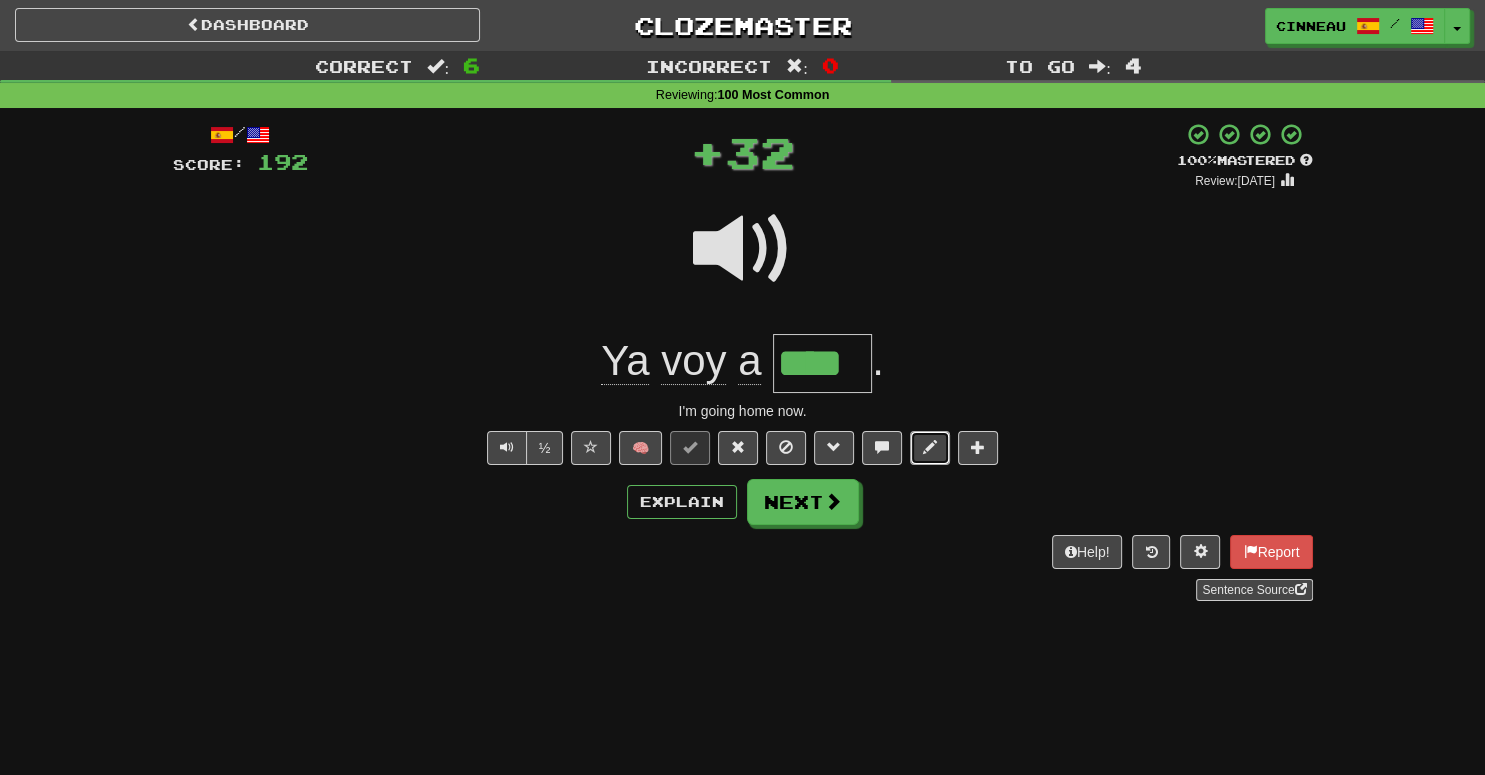 click at bounding box center [930, 447] 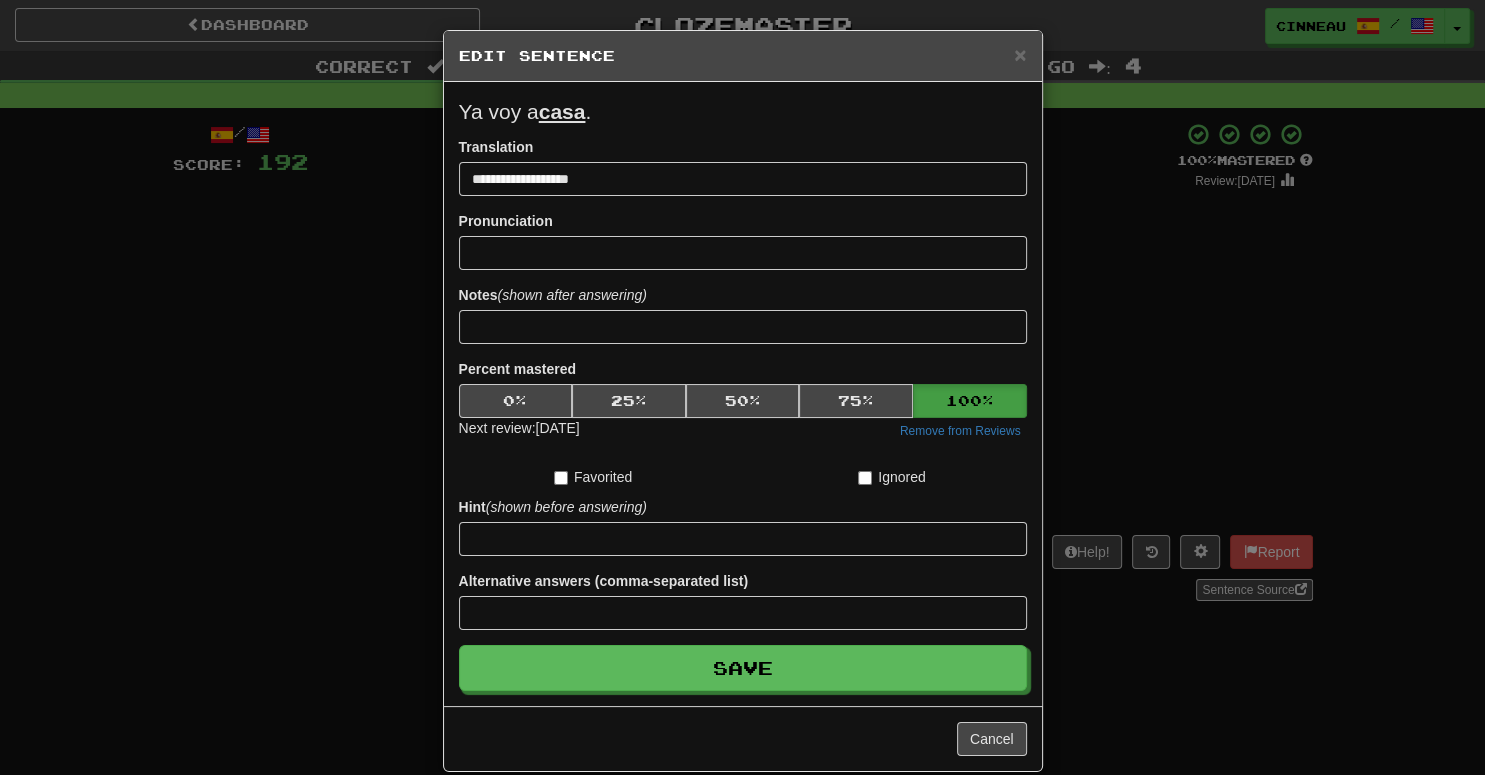click on "Percent mastered 0 % 25 % 50 % 75 % 100 % Next review:  [DATE] Remove from Reviews" at bounding box center (743, 400) 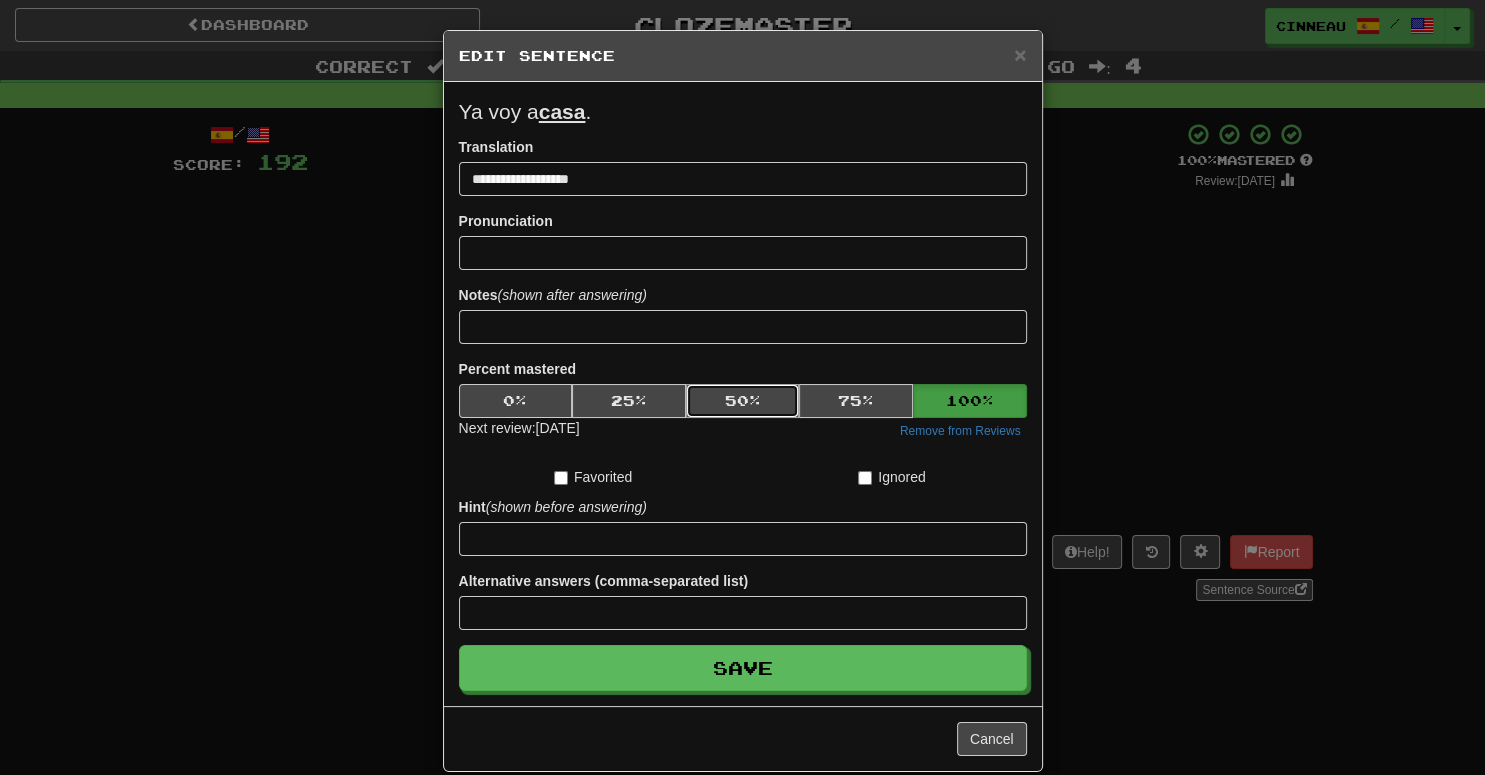 click on "50 %" at bounding box center (743, 401) 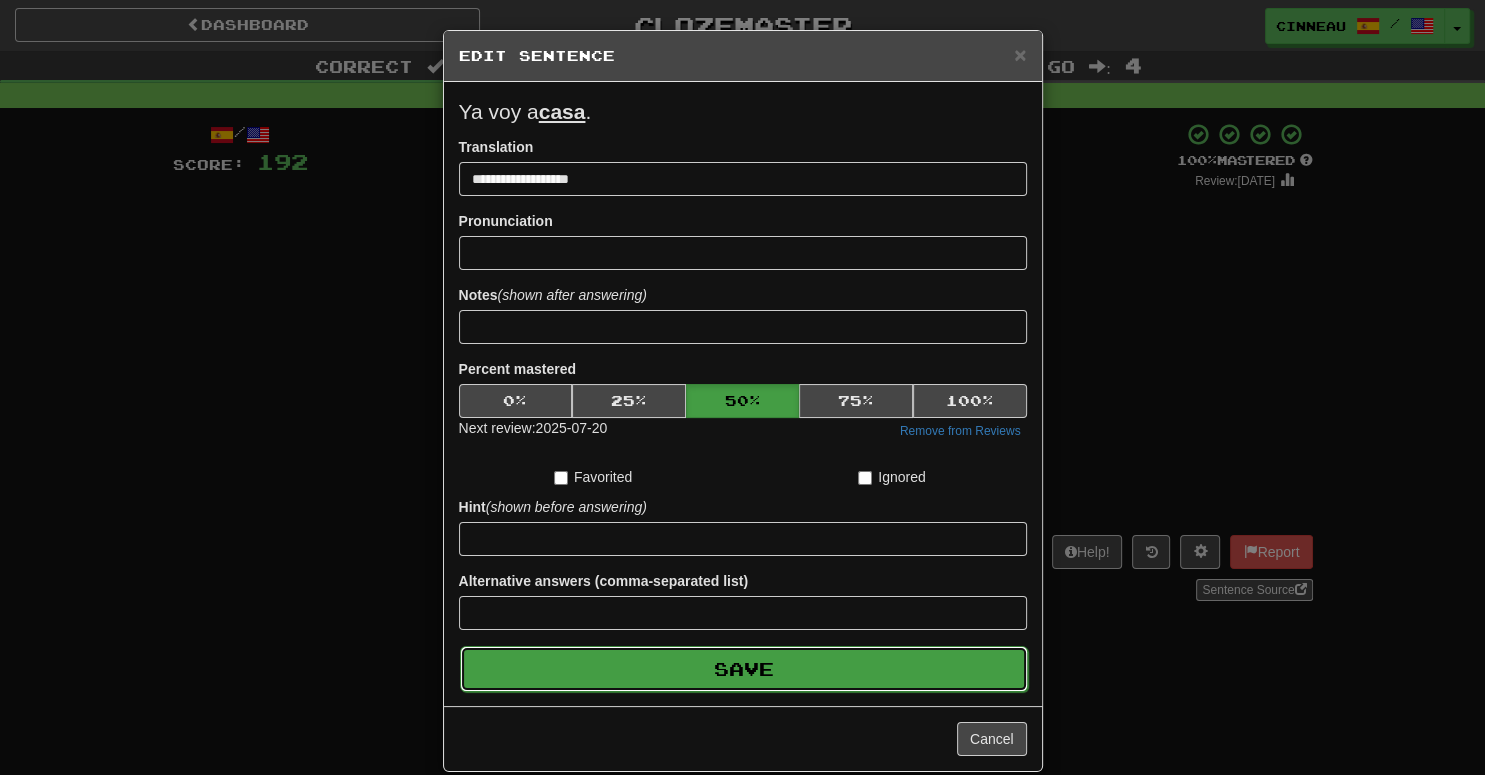 click on "Save" at bounding box center [744, 669] 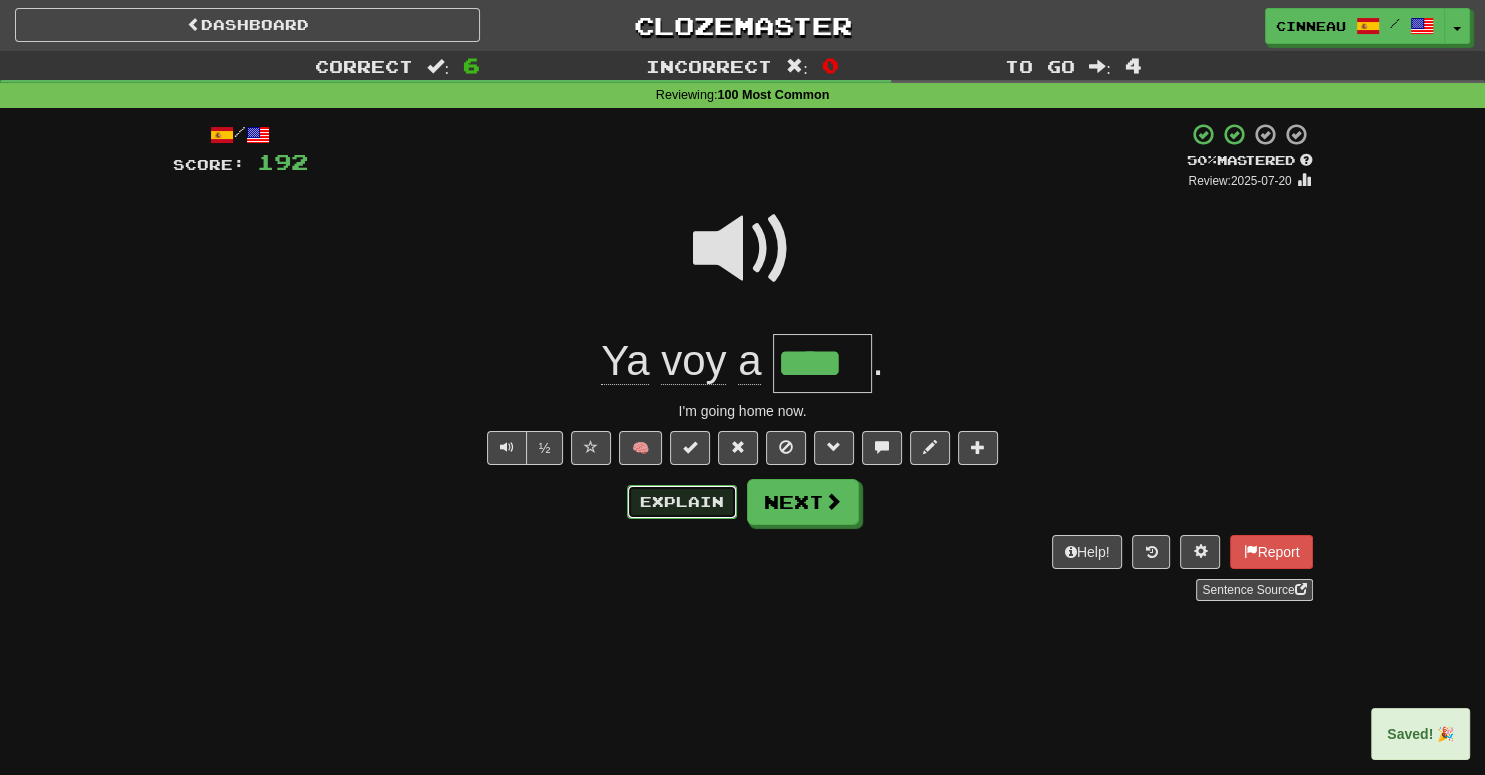 click on "Explain" at bounding box center (682, 502) 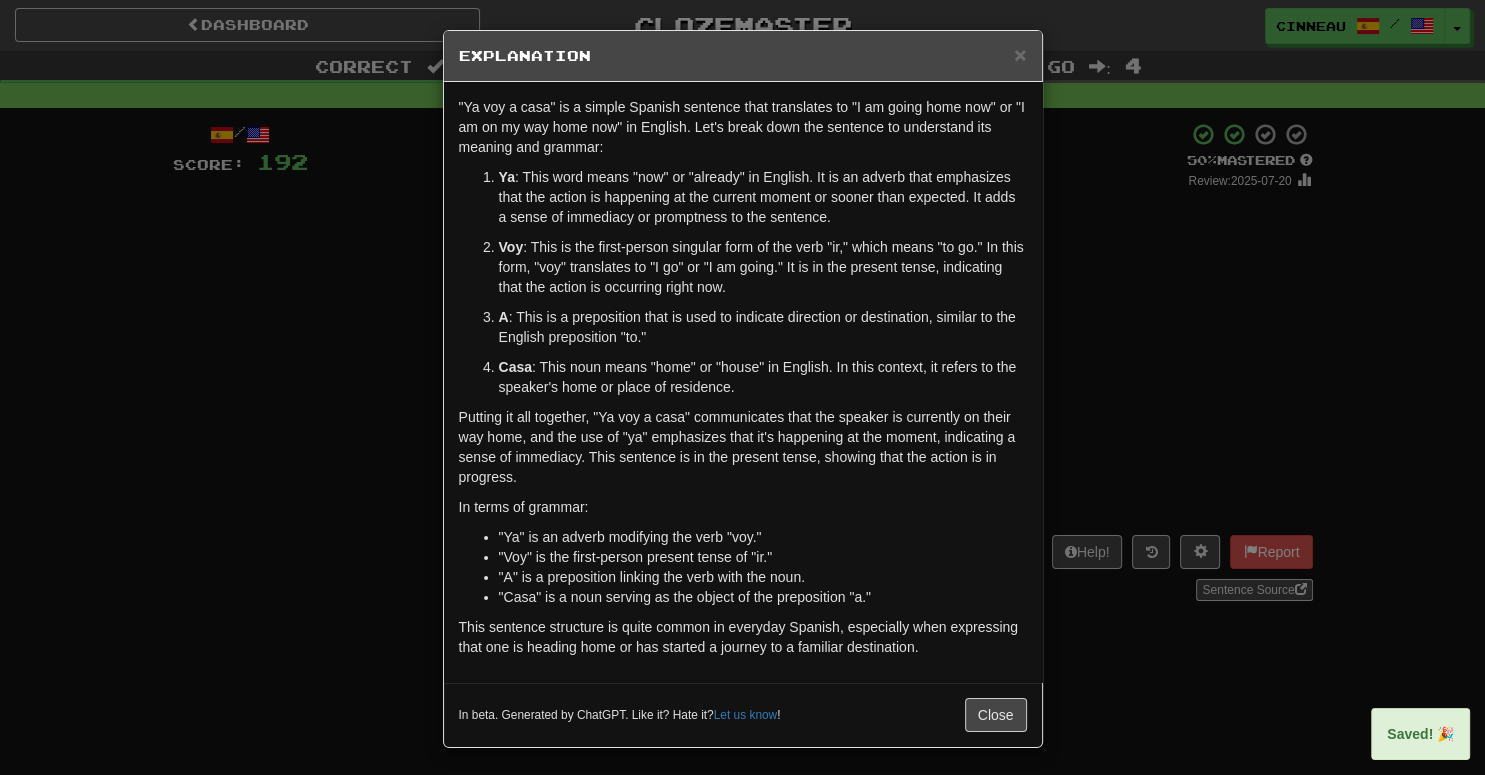 click on ""Ya voy a casa" is a simple Spanish sentence that translates to "I am going home now" or "I am on my way home now" in English. Let's break down the sentence to understand its meaning and grammar:
Ya : This word means "now" or "already" in English. It is an adverb that emphasizes that the action is happening at the current moment or sooner than expected. It adds a sense of immediacy or promptness to the sentence.
Voy : This is the first-person singular form of the verb "ir," which means "to go." In this form, "voy" translates to "I go" or "I am going." It is in the present tense, indicating that the action is occurring right now.
A : This is a preposition that is used to indicate direction or destination, similar to the English preposition "to."
Casa : This noun means "home" or "house" in English. In this context, it refers to the speaker's home or place of residence.
In terms of grammar:
"Ya" is an adverb modifying the verb "voy."" at bounding box center [743, 382] 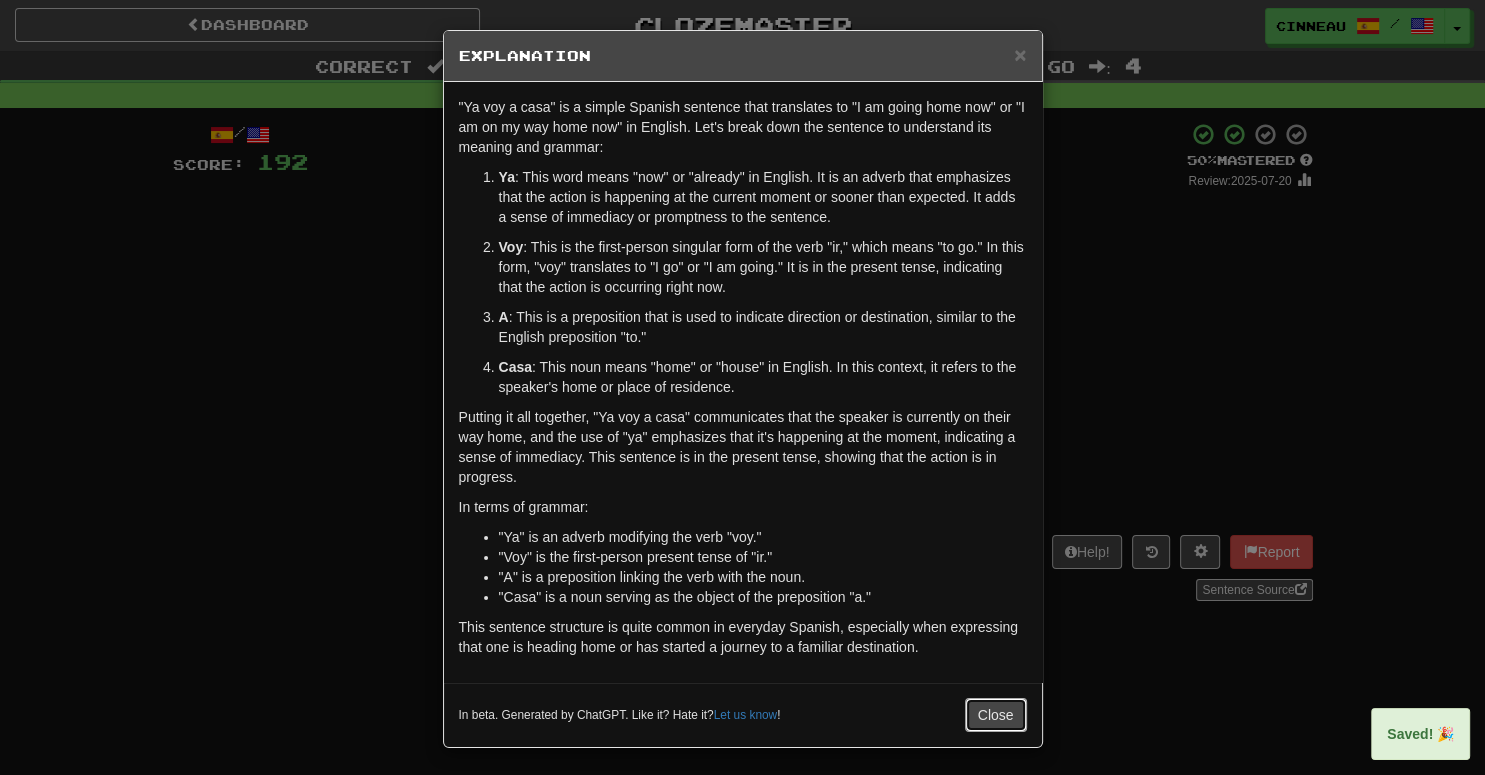 click on "Close" at bounding box center [996, 715] 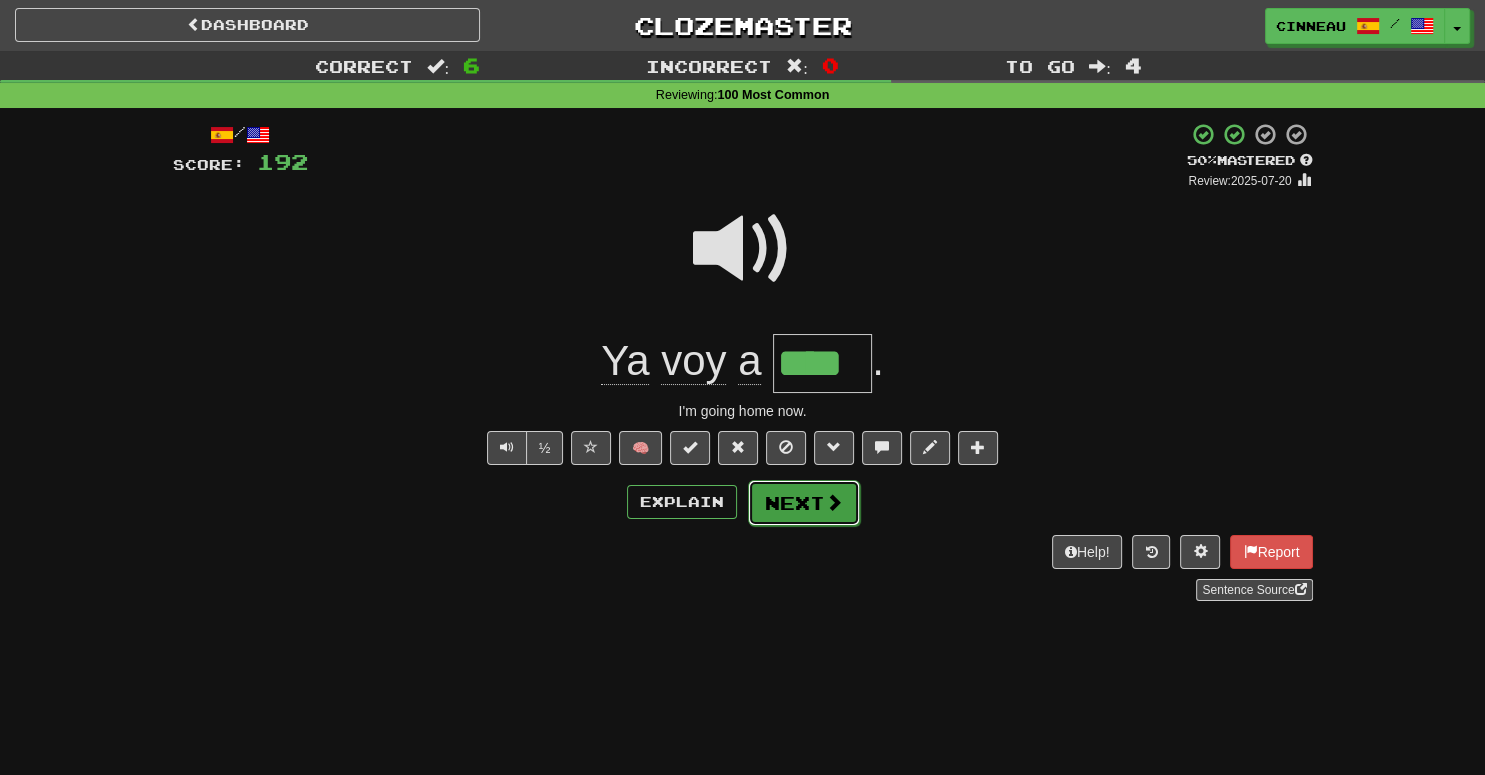 click at bounding box center (834, 502) 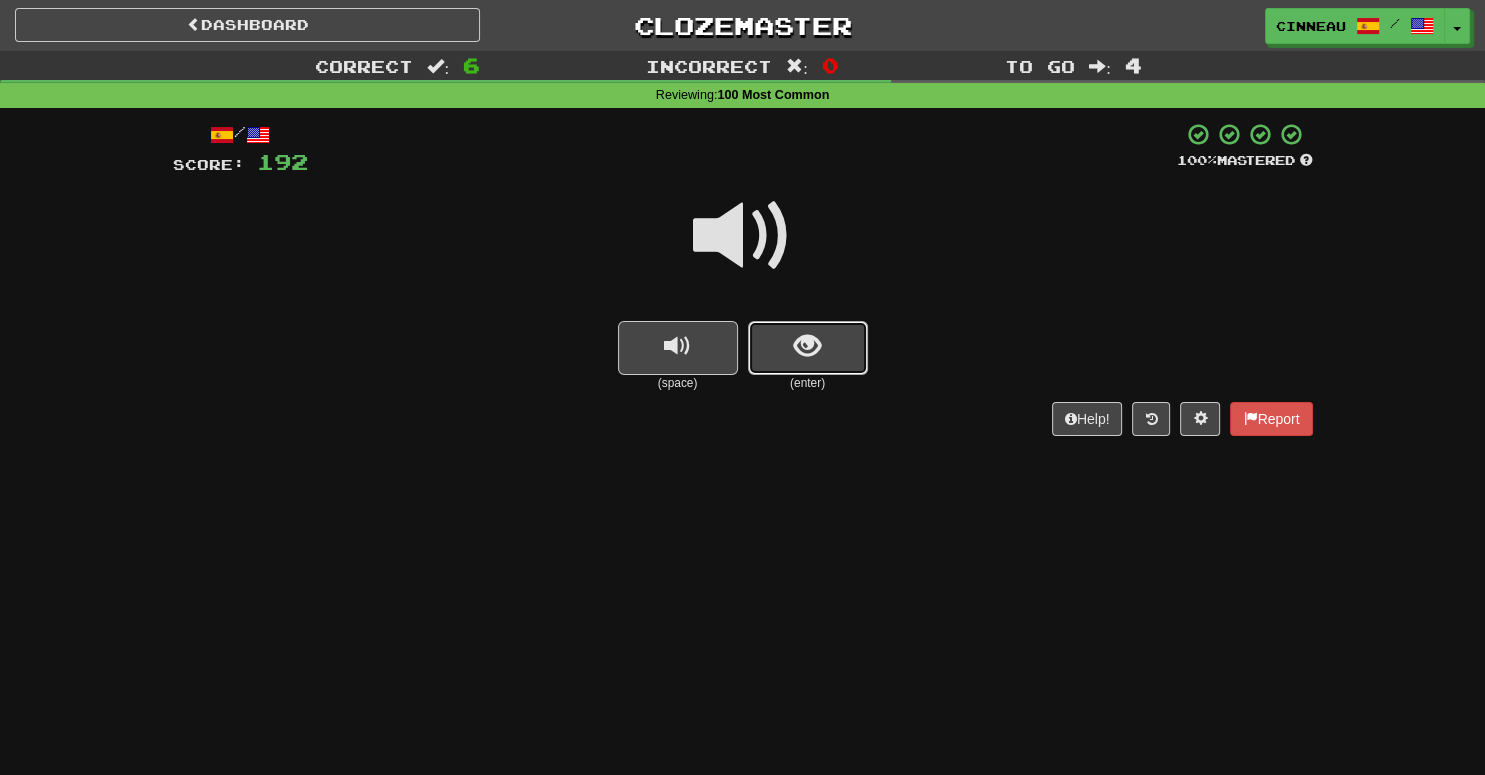 click at bounding box center (807, 346) 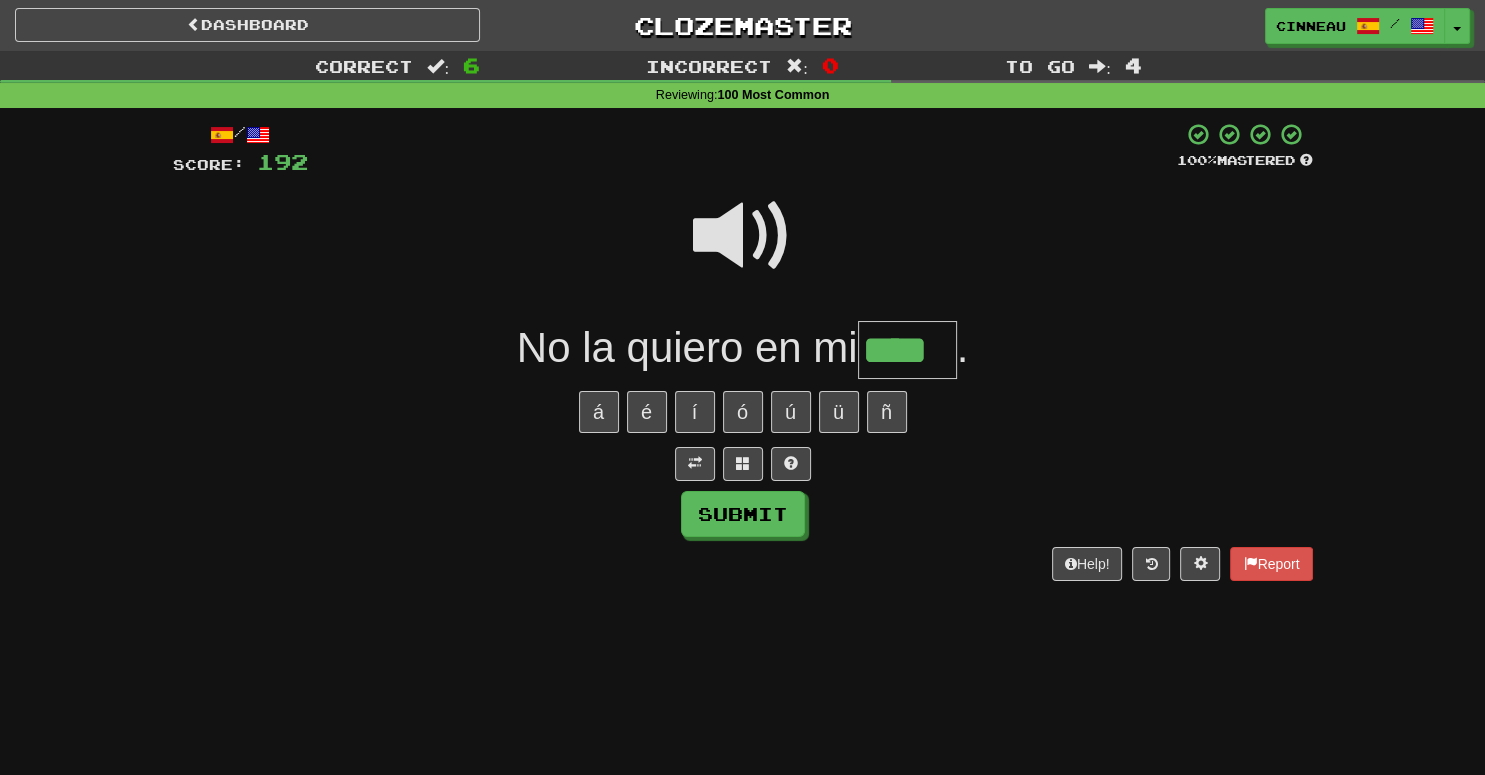 type on "****" 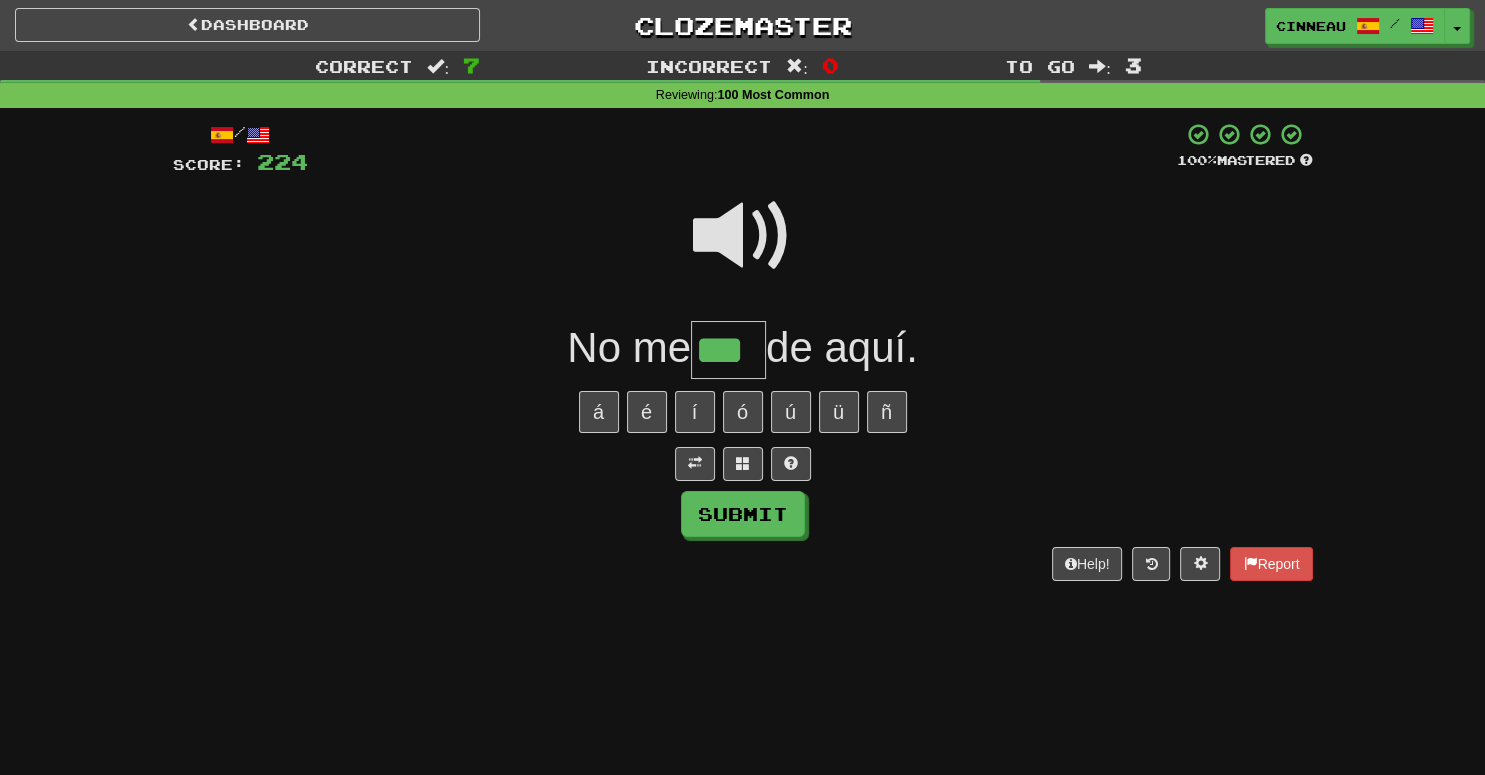 type on "***" 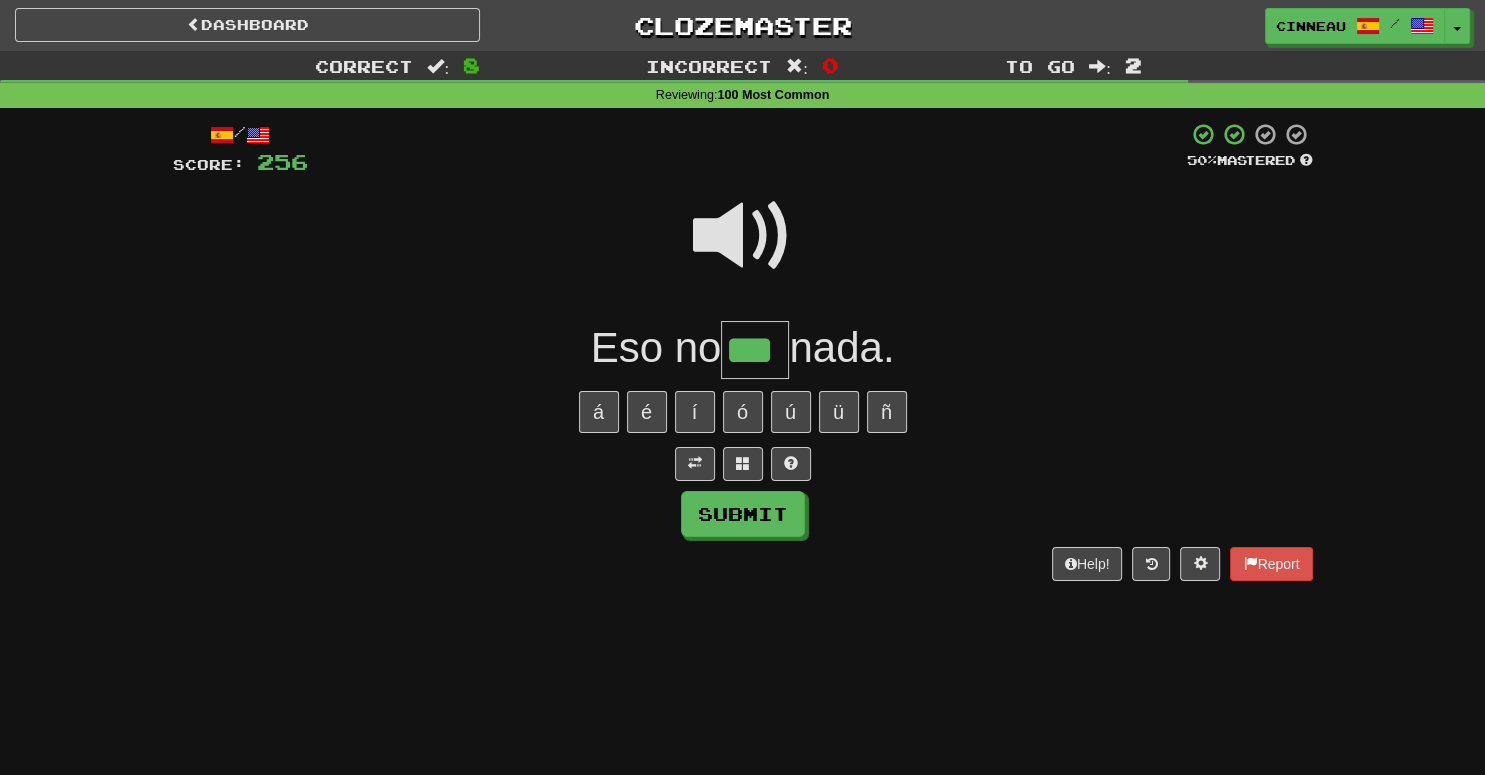 type on "***" 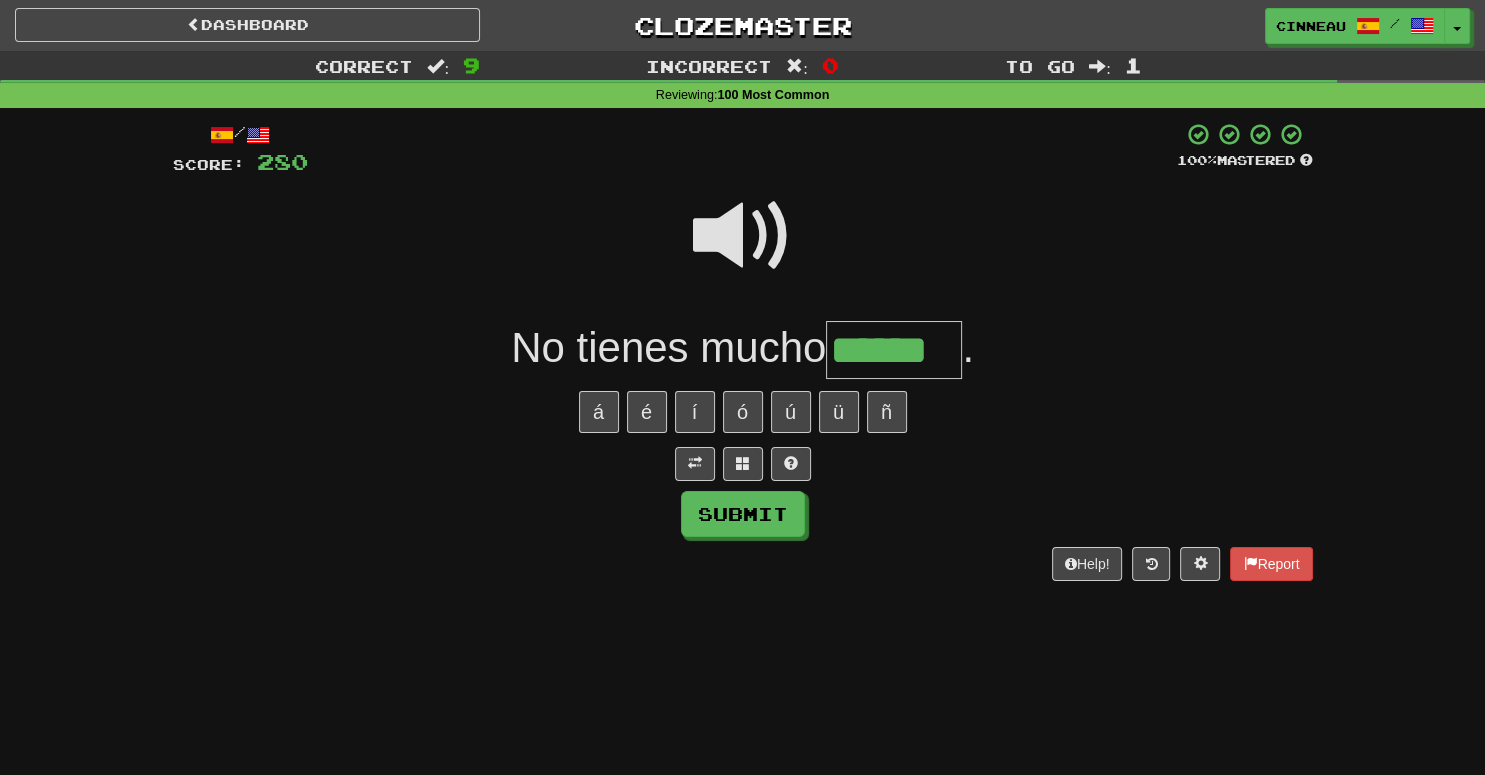 type on "******" 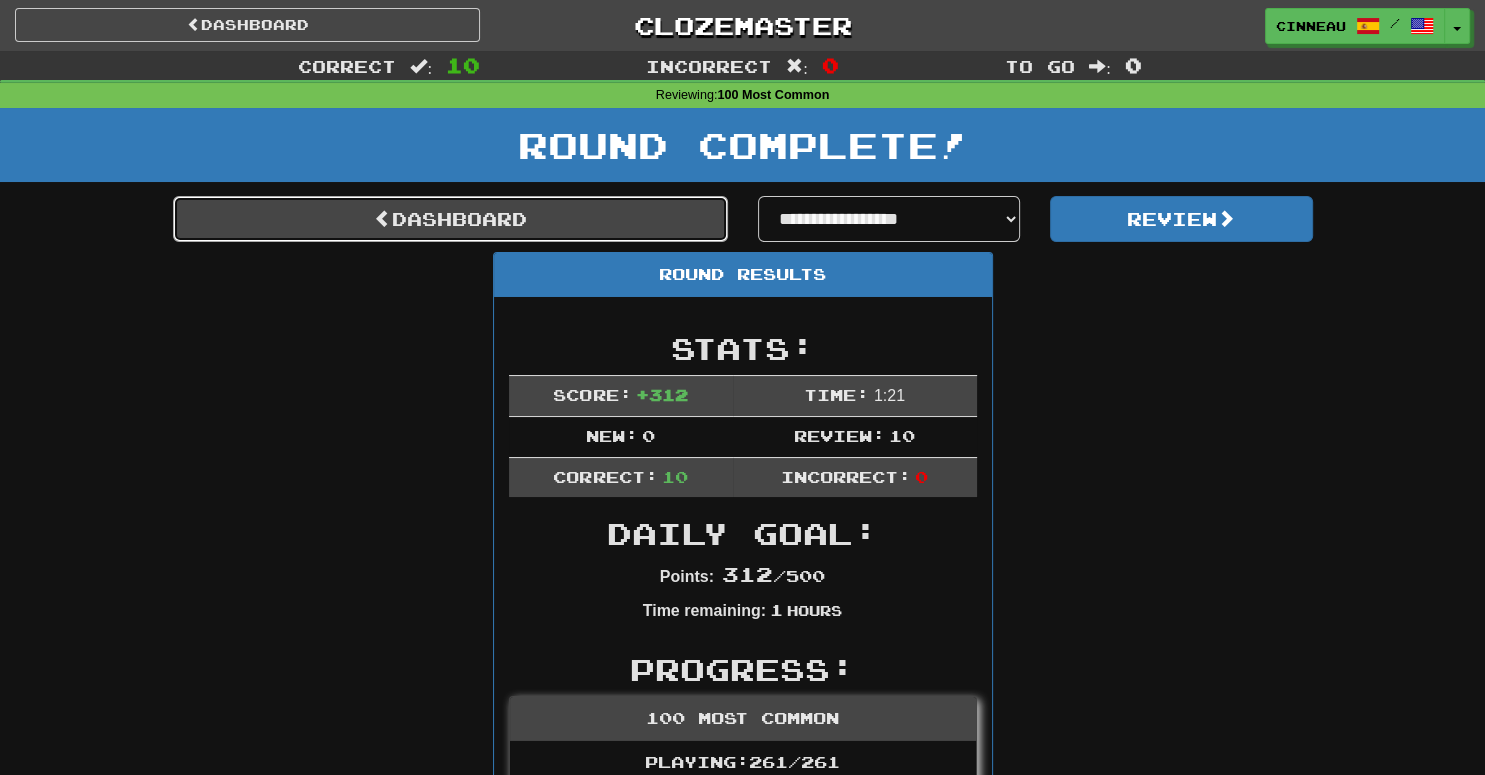 click on "Dashboard" at bounding box center [450, 219] 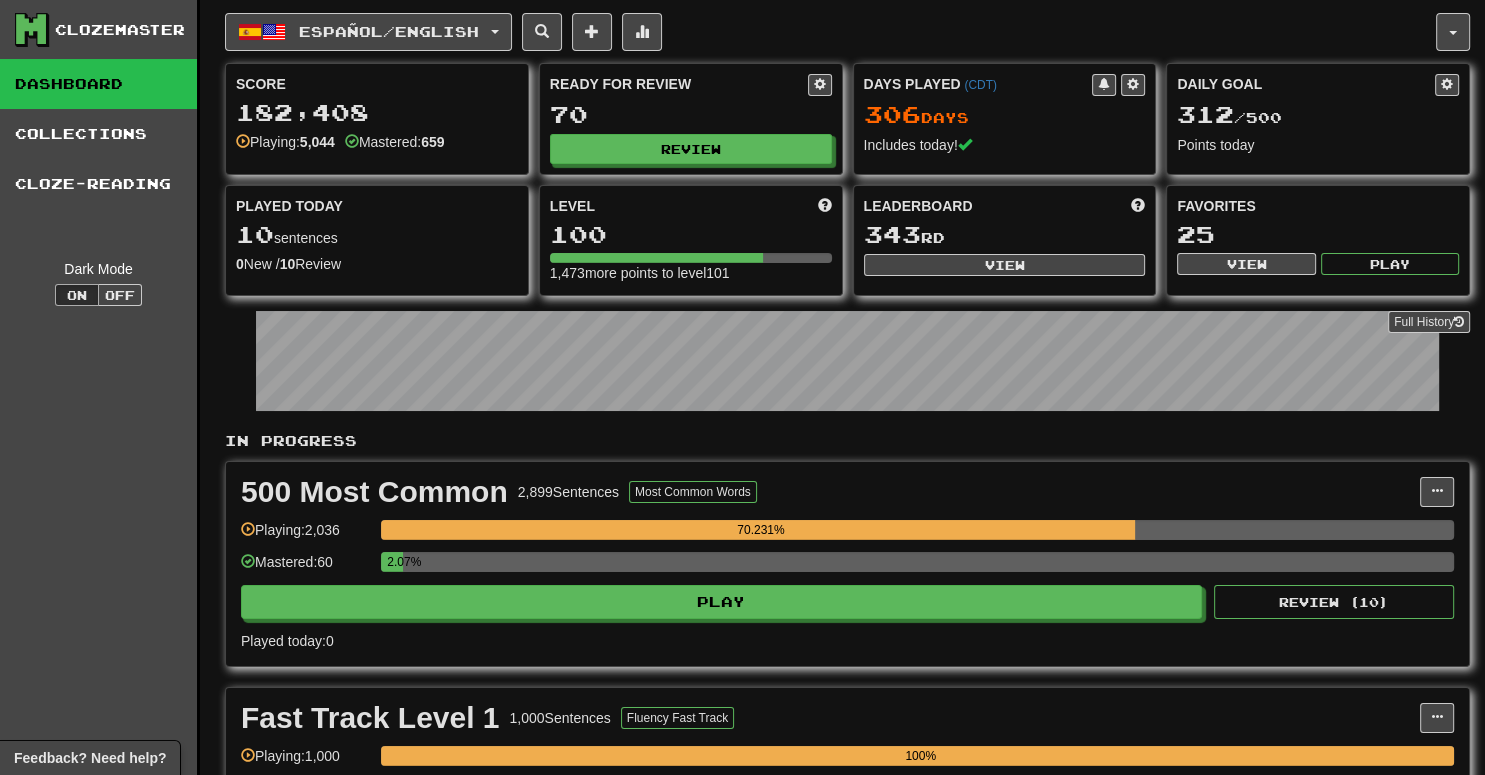scroll, scrollTop: 844, scrollLeft: 0, axis: vertical 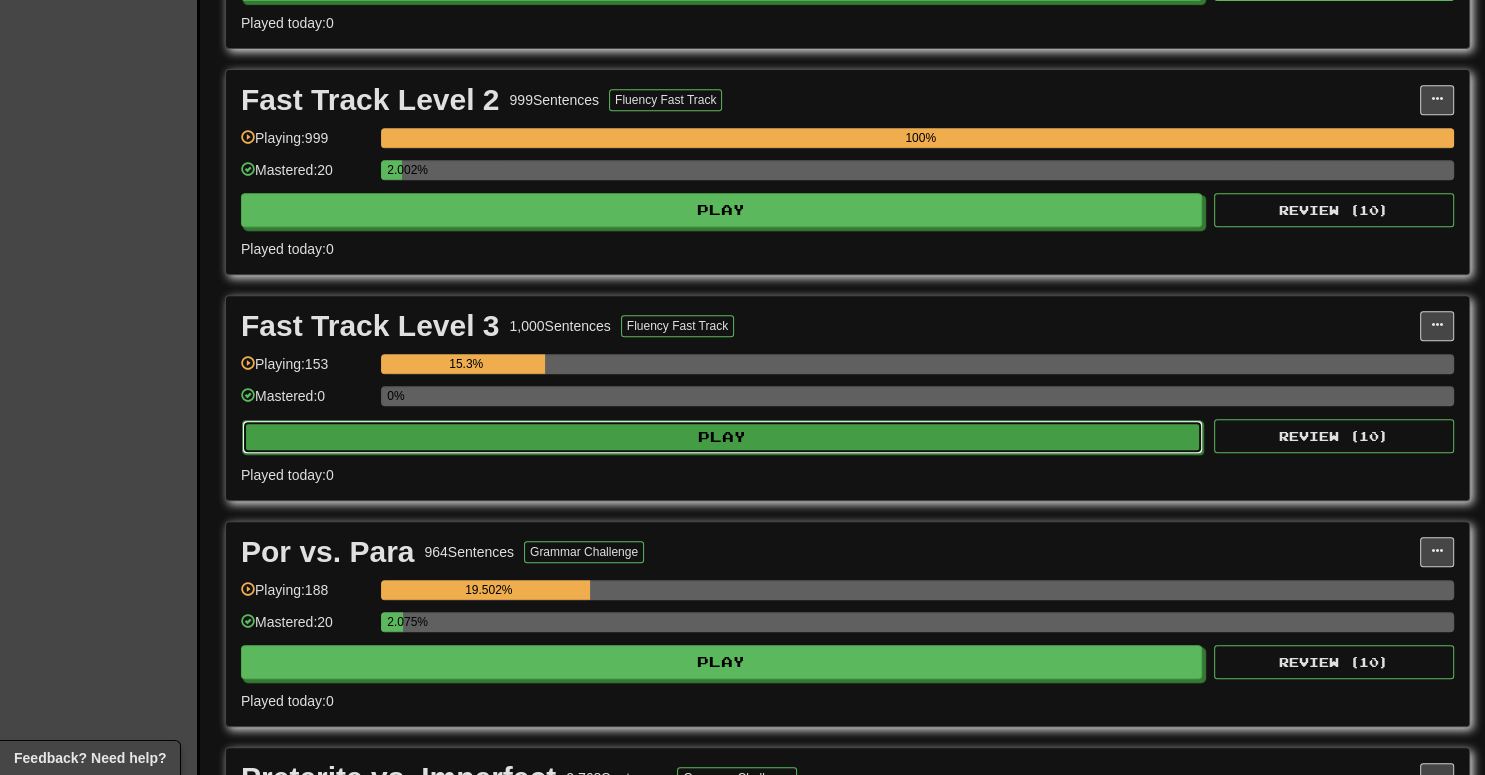 click on "Play" at bounding box center (722, 437) 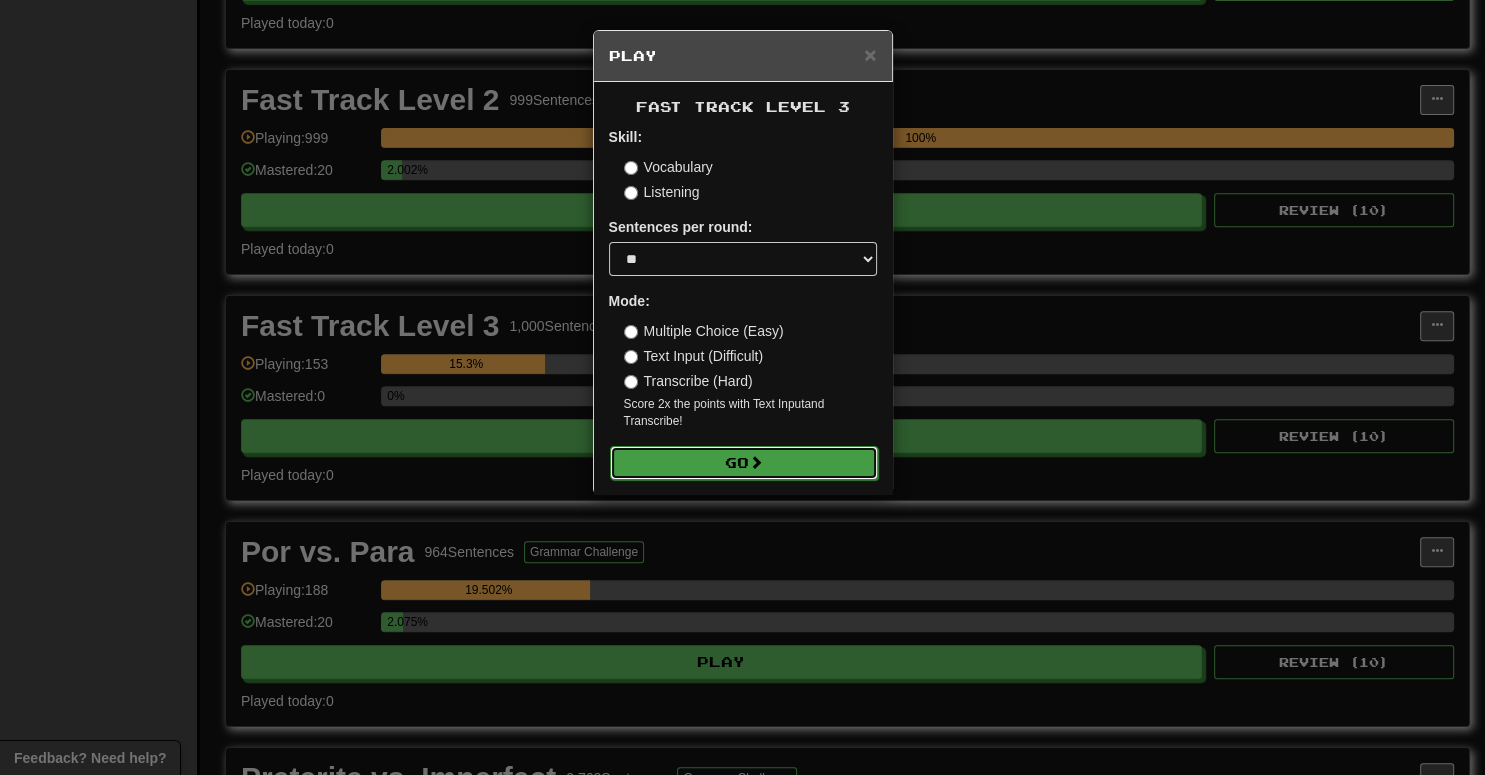 click on "Go" at bounding box center [744, 463] 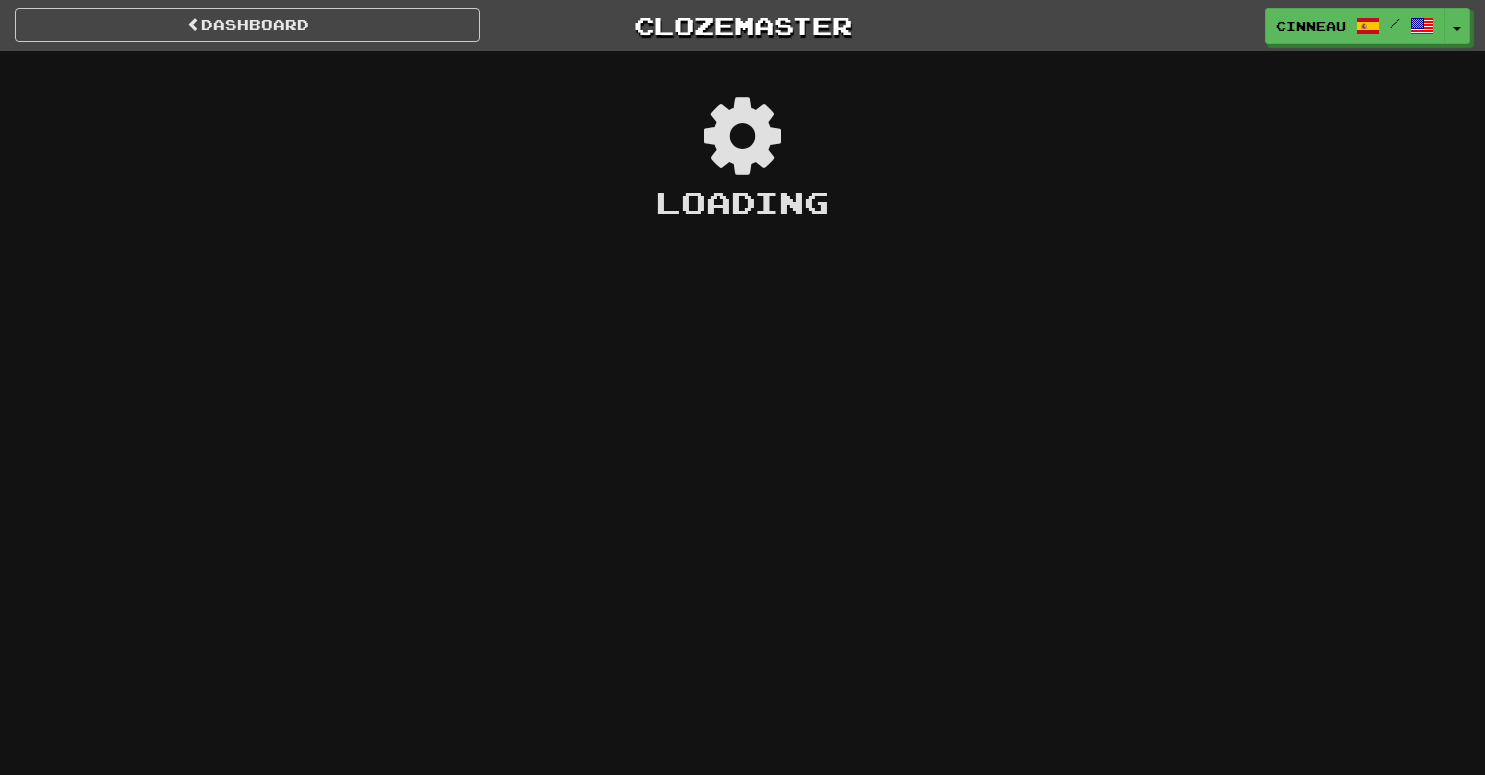 scroll, scrollTop: 0, scrollLeft: 0, axis: both 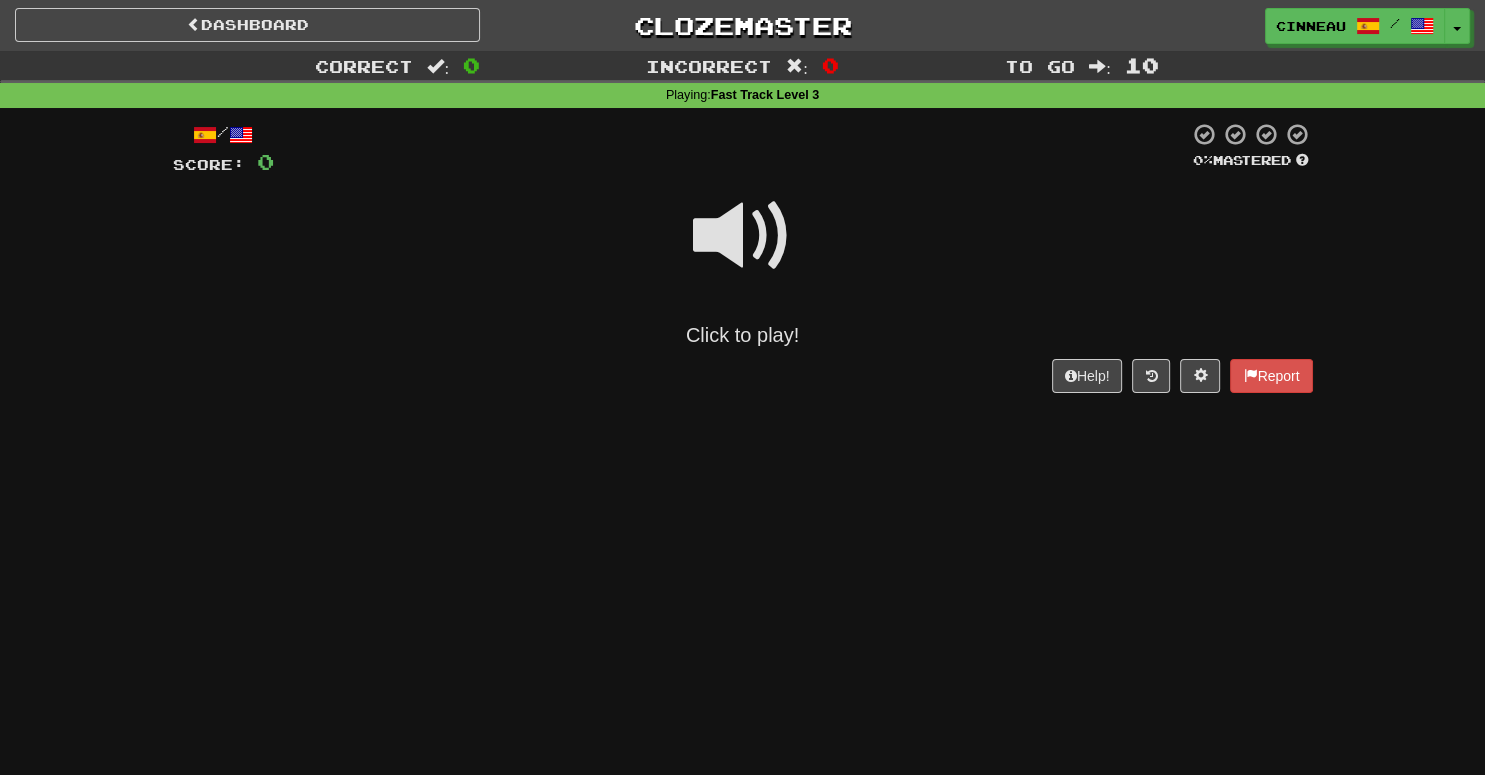 click at bounding box center [743, 236] 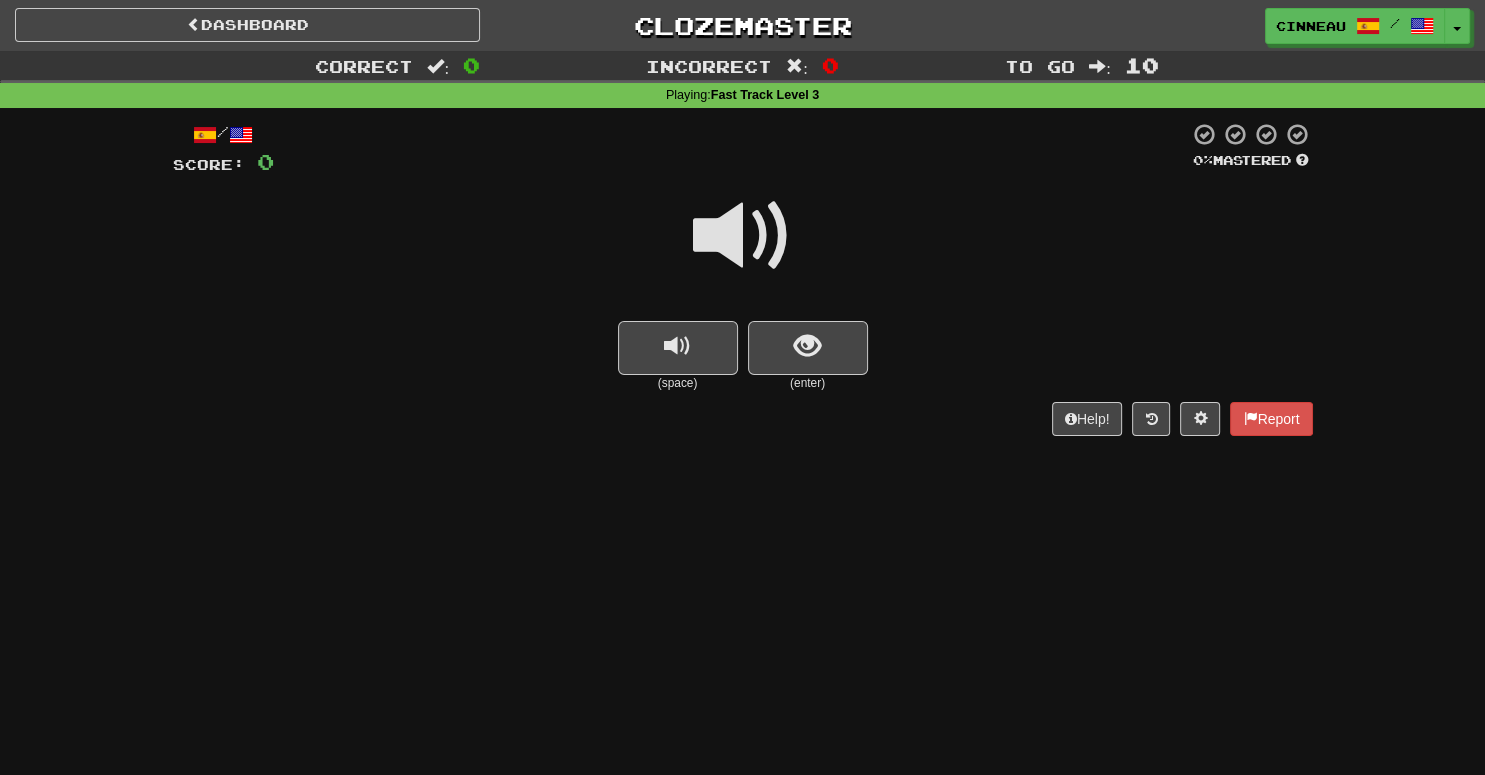 click at bounding box center [743, 236] 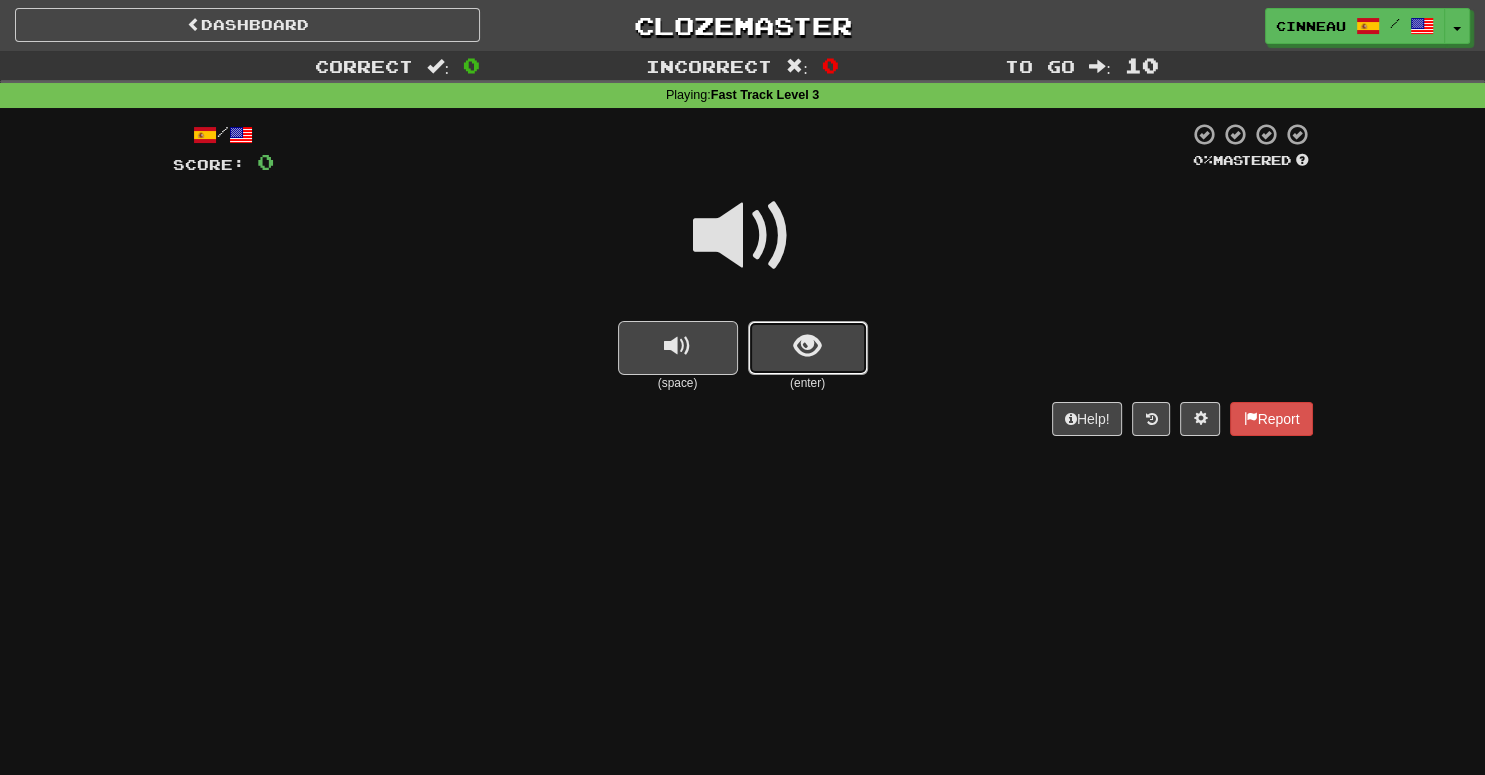 click at bounding box center (807, 346) 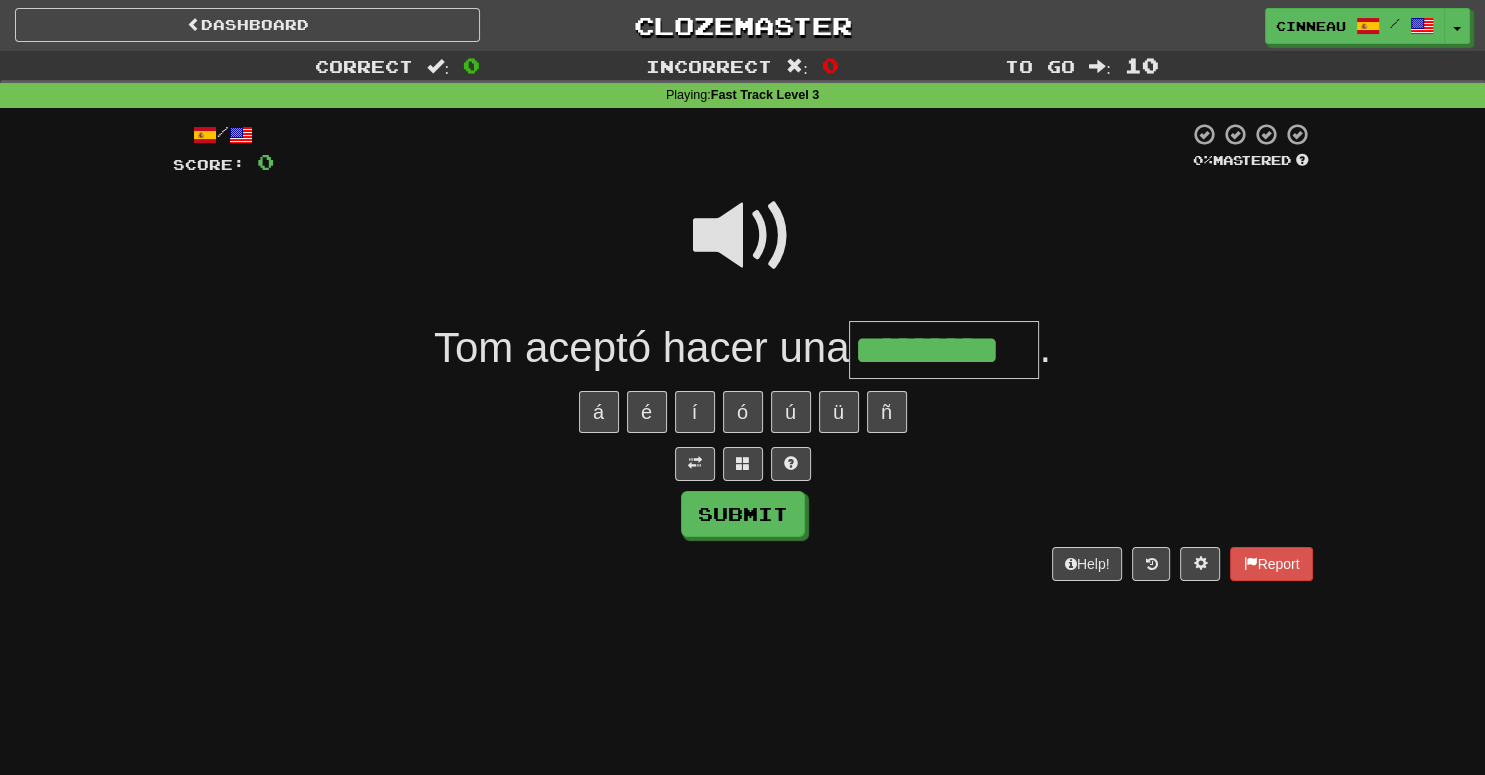 type on "*********" 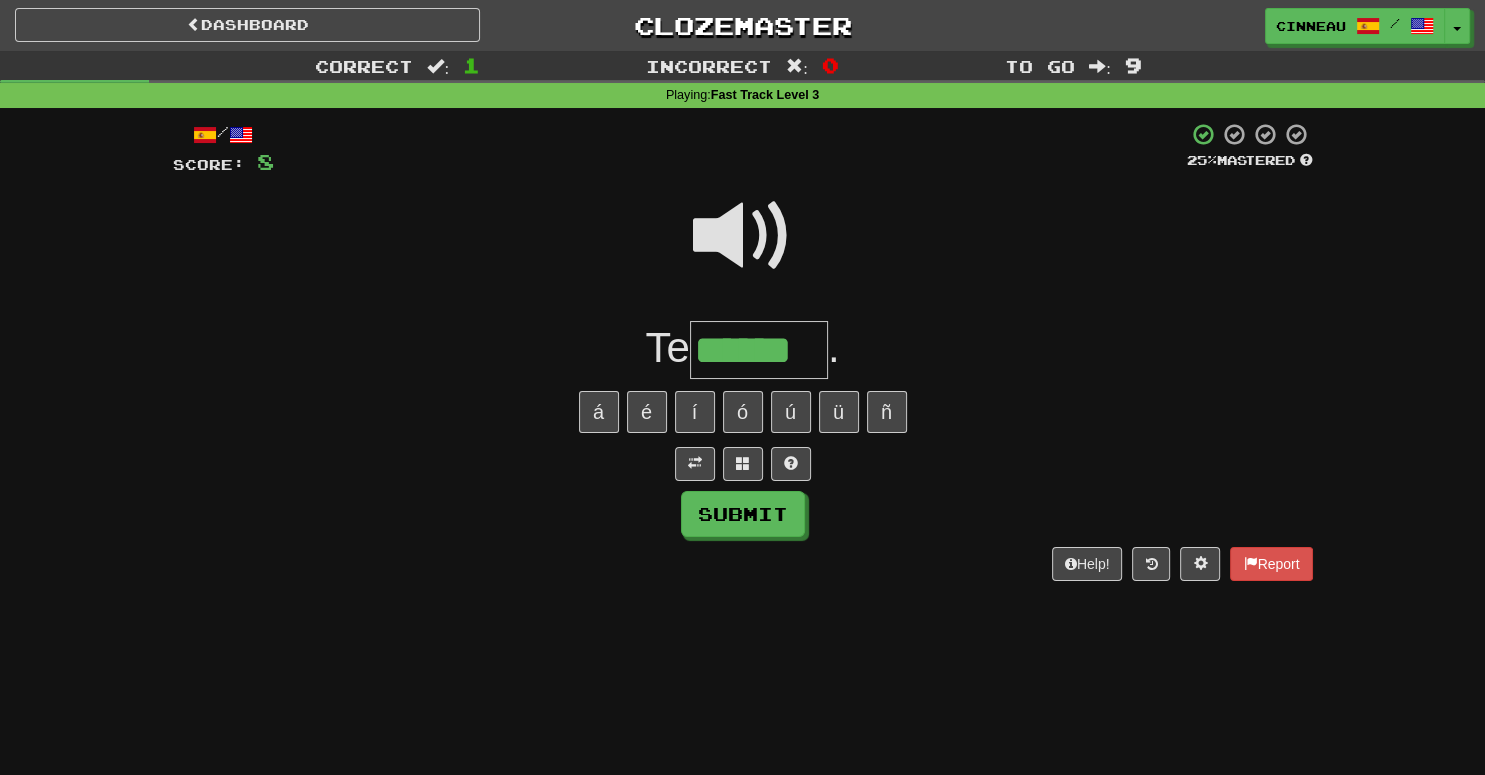 type on "******" 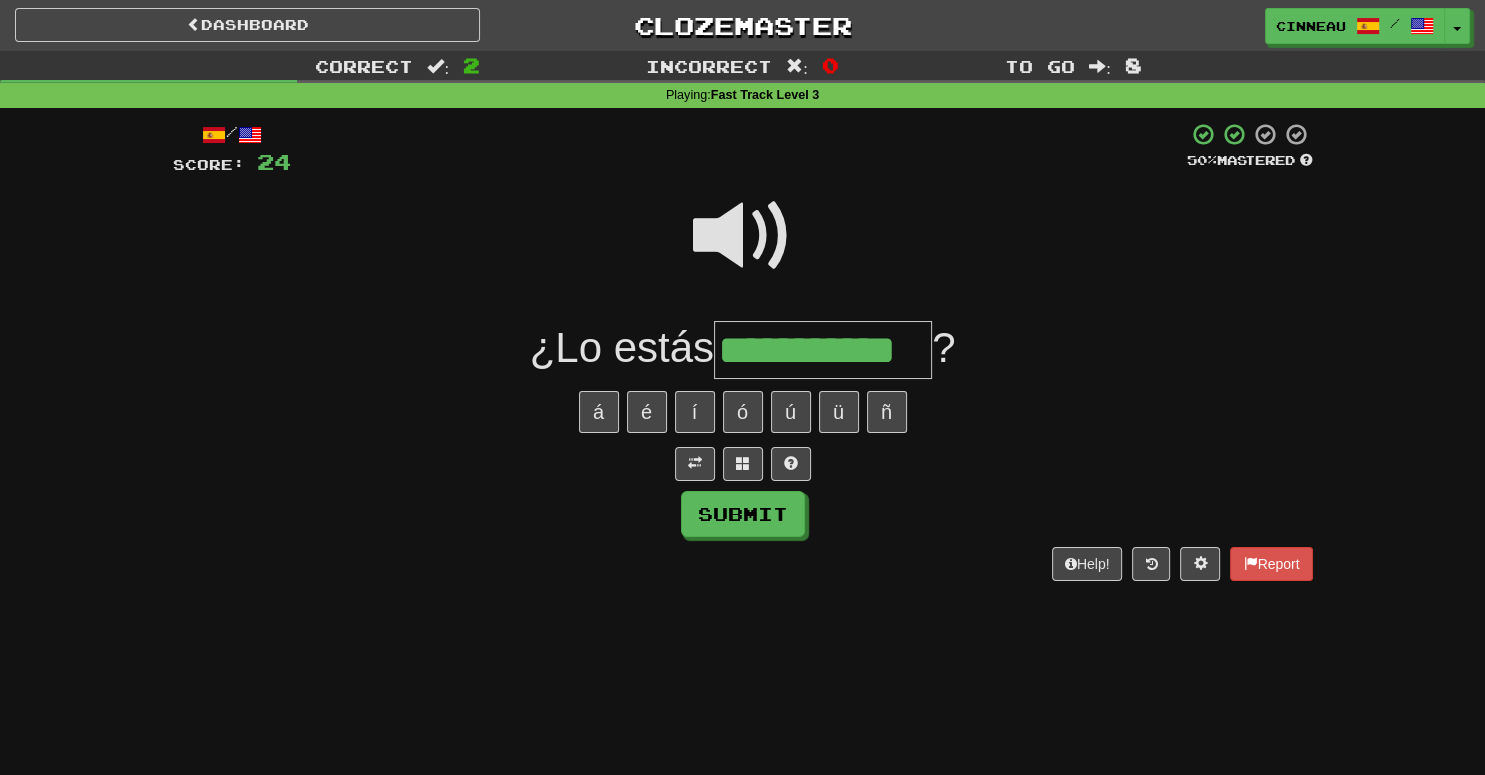 type on "**********" 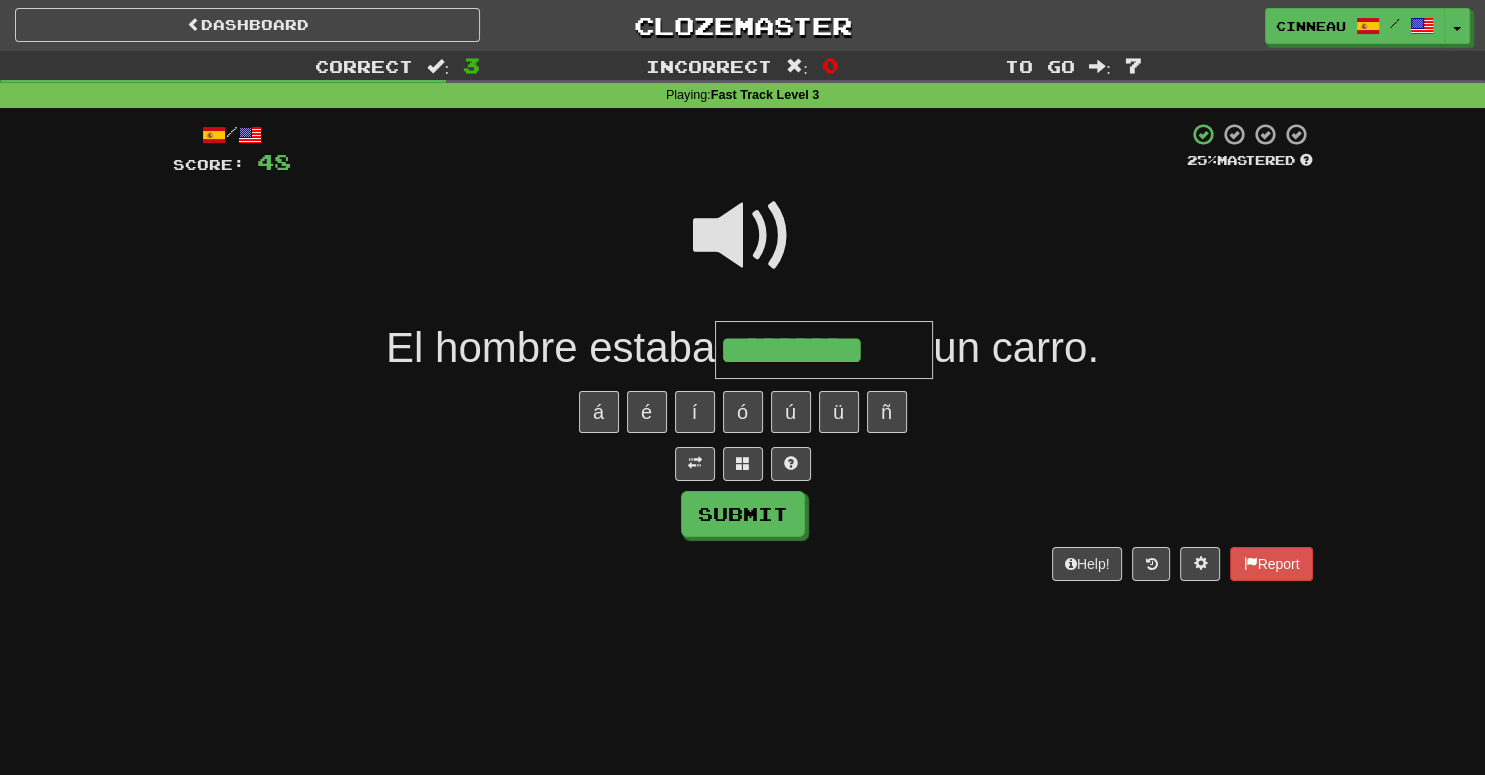 type on "*********" 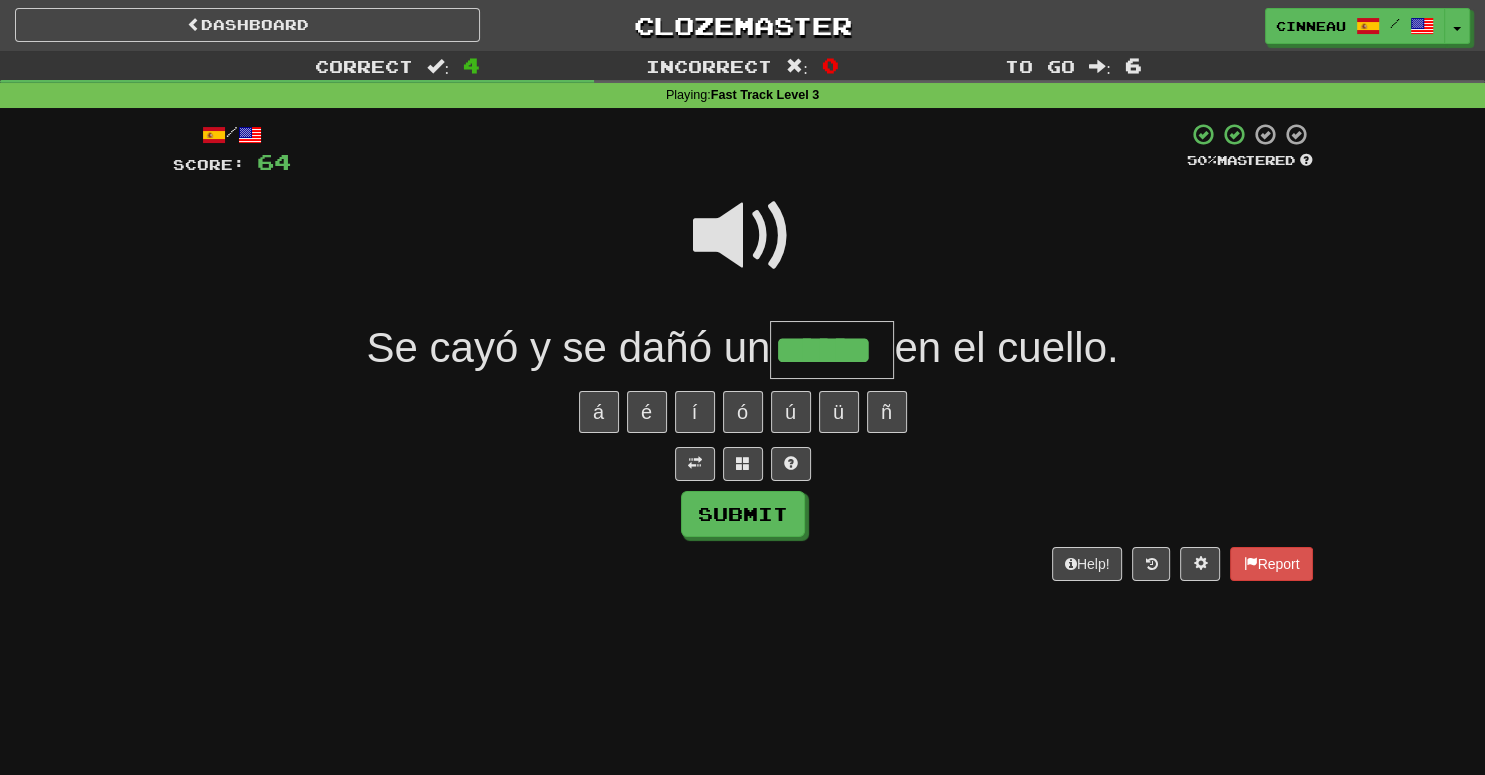 type on "******" 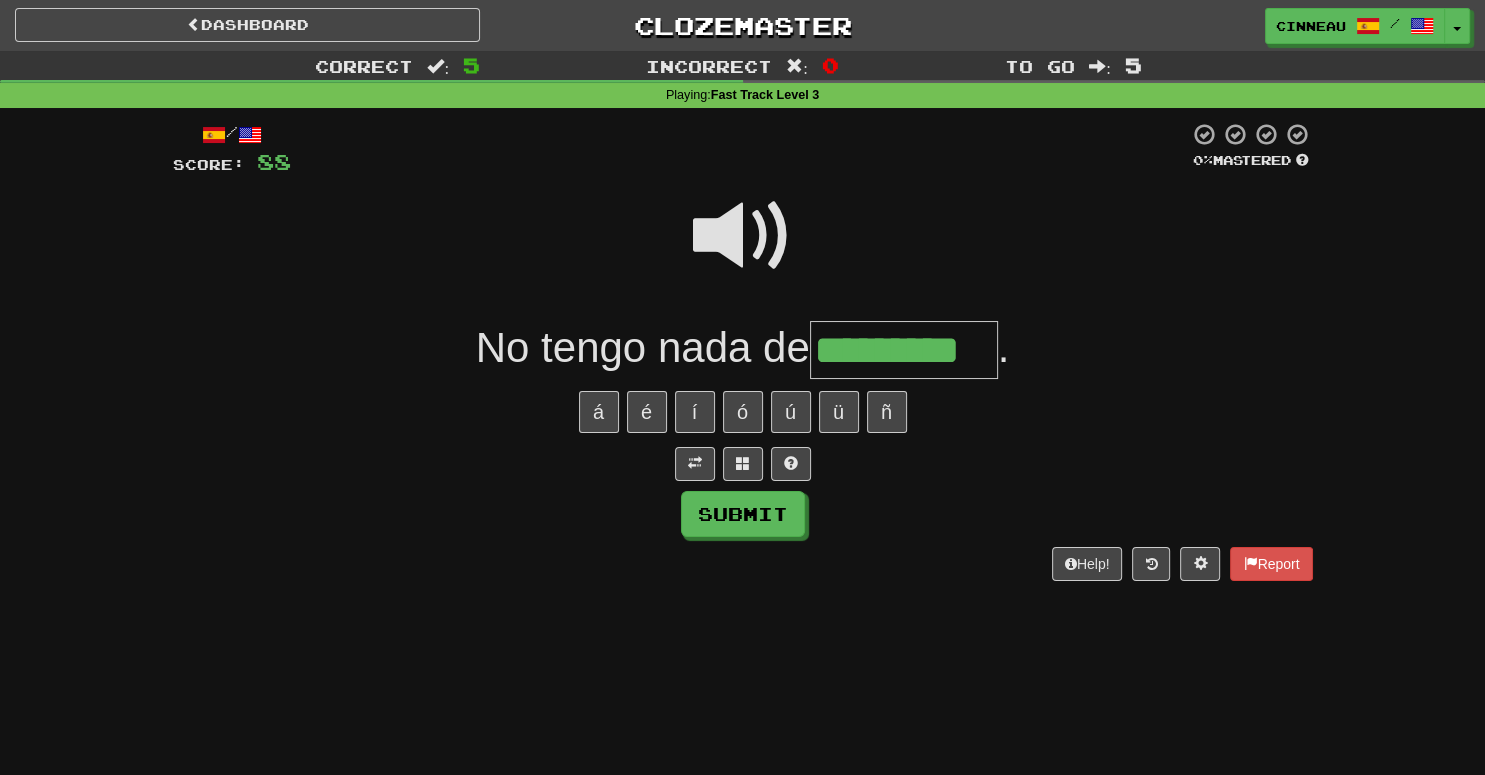 type on "*********" 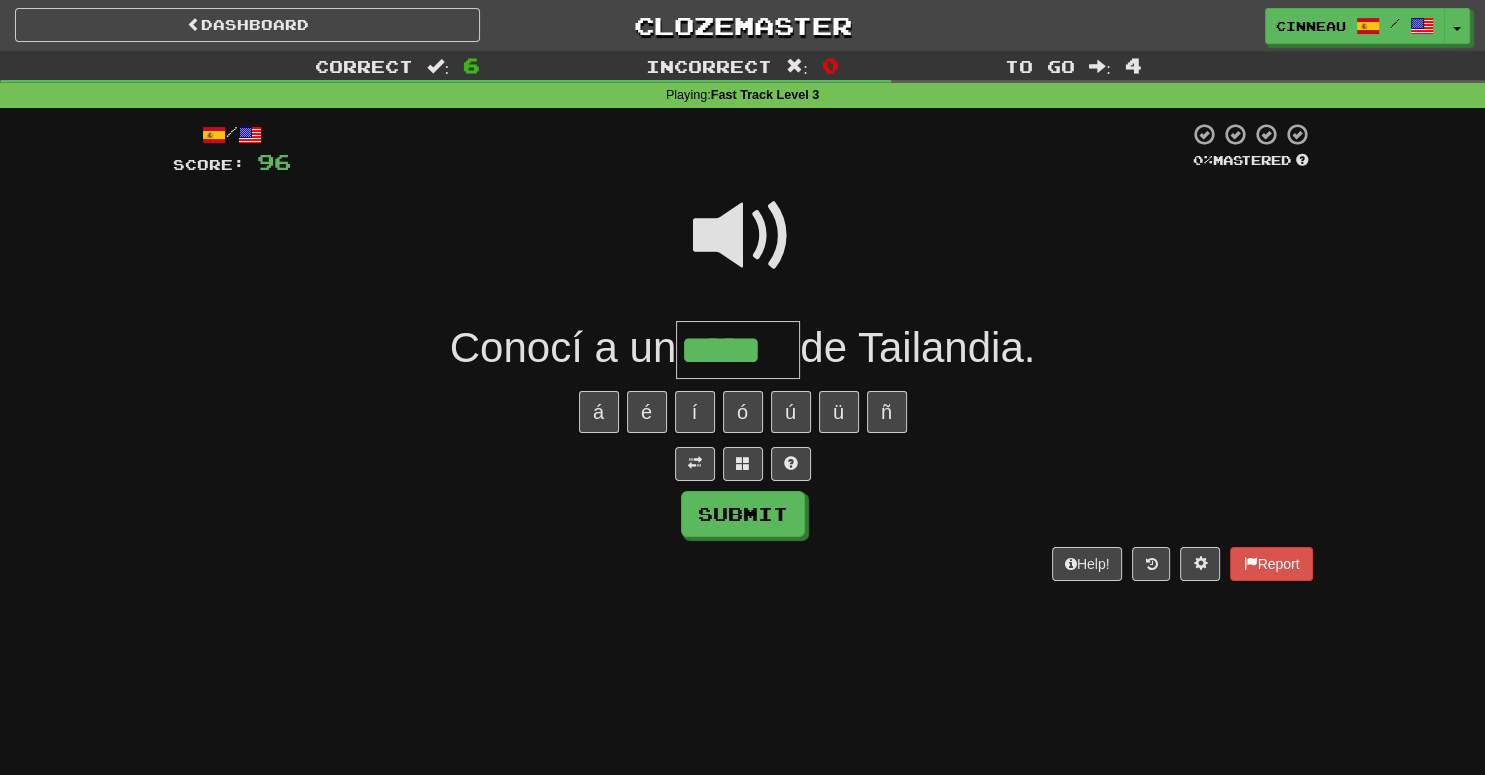 type on "*****" 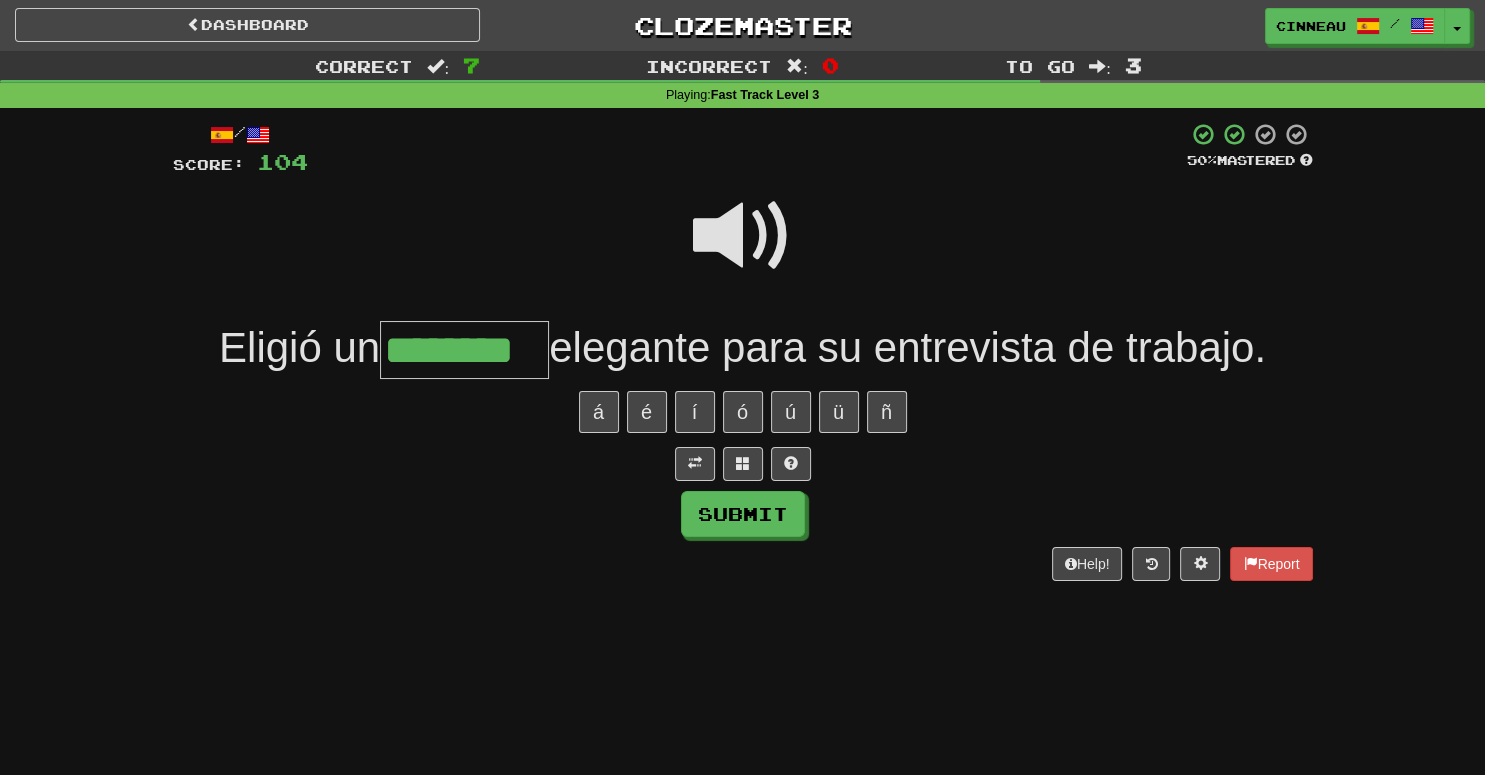 type on "********" 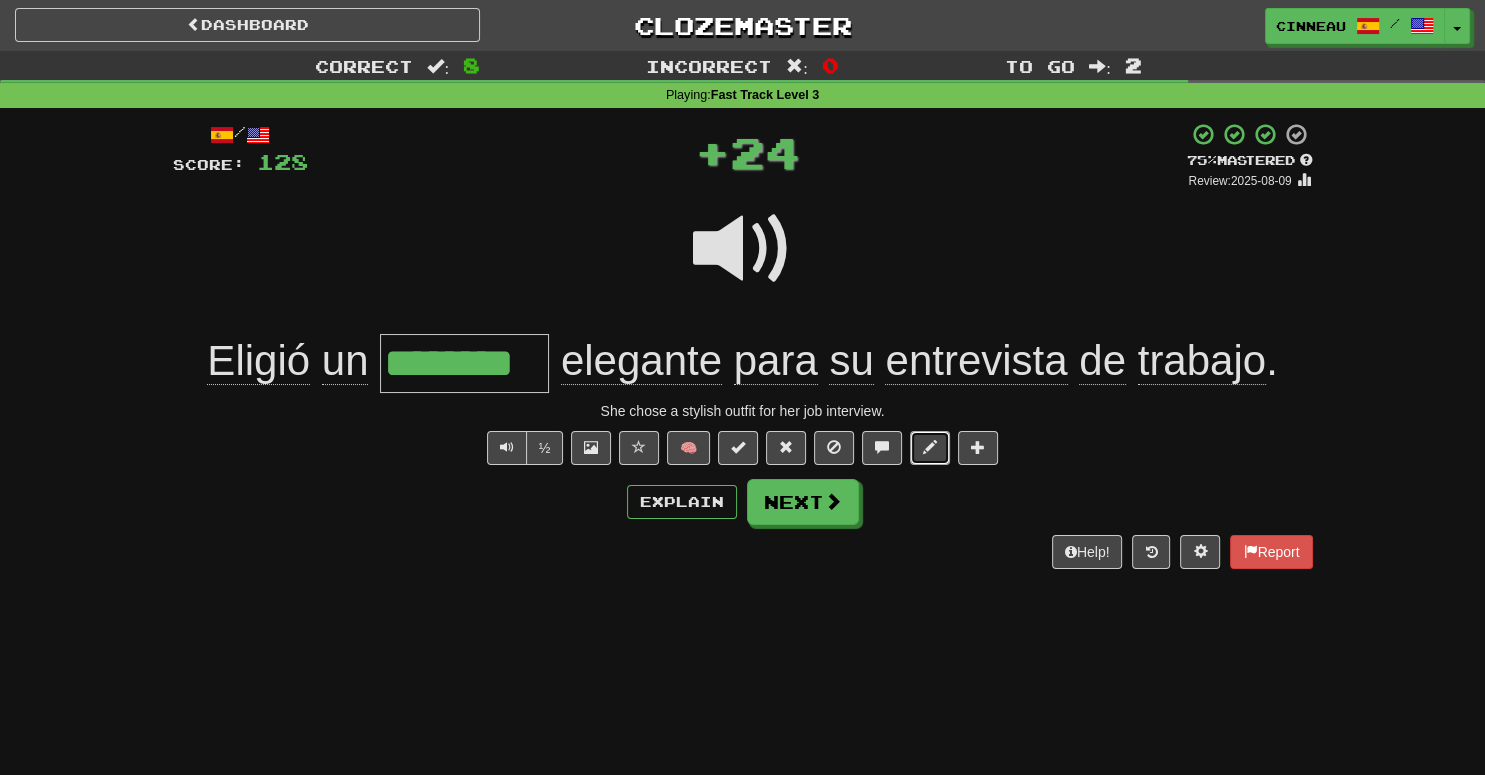 click at bounding box center (930, 447) 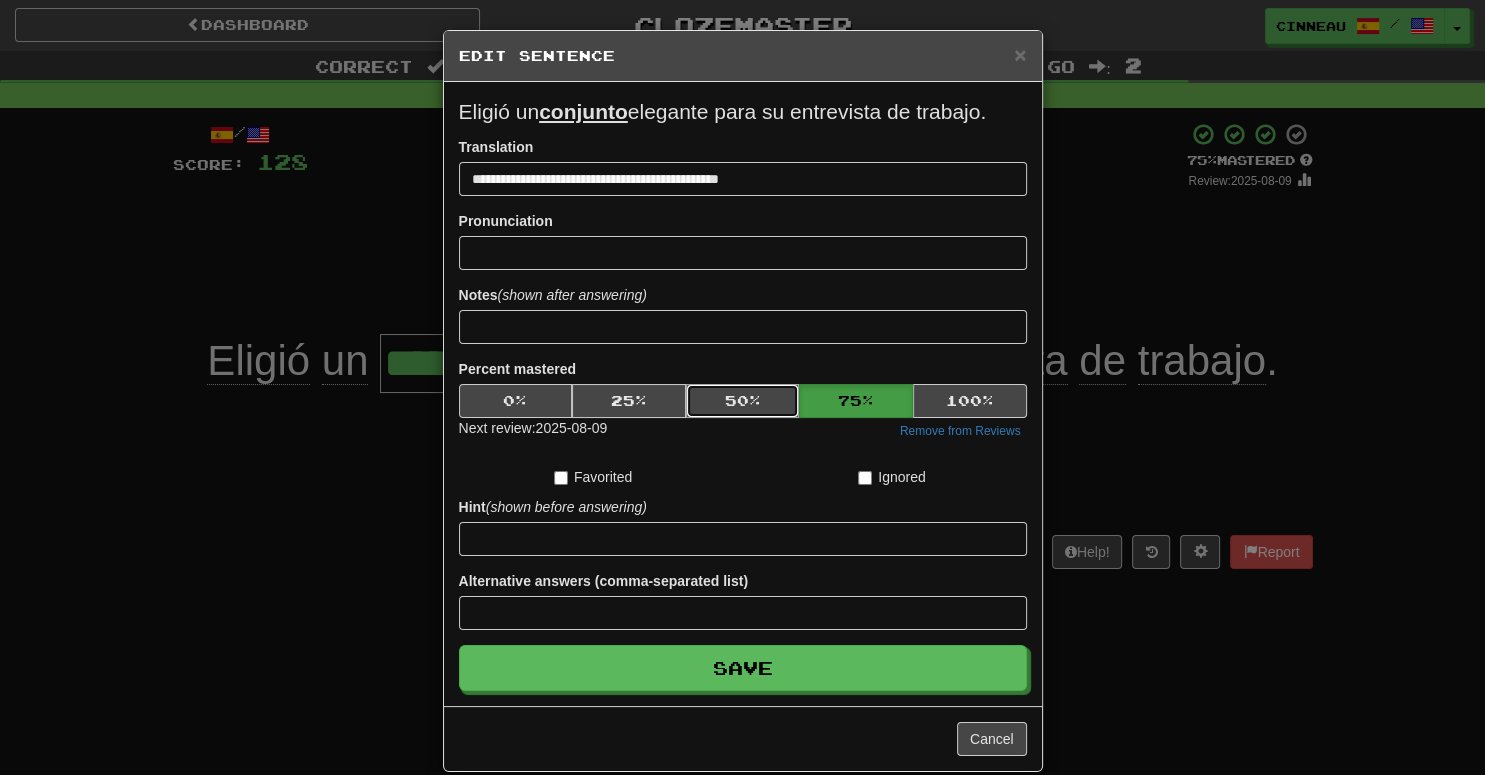 click on "50 %" at bounding box center (743, 401) 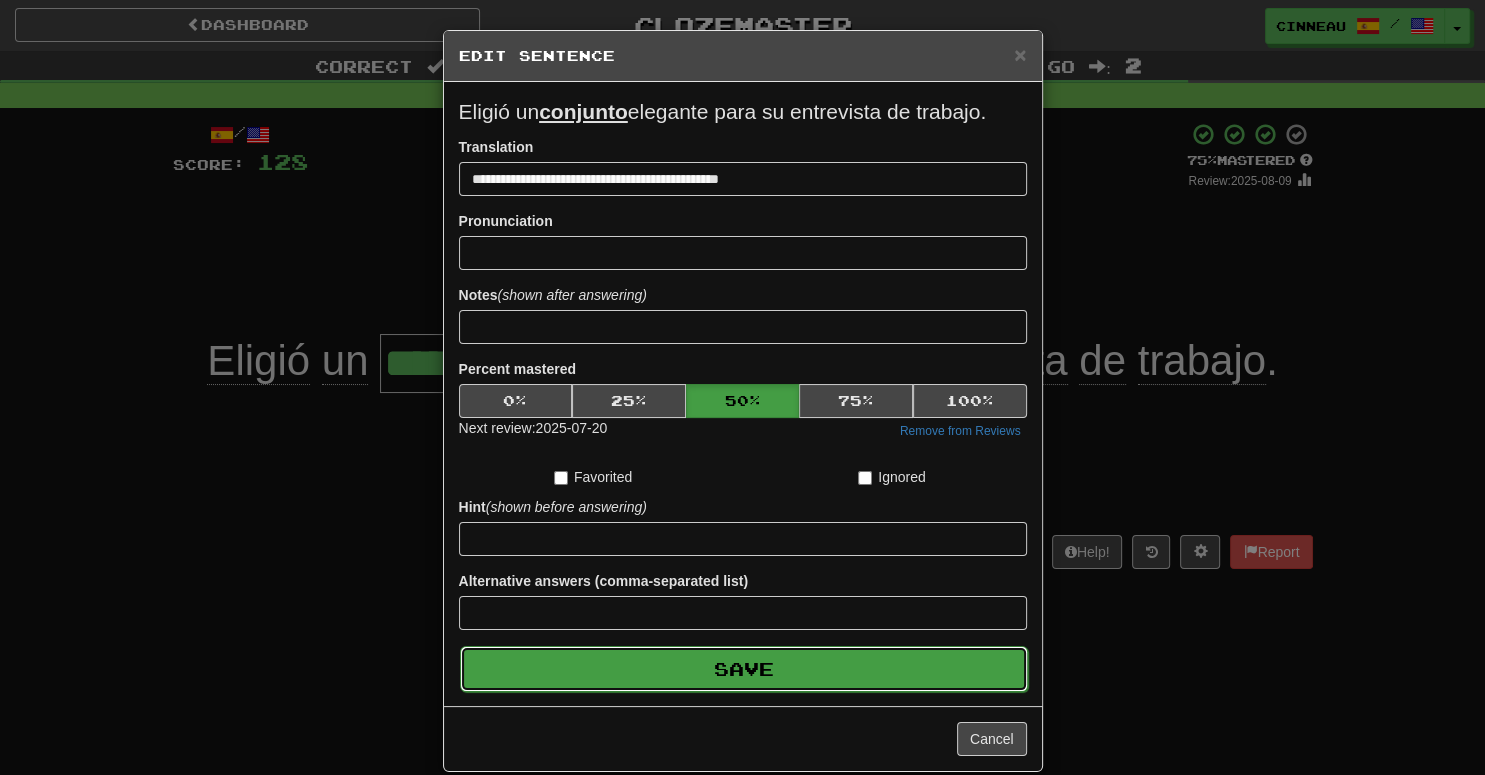 click on "Save" at bounding box center (744, 669) 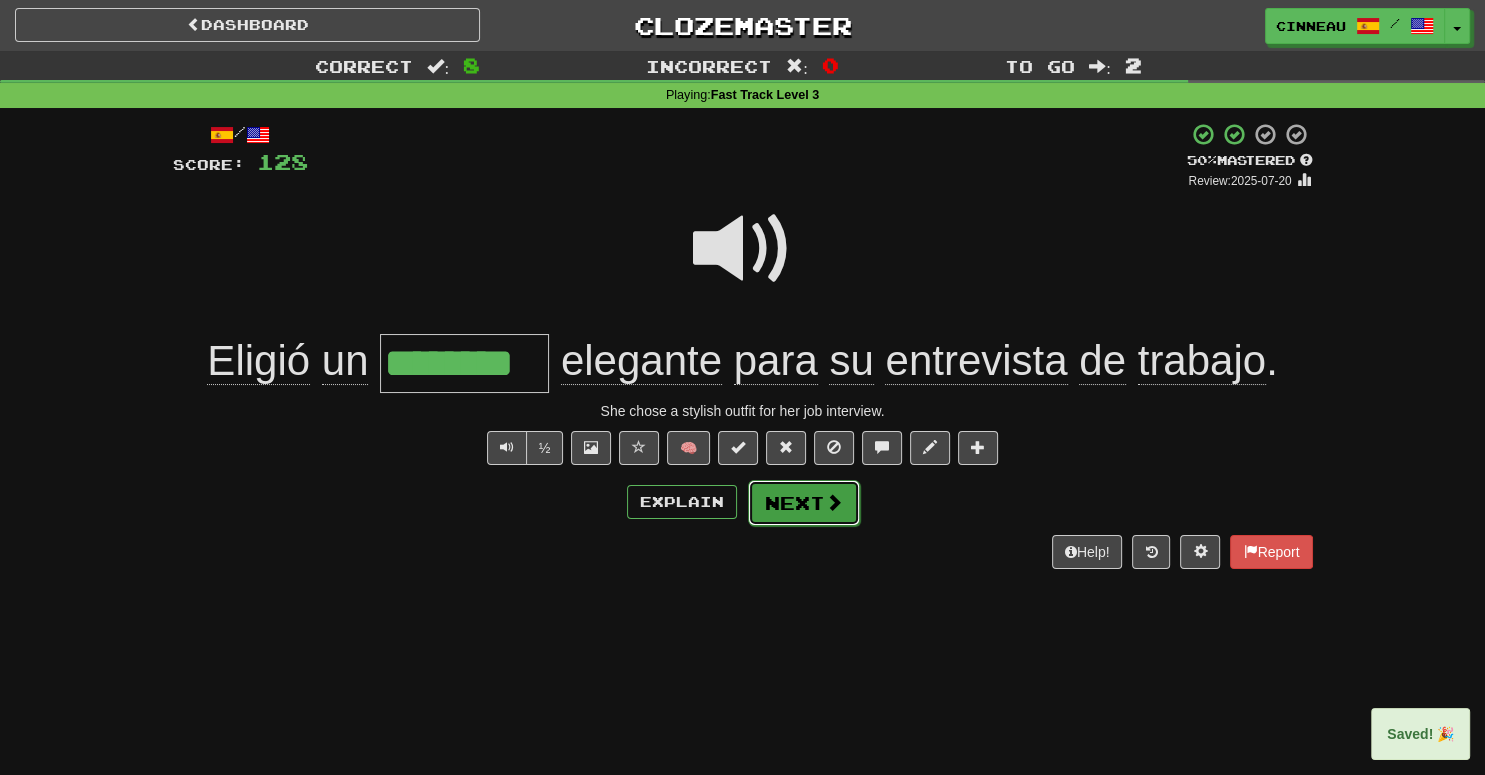 click on "Next" at bounding box center (804, 503) 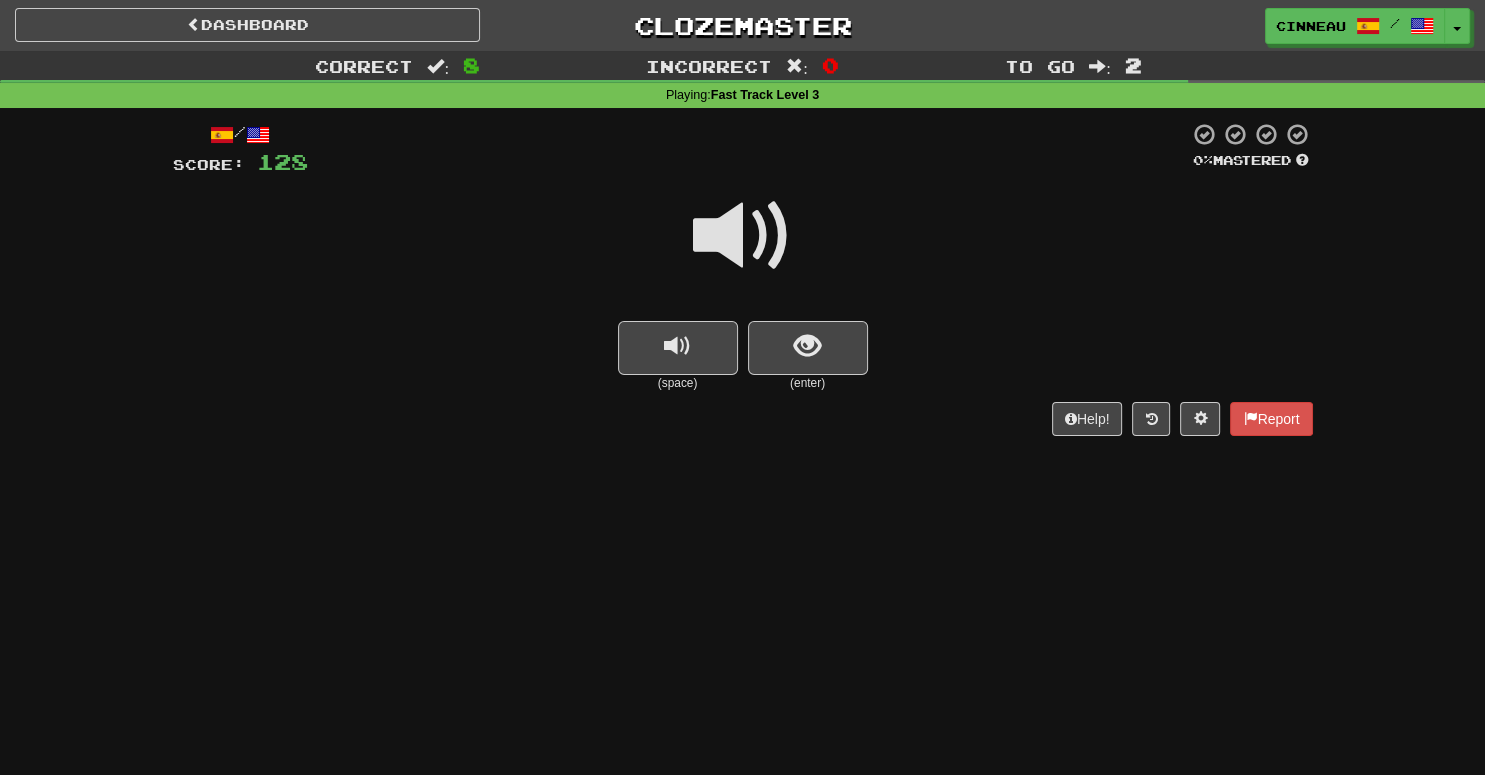 click at bounding box center [743, 236] 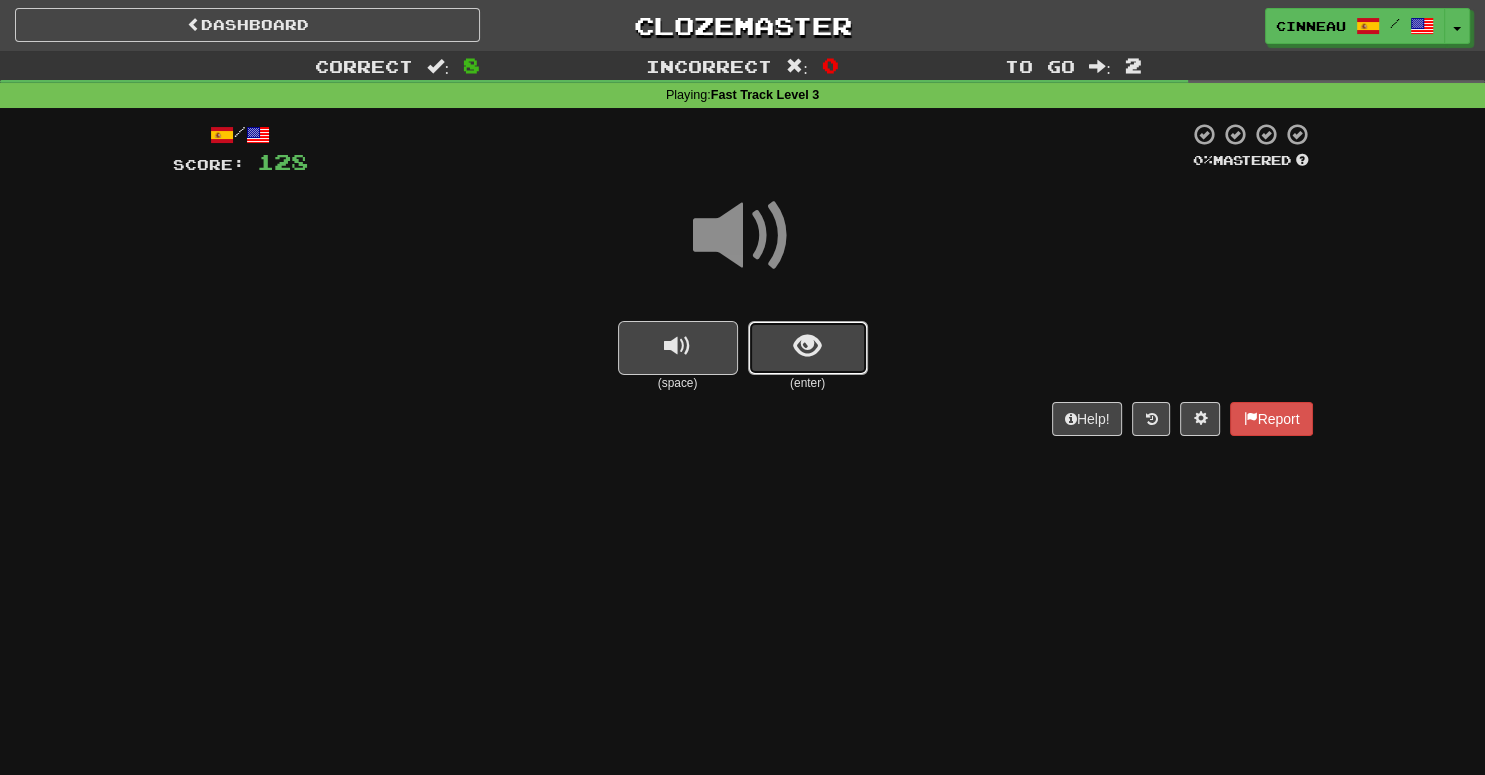 click at bounding box center (808, 348) 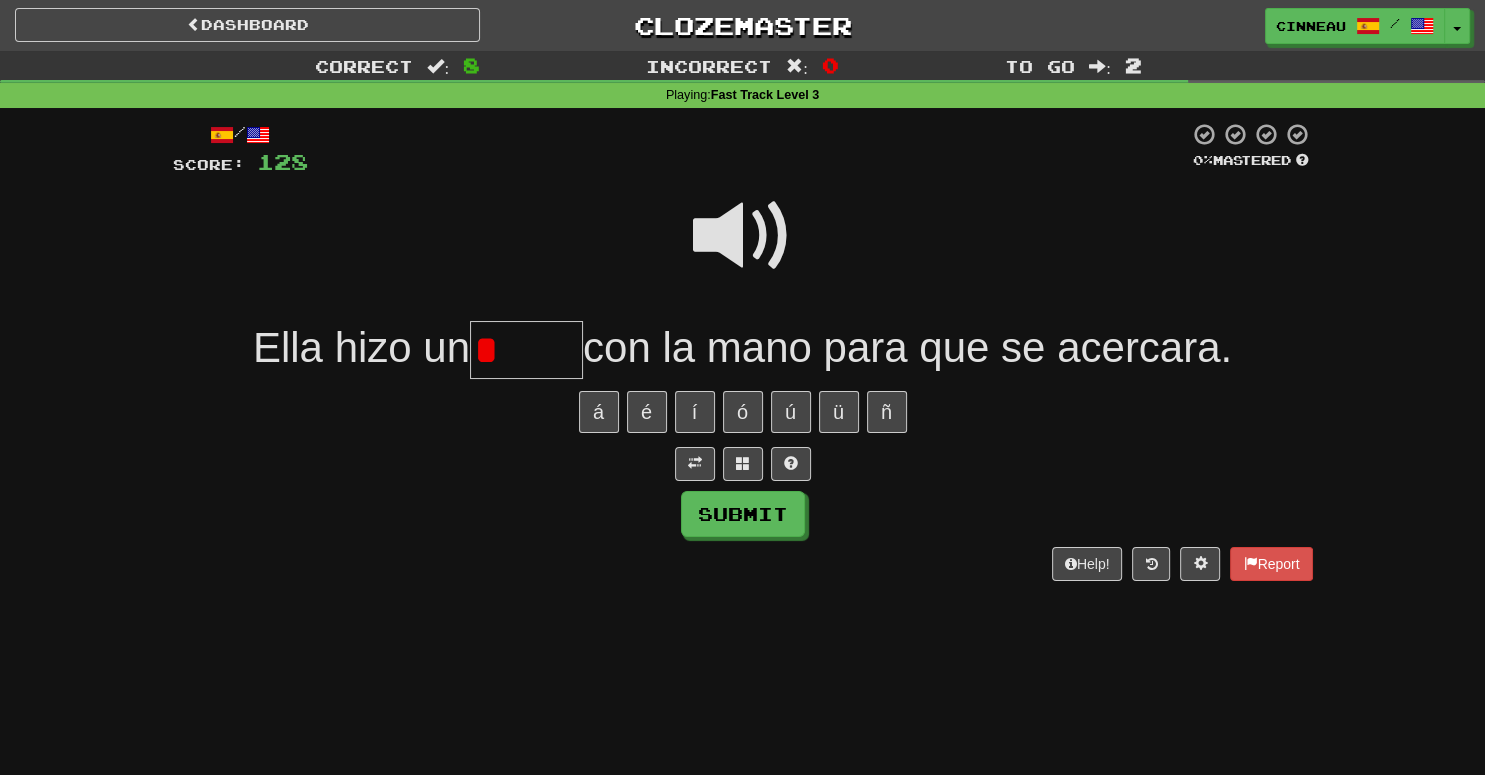 type on "*" 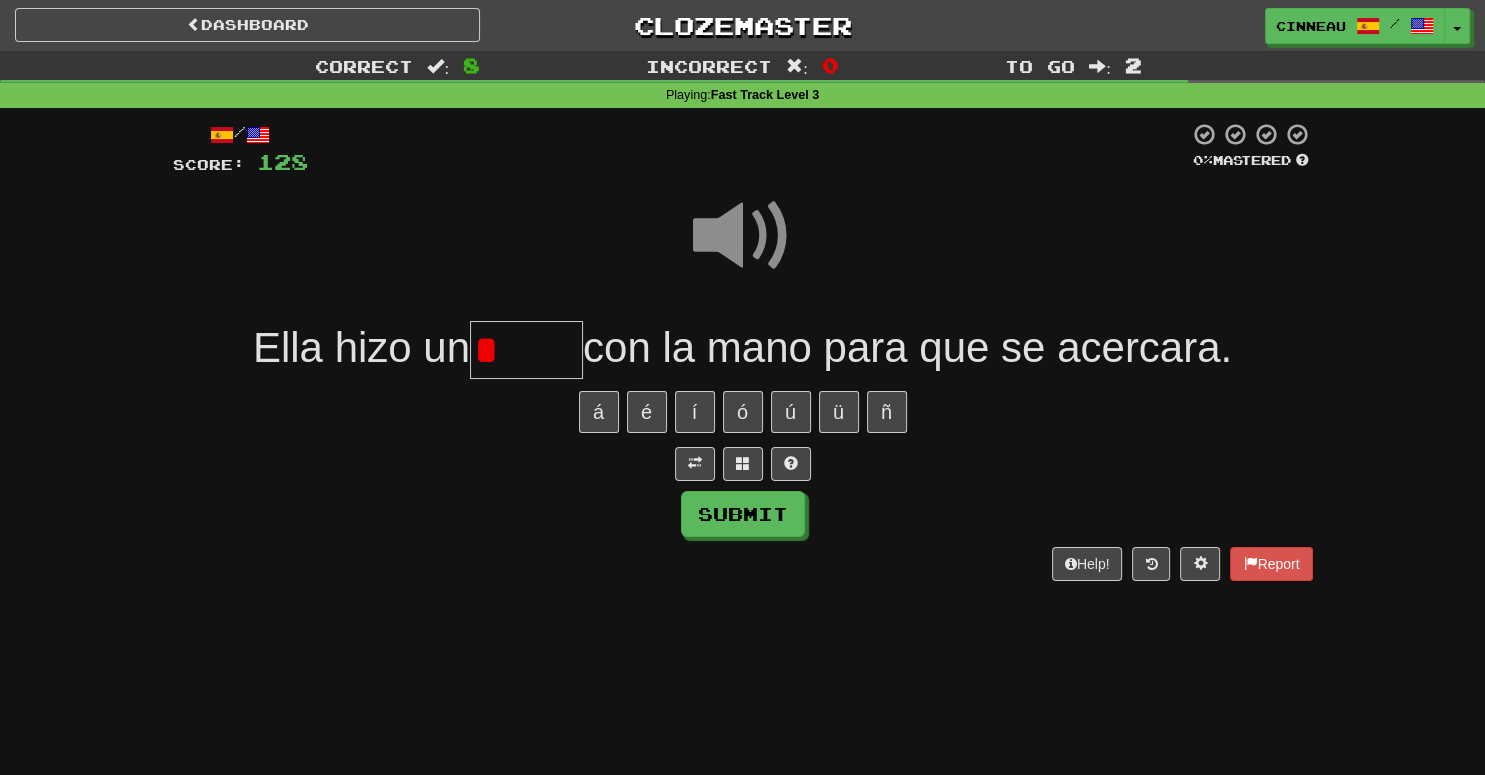 click on "*" at bounding box center [526, 350] 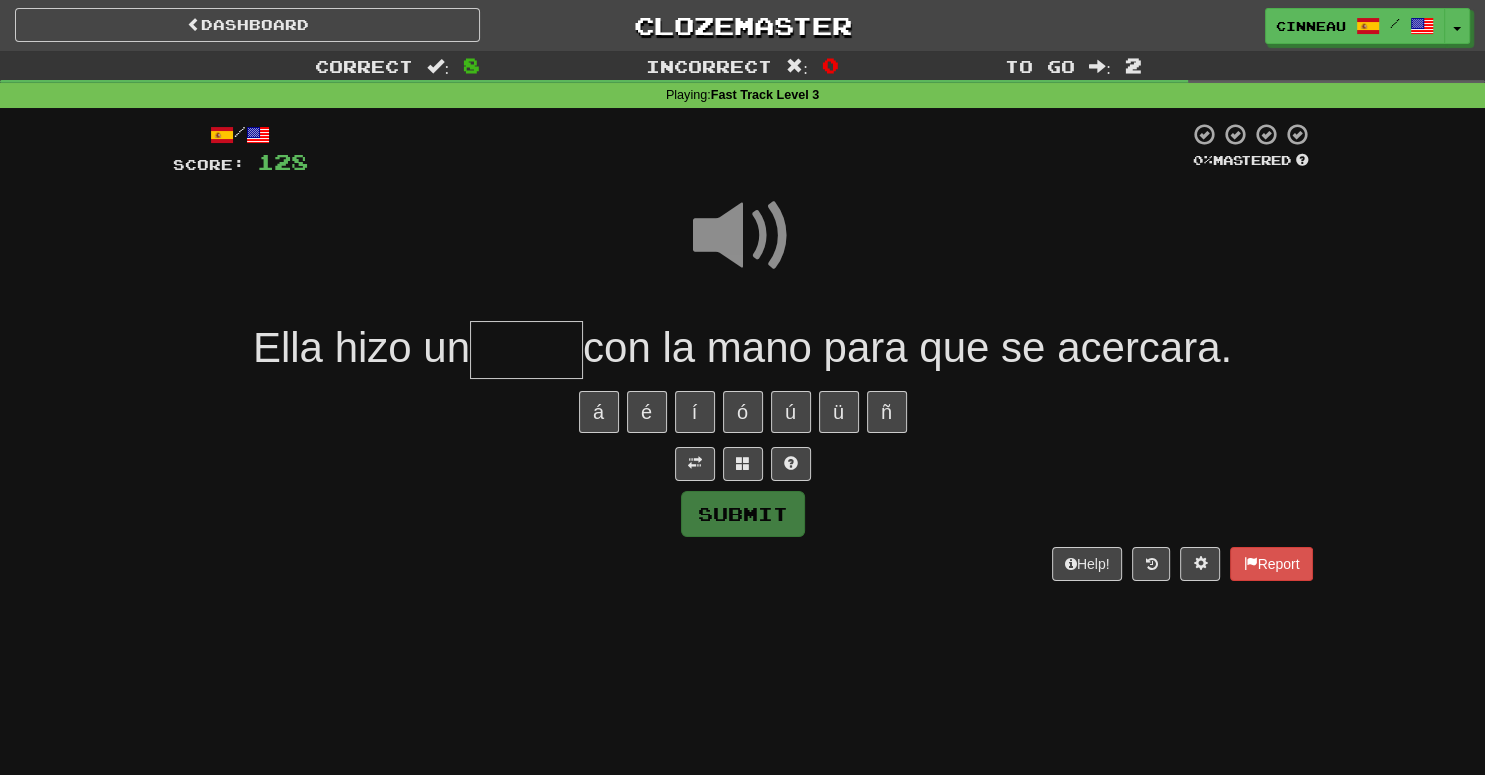 type on "*" 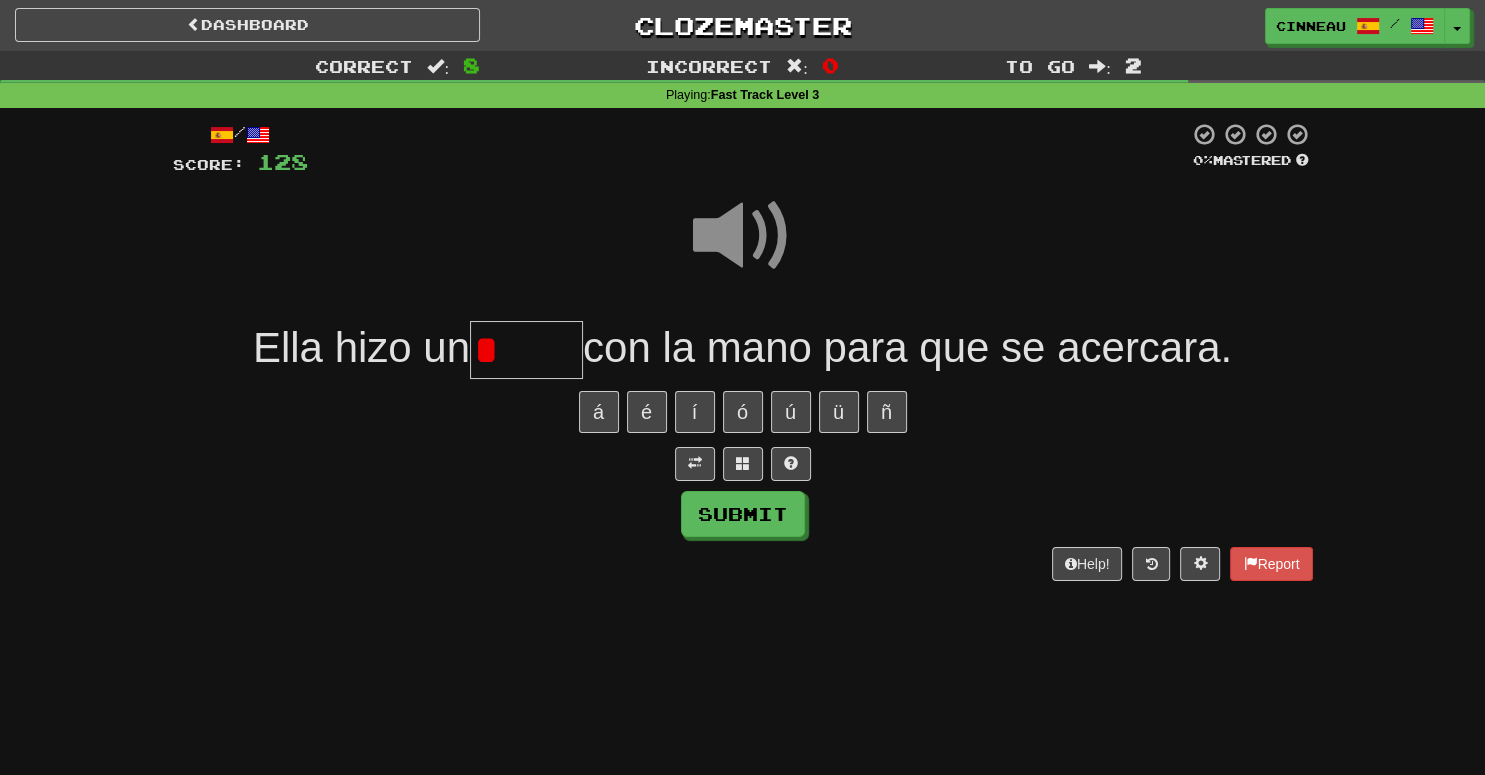 type on "*****" 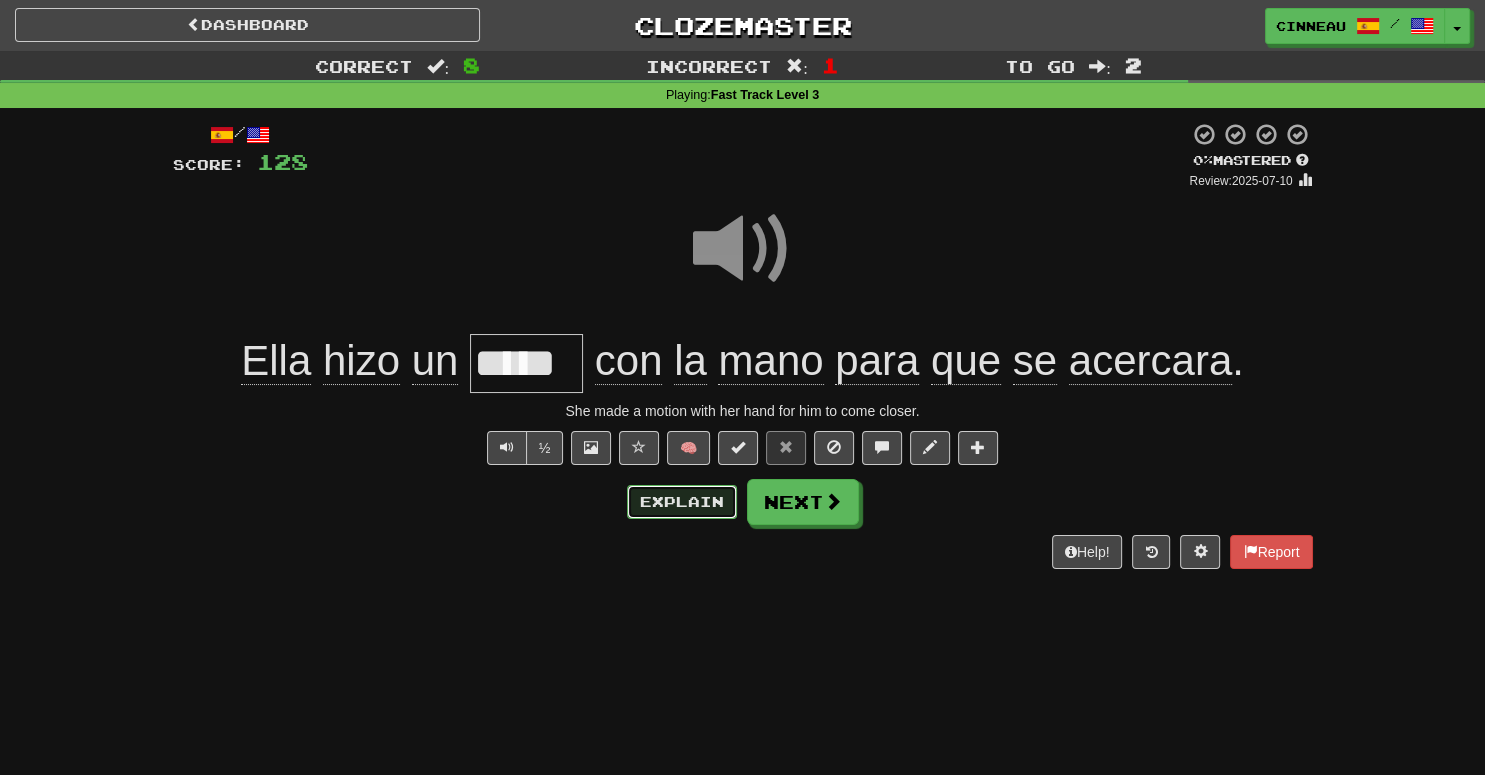 click on "Explain" at bounding box center [682, 502] 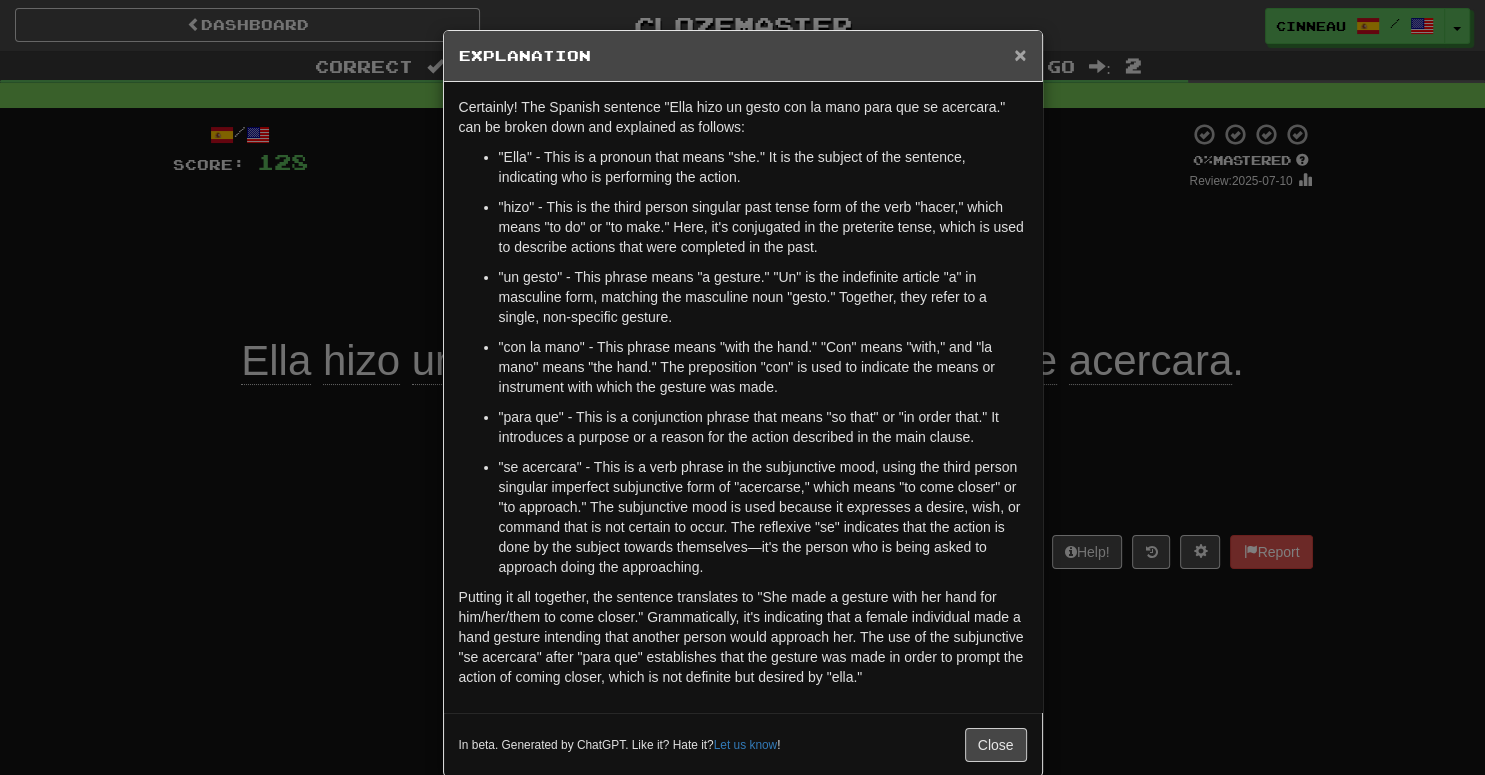 click on "×" at bounding box center [1020, 54] 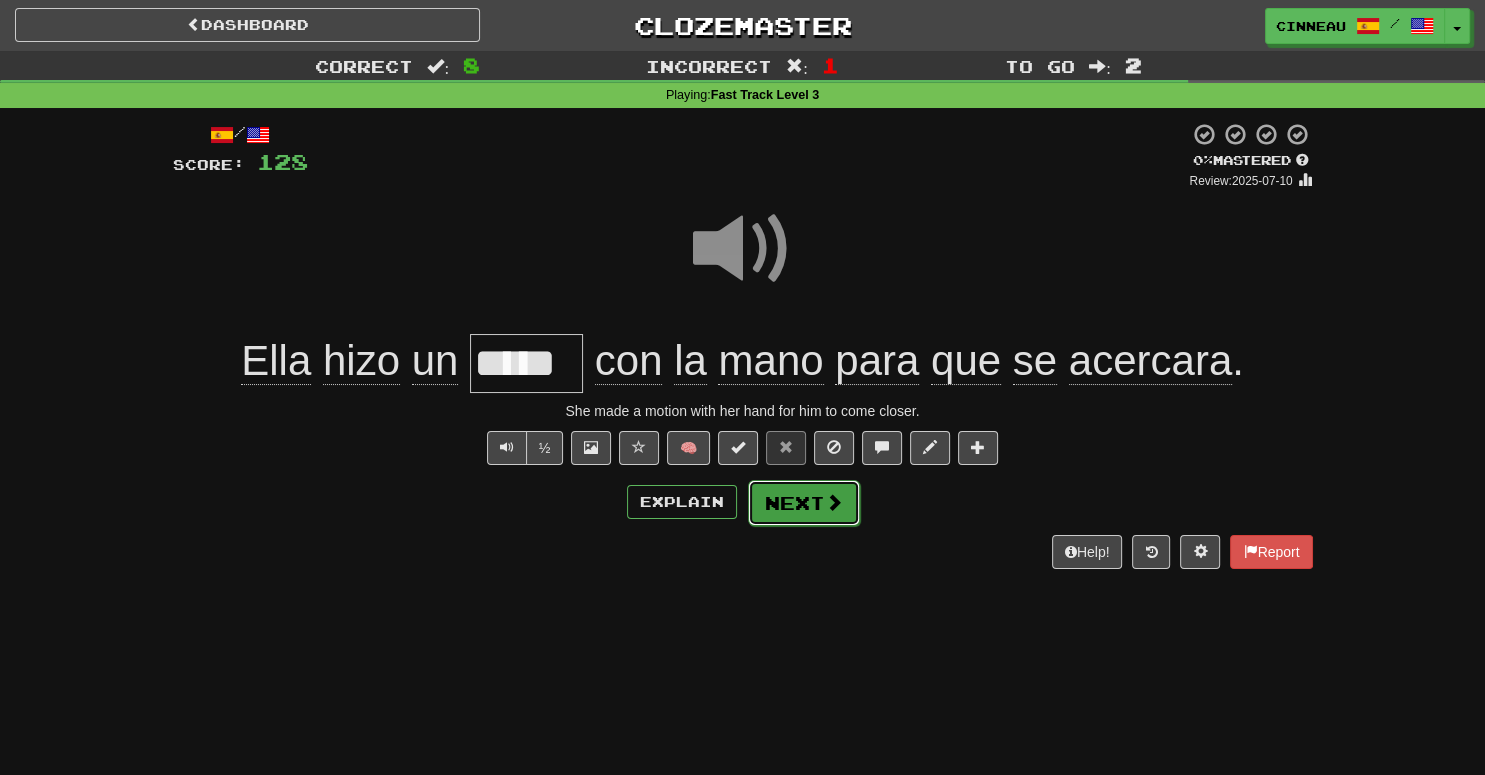 click on "Next" at bounding box center [804, 503] 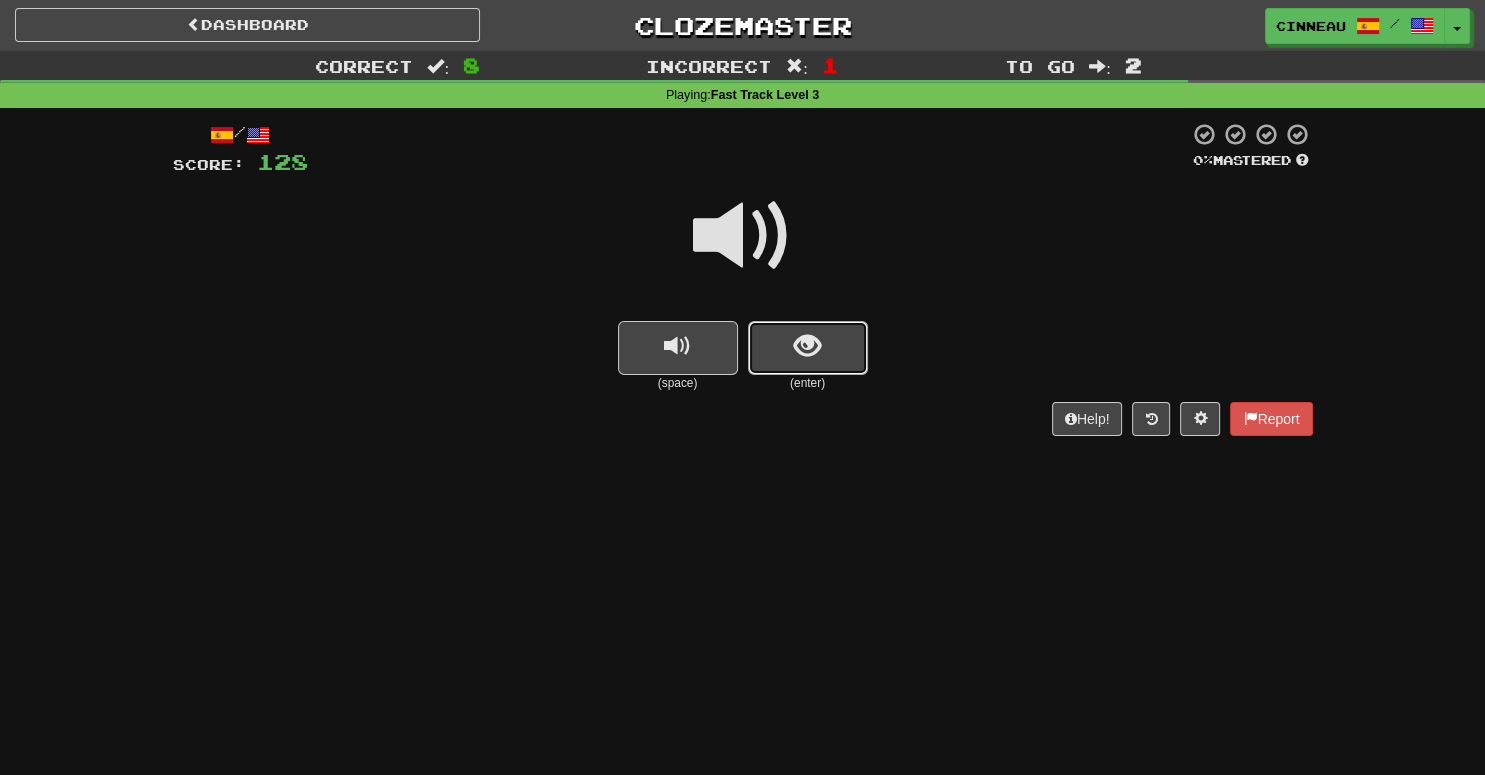 click at bounding box center [808, 348] 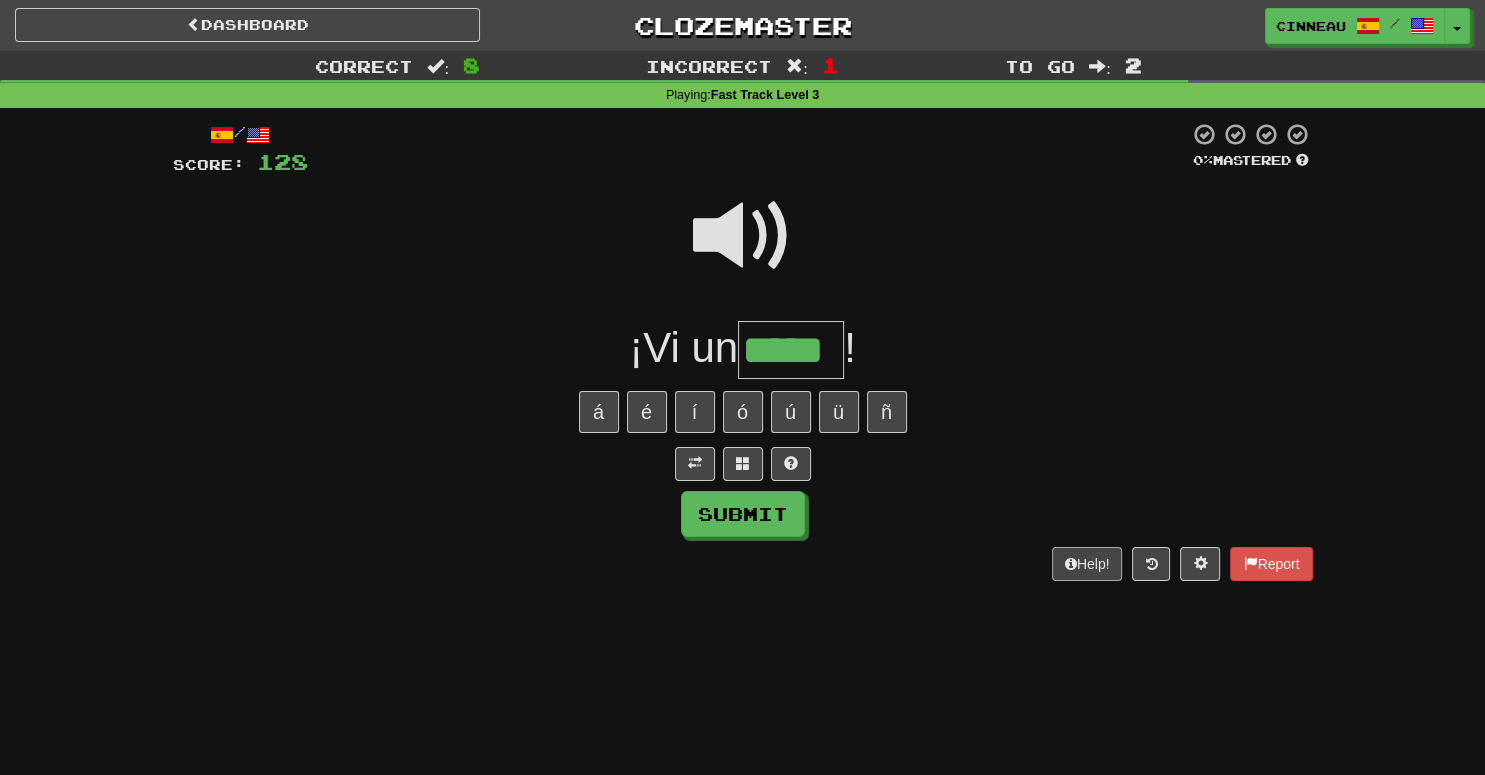 type on "*****" 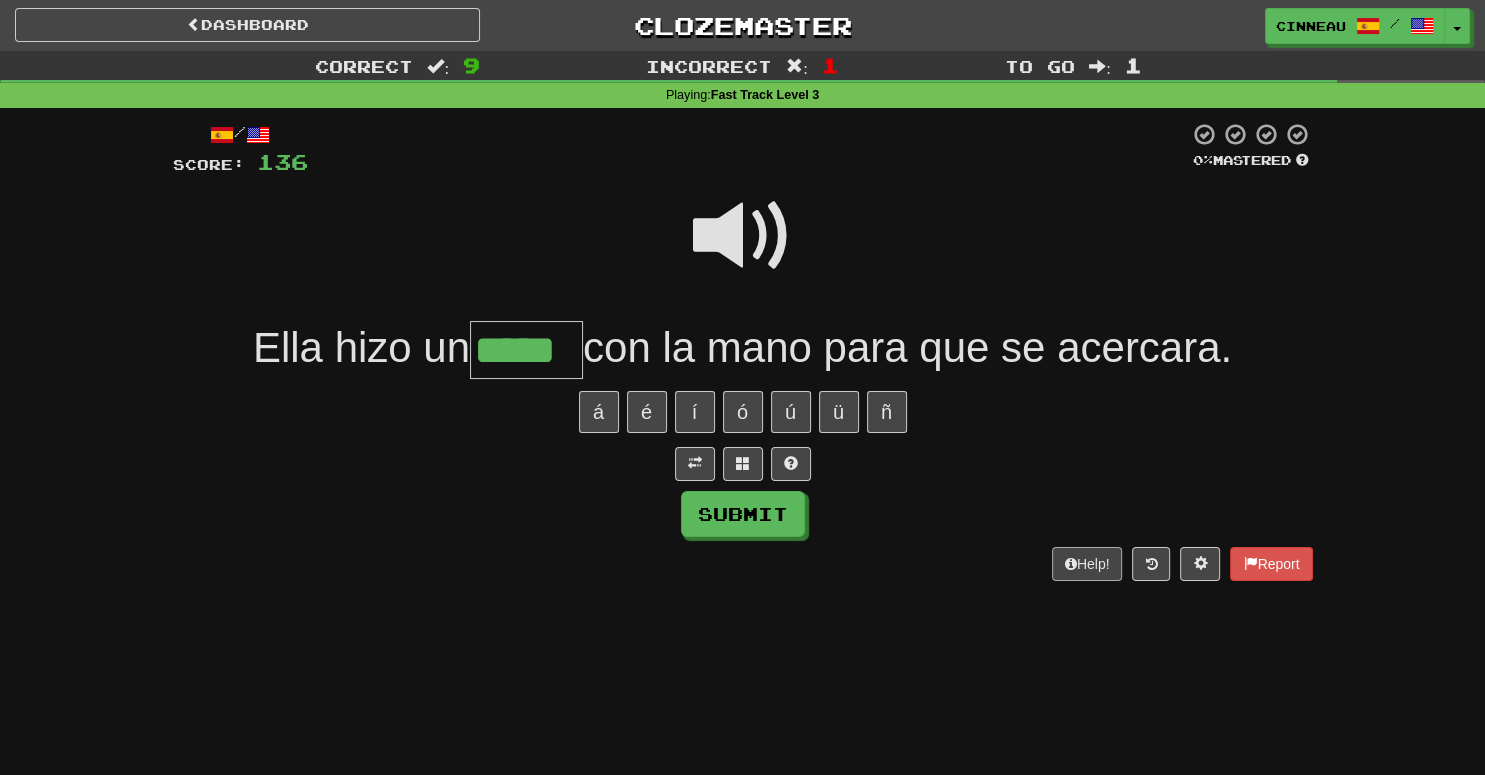 type on "*****" 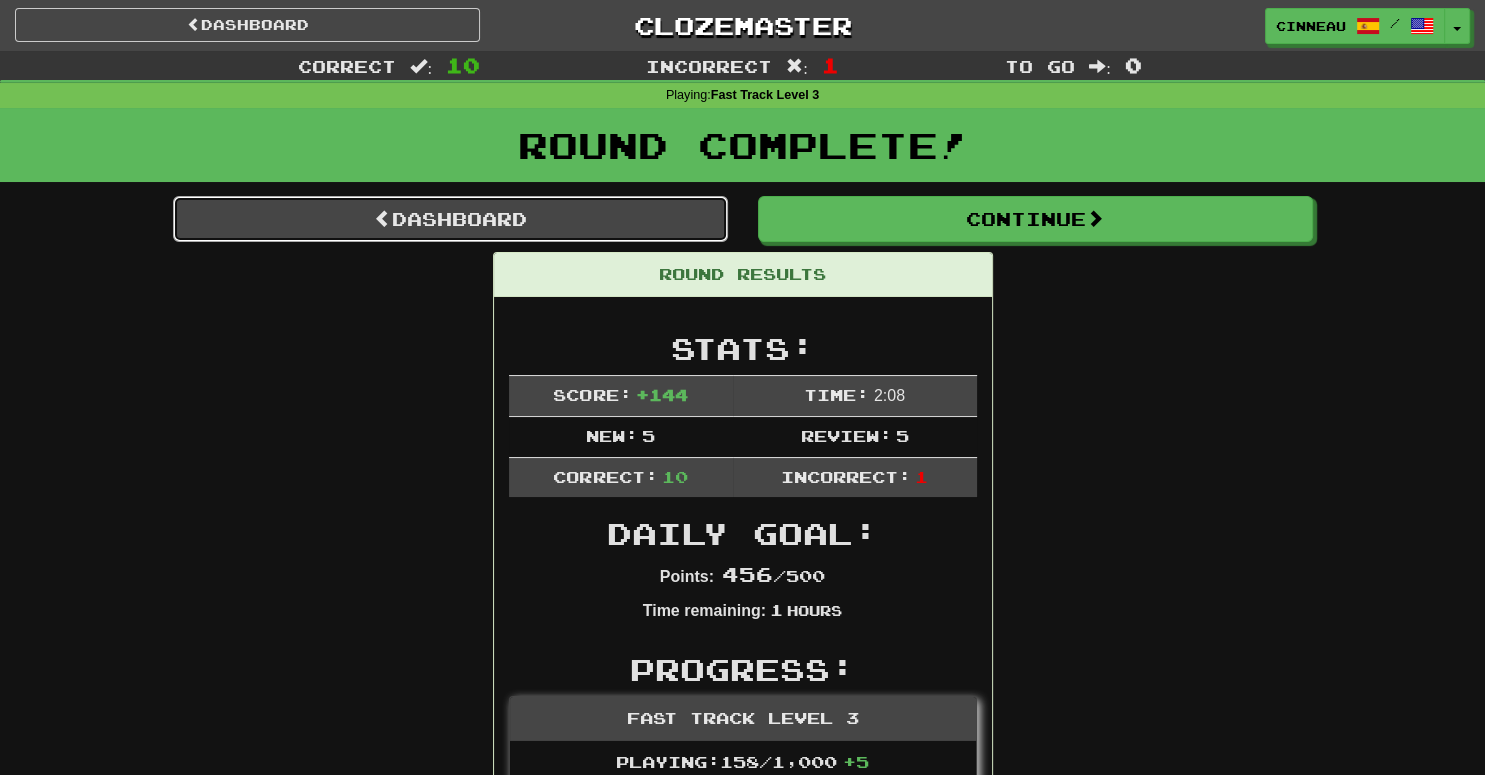 click on "Dashboard" at bounding box center [450, 219] 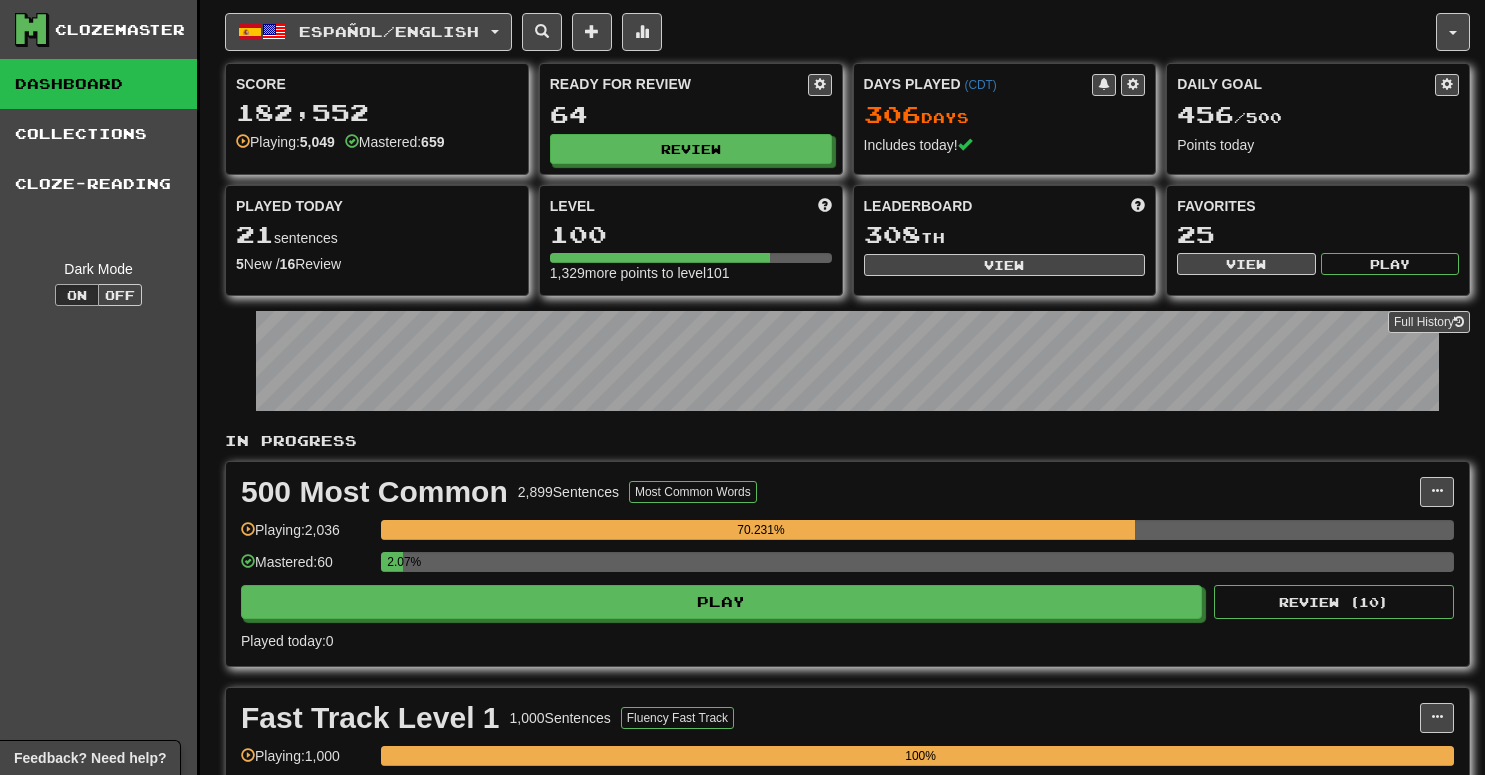 scroll, scrollTop: 0, scrollLeft: 0, axis: both 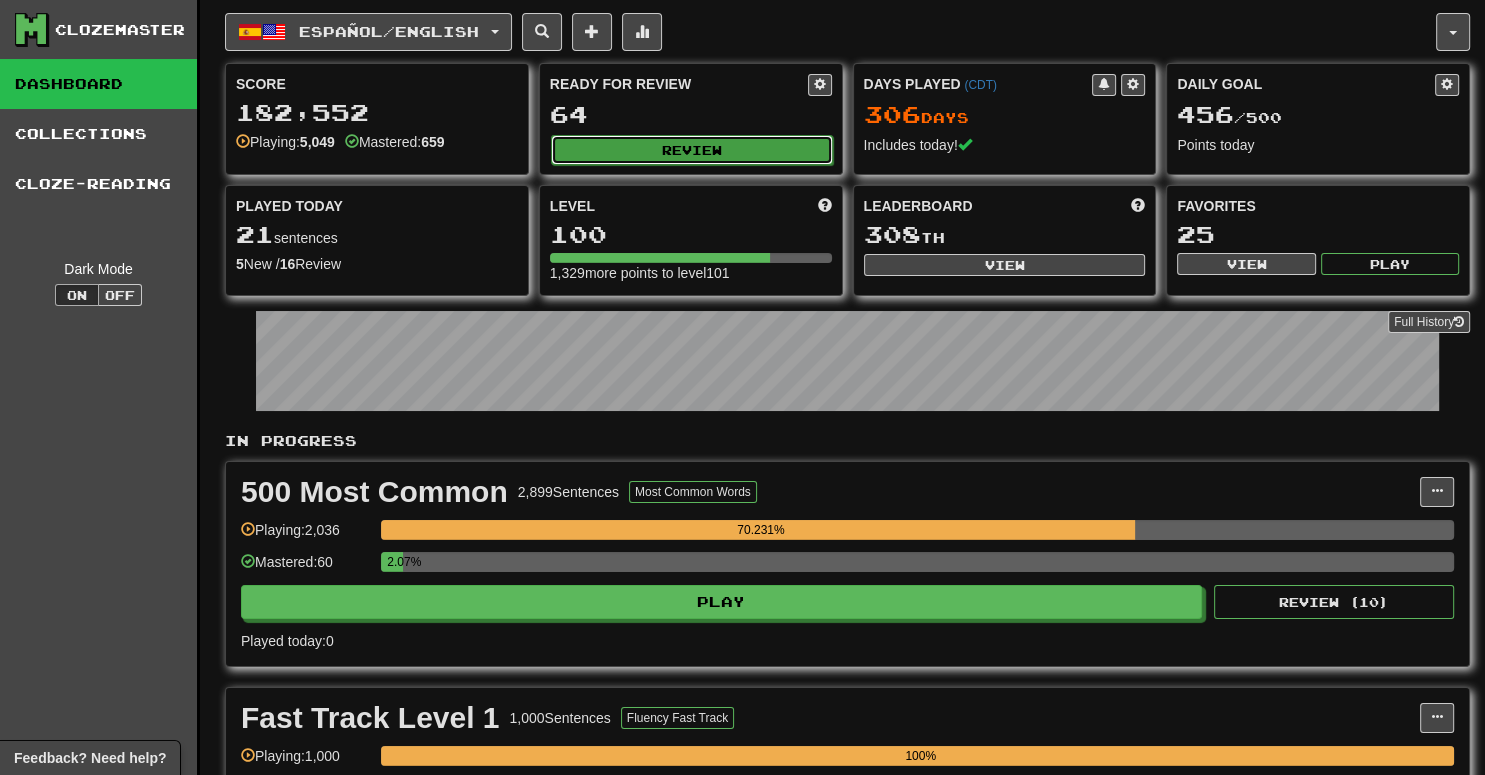 click on "Review" at bounding box center [692, 150] 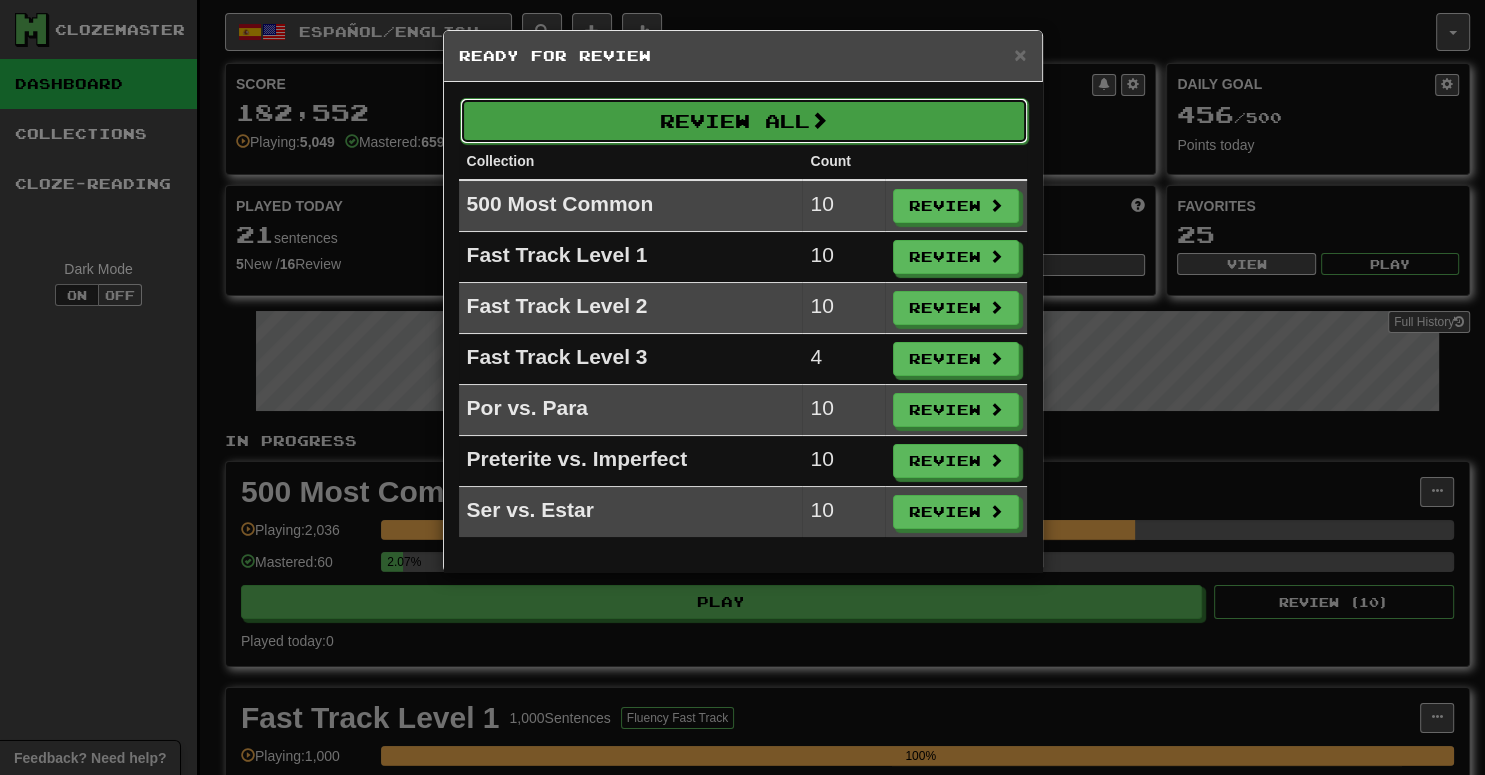 click on "Review All" at bounding box center (744, 121) 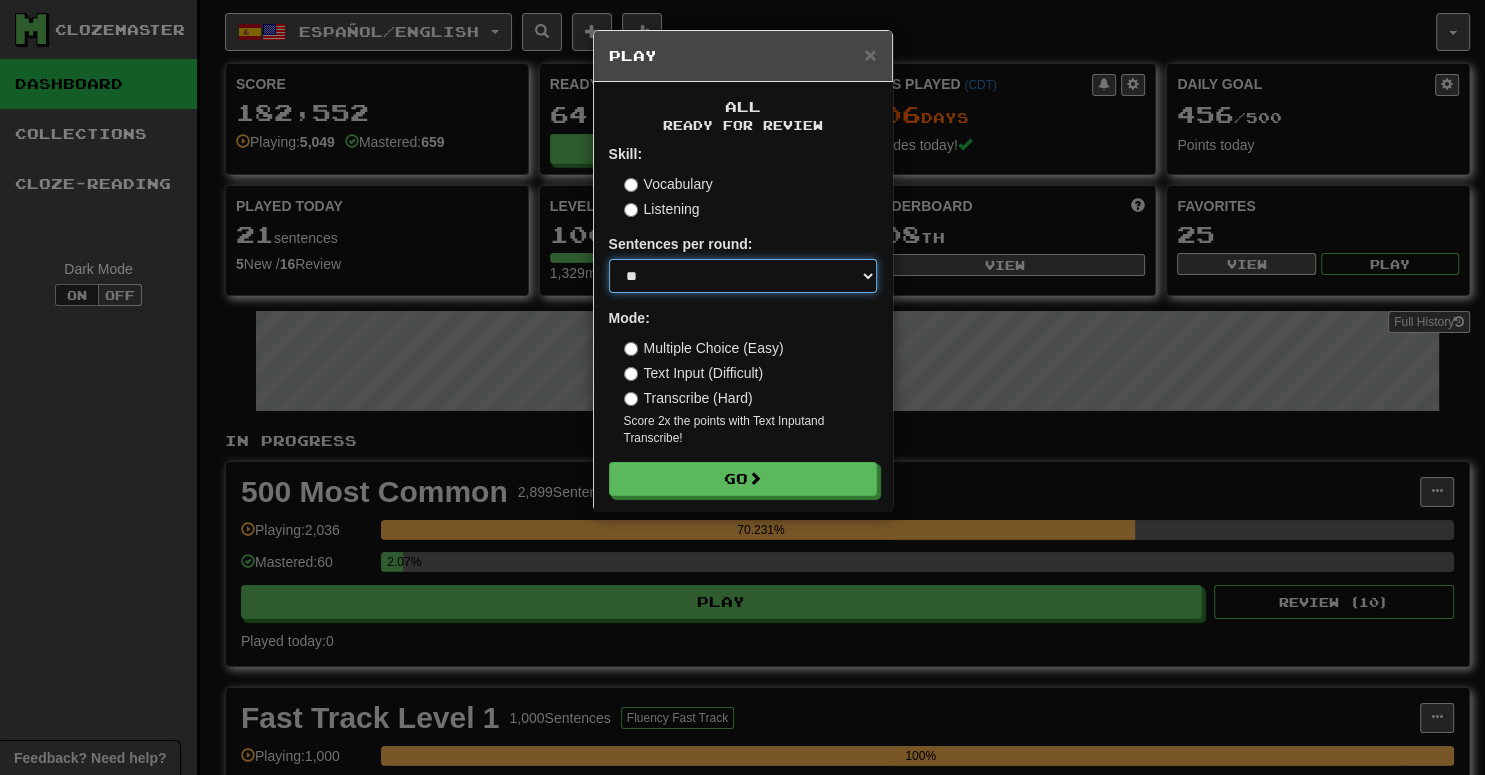 click on "* ** ** ** ** ** *** ********" at bounding box center (743, 276) 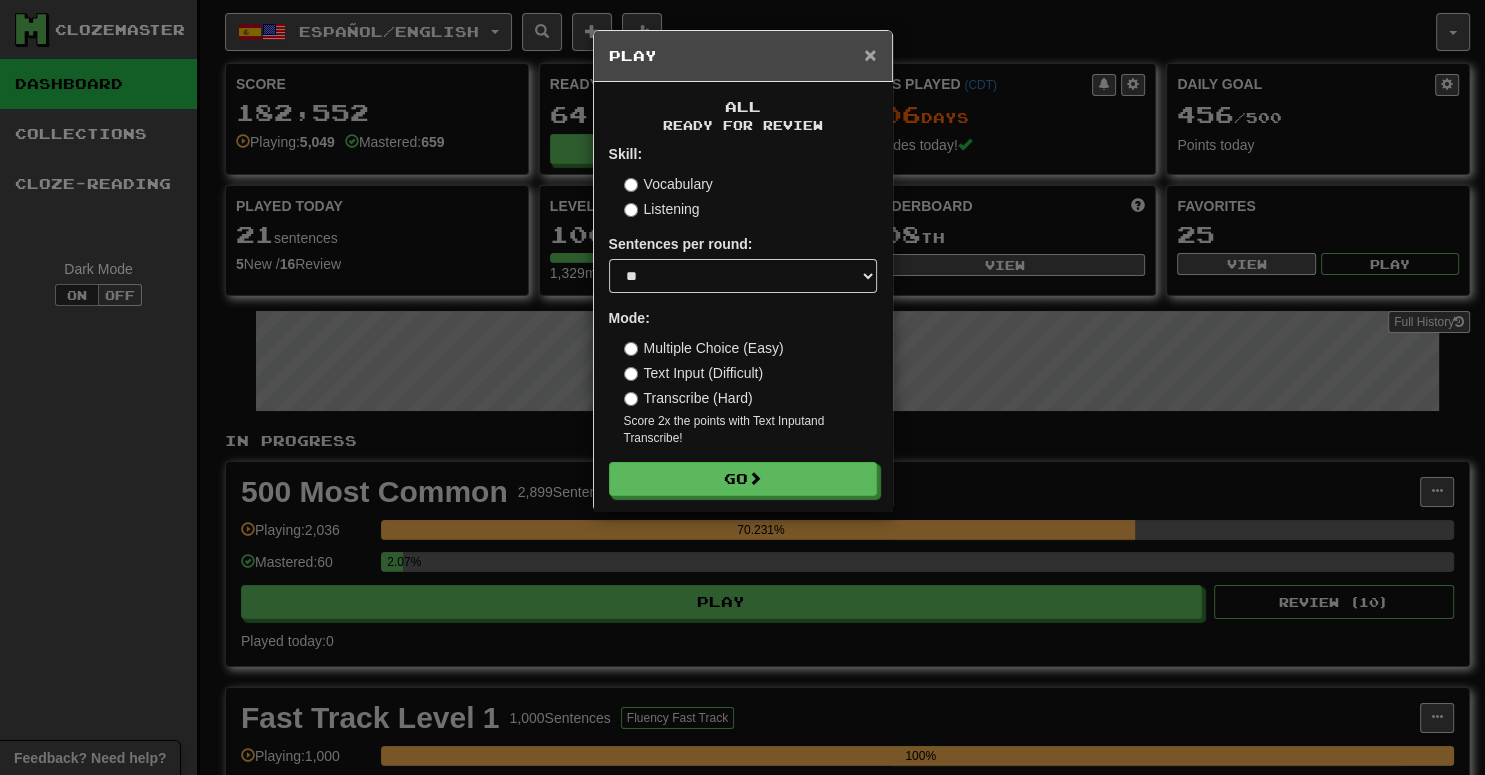click on "×" at bounding box center (870, 54) 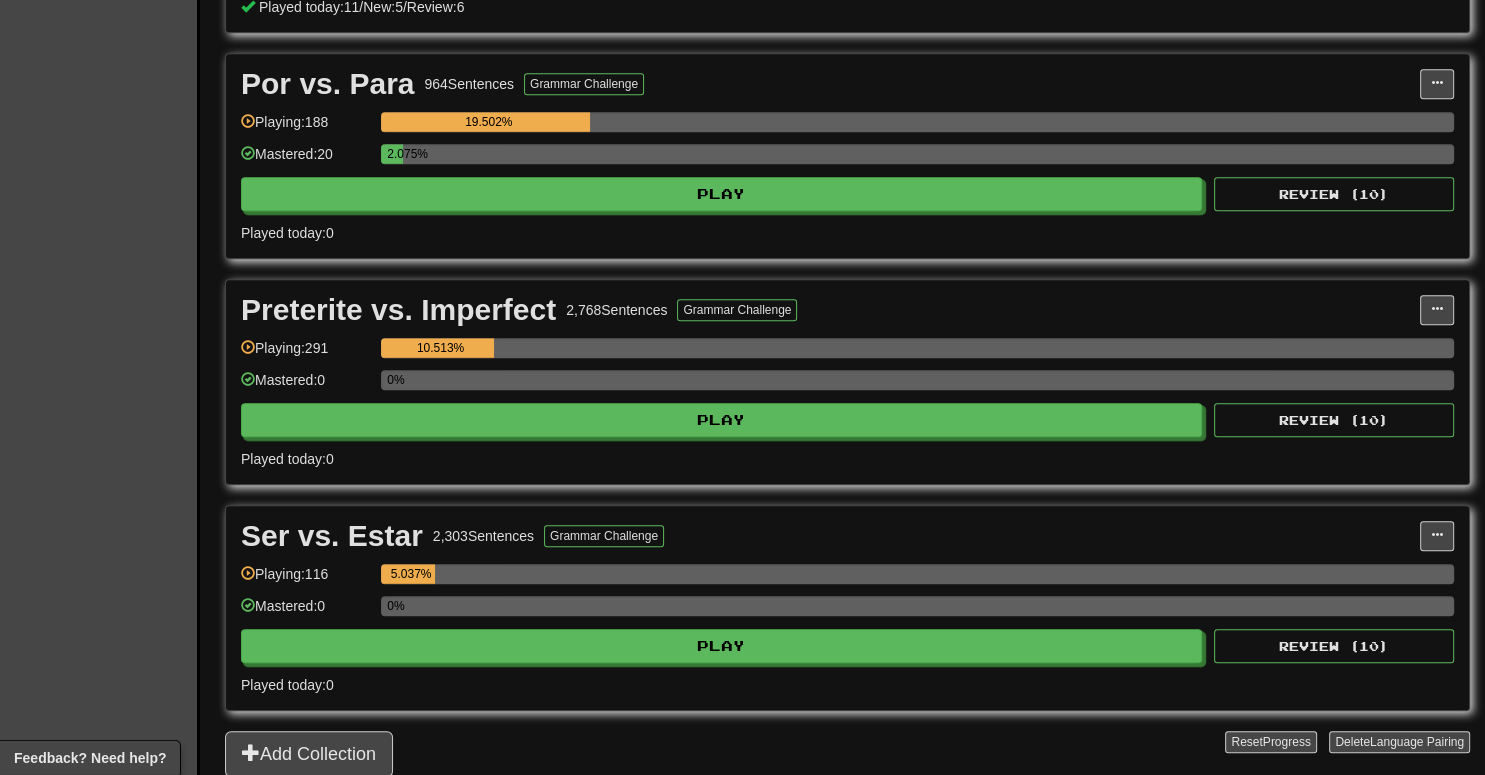scroll, scrollTop: 950, scrollLeft: 0, axis: vertical 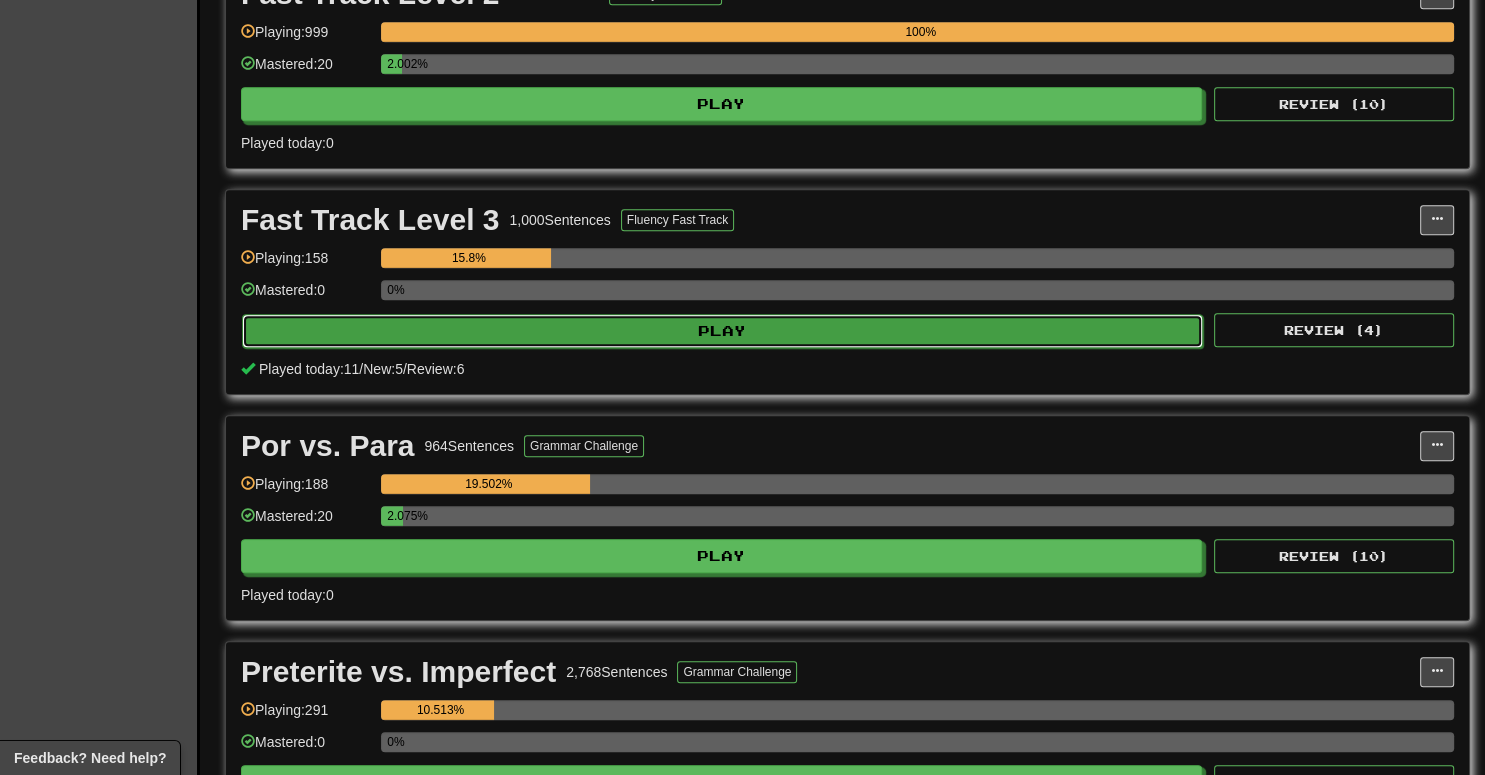 click on "Play" at bounding box center [722, 331] 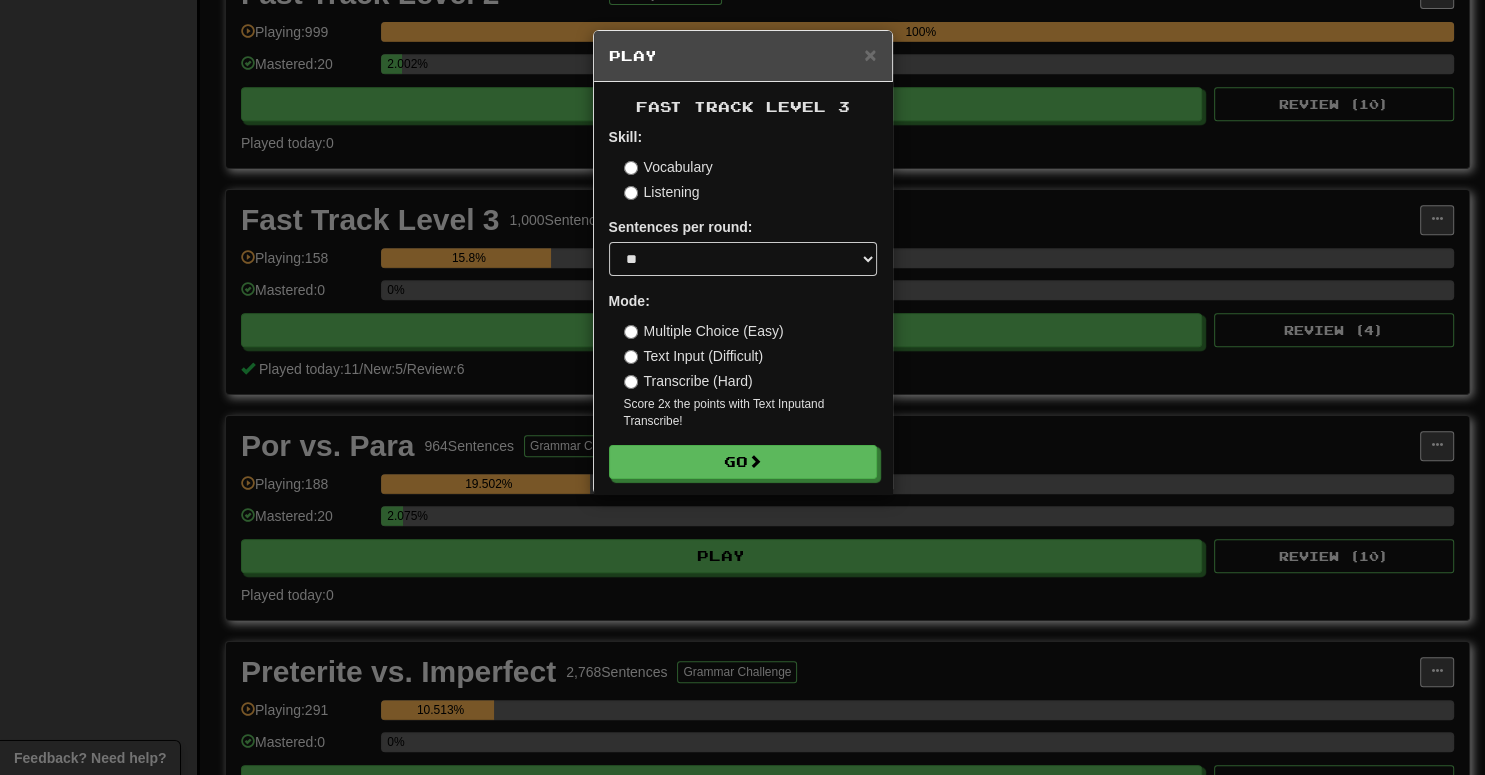 click on "Fast Track Level 3 Skill: Vocabulary Listening Sentences per round: * ** ** ** ** ** *** ******** Mode: Multiple Choice (Easy) Text Input (Difficult) Transcribe (Hard) Score 2x the points with Text Input  and Transcribe ! Go" at bounding box center [743, 288] 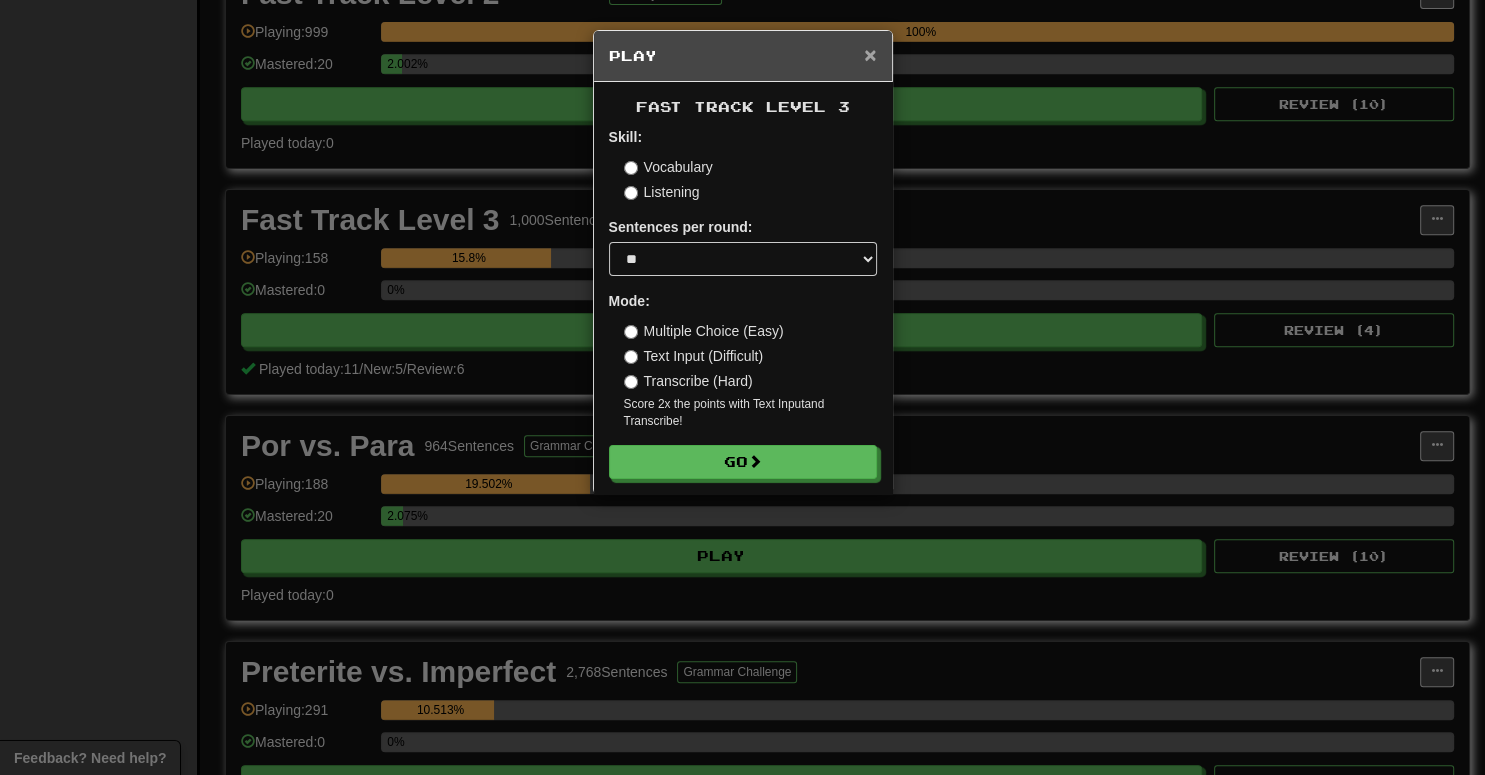 click on "×" at bounding box center [870, 54] 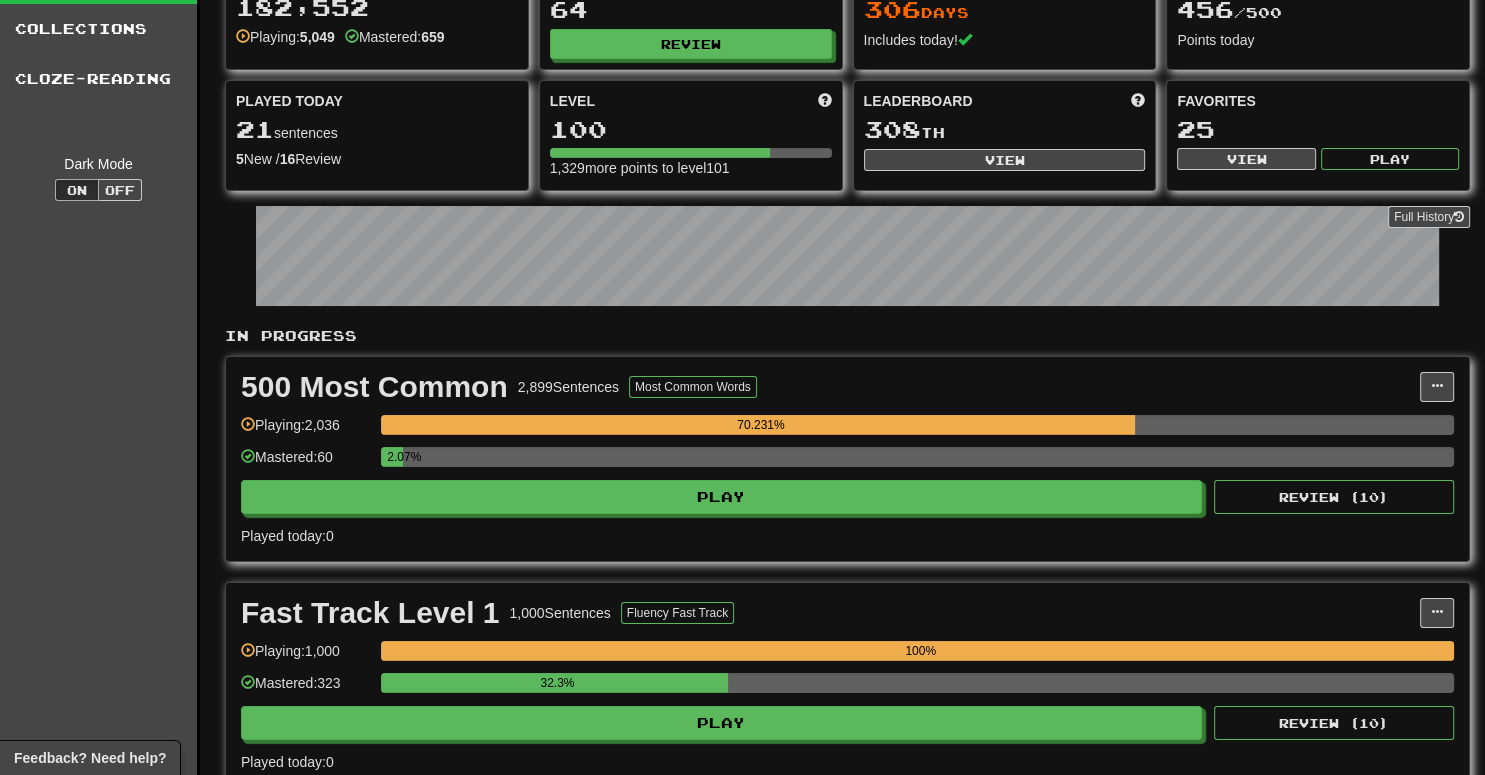 scroll, scrollTop: 0, scrollLeft: 0, axis: both 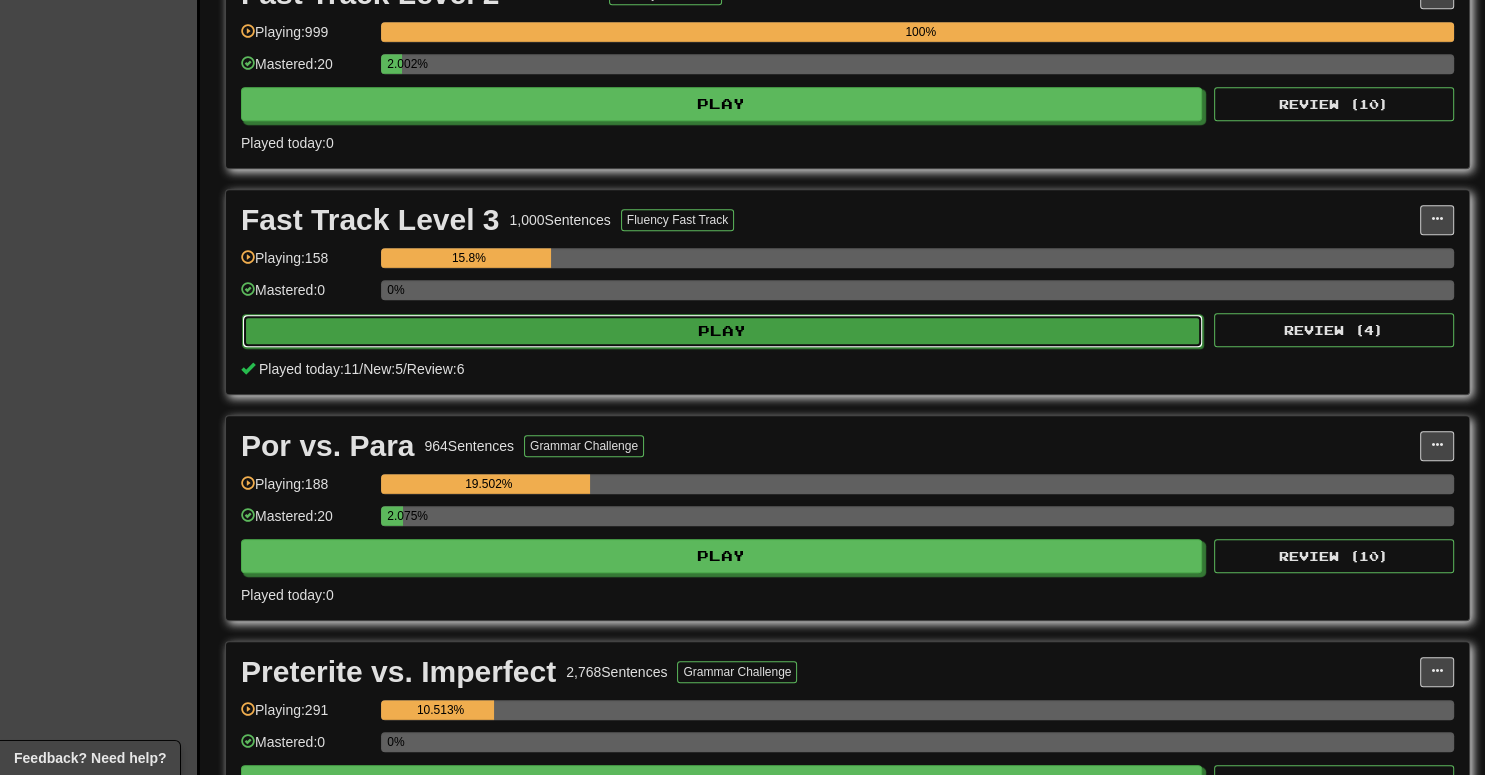 click on "Play" at bounding box center (722, 331) 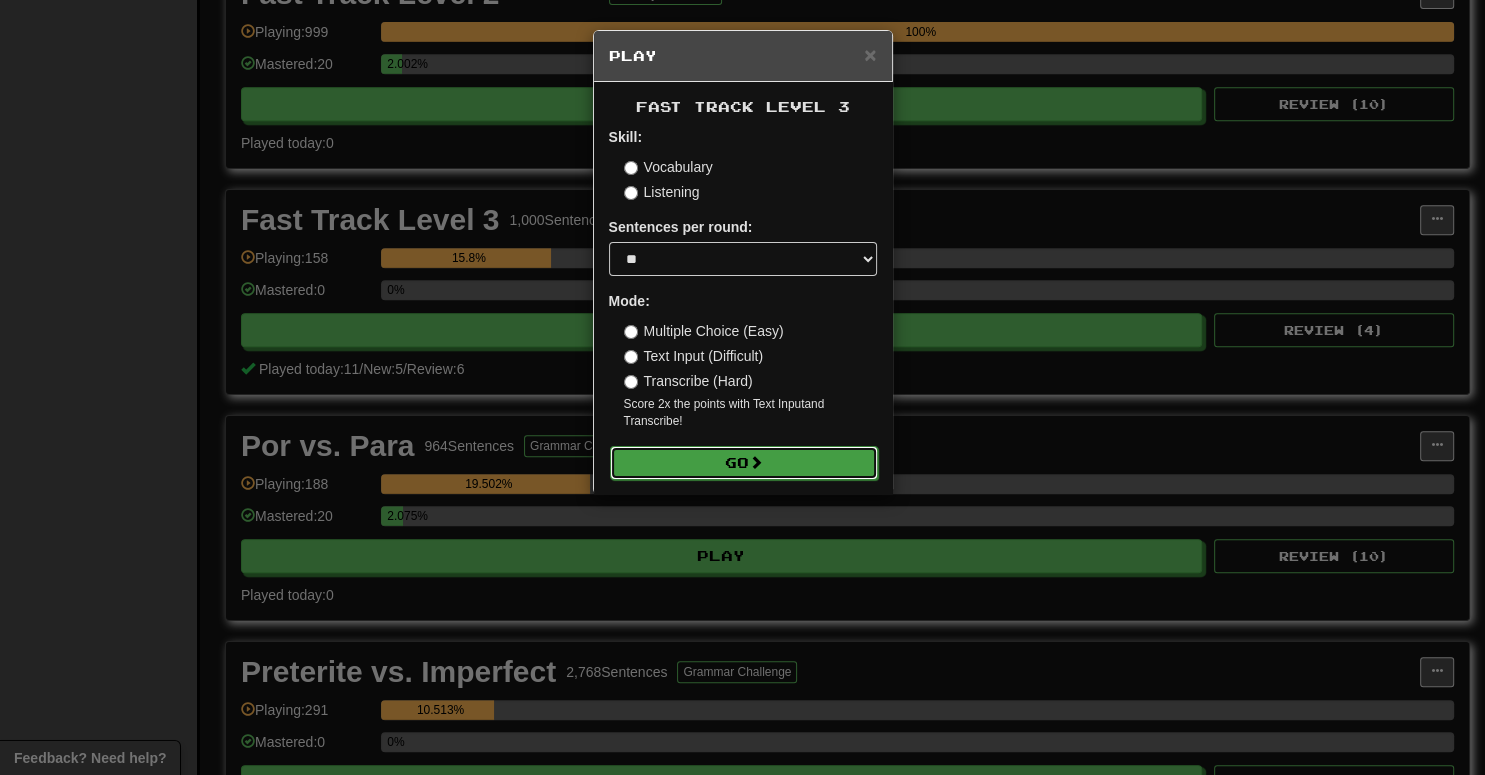 click on "Go" at bounding box center (744, 463) 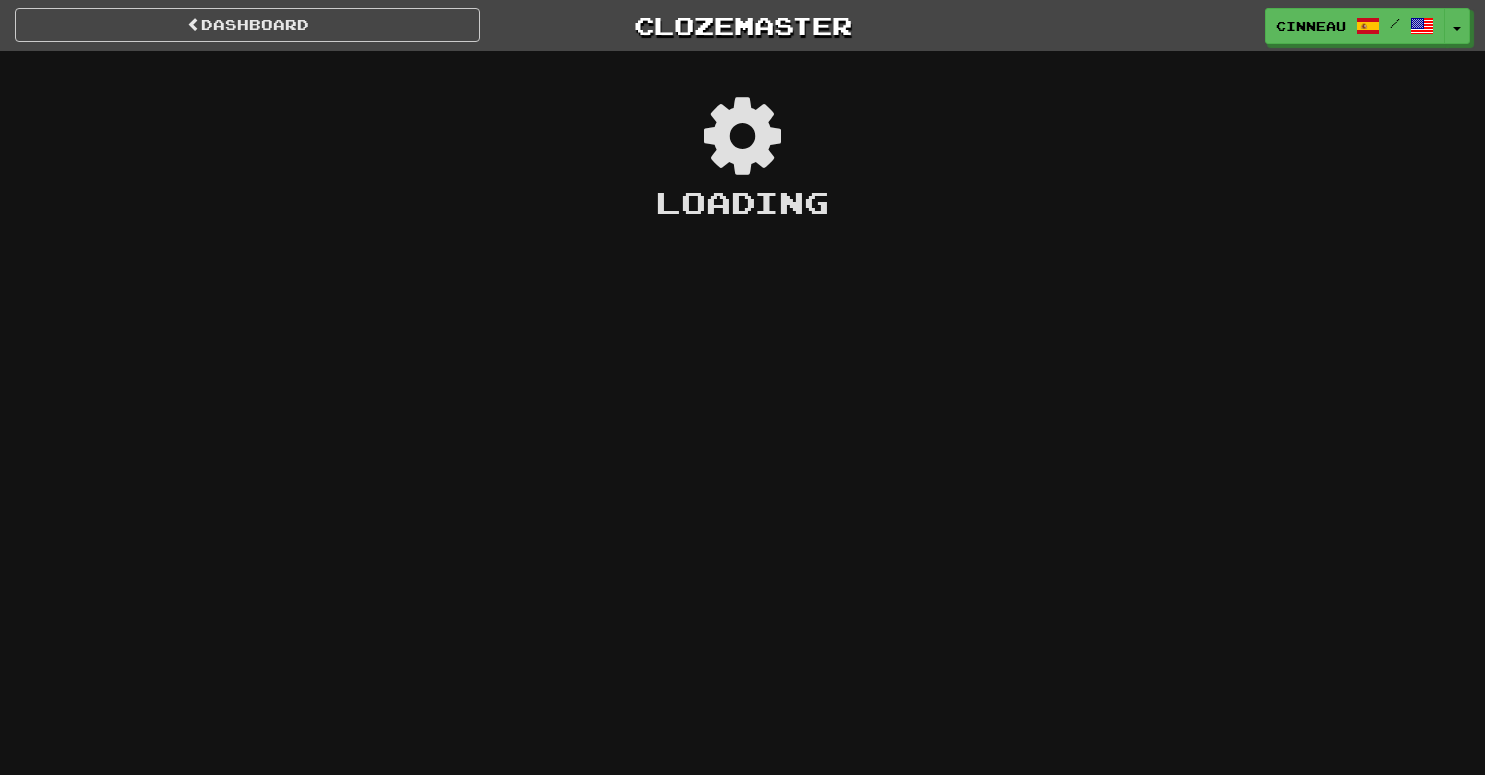 scroll, scrollTop: 0, scrollLeft: 0, axis: both 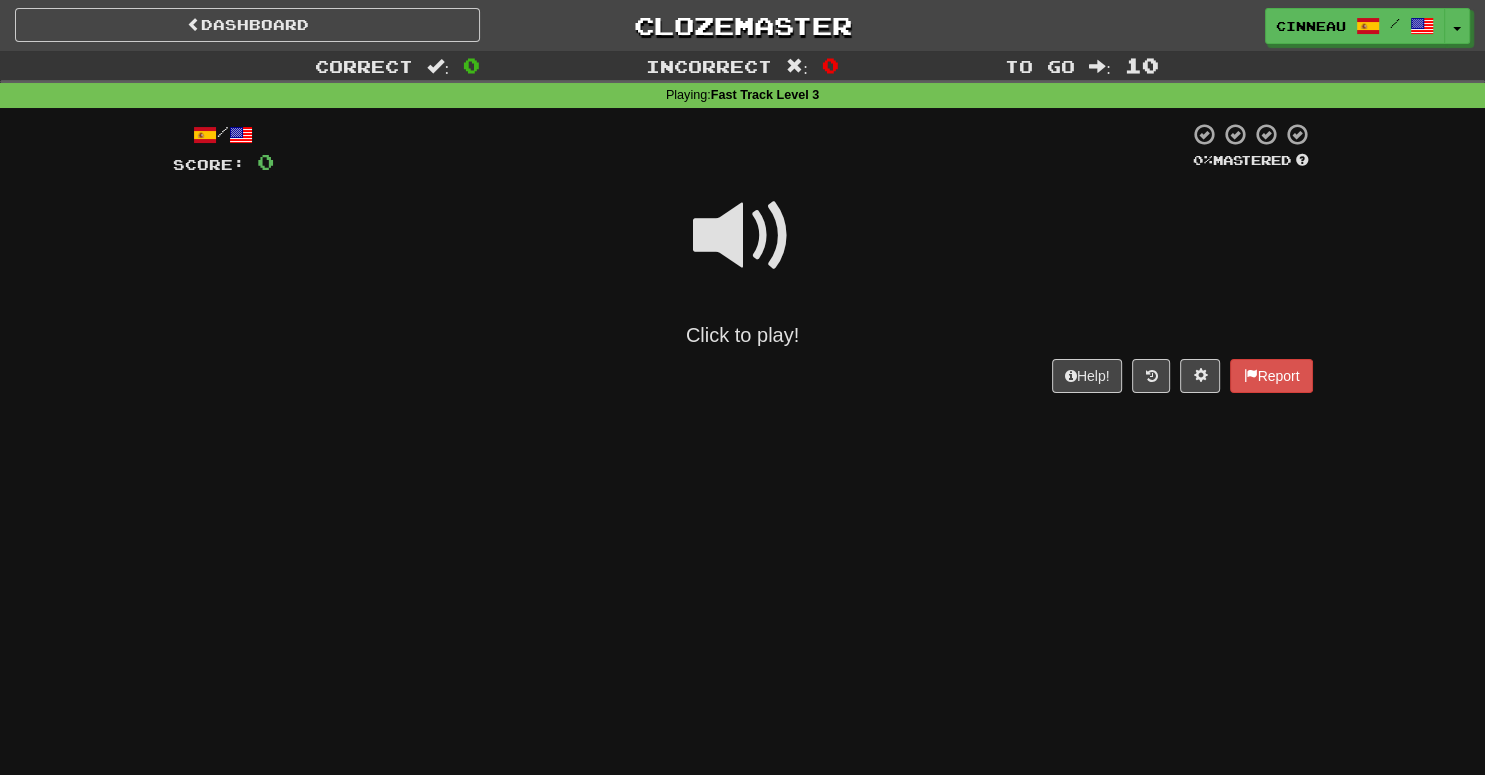 click at bounding box center [743, 236] 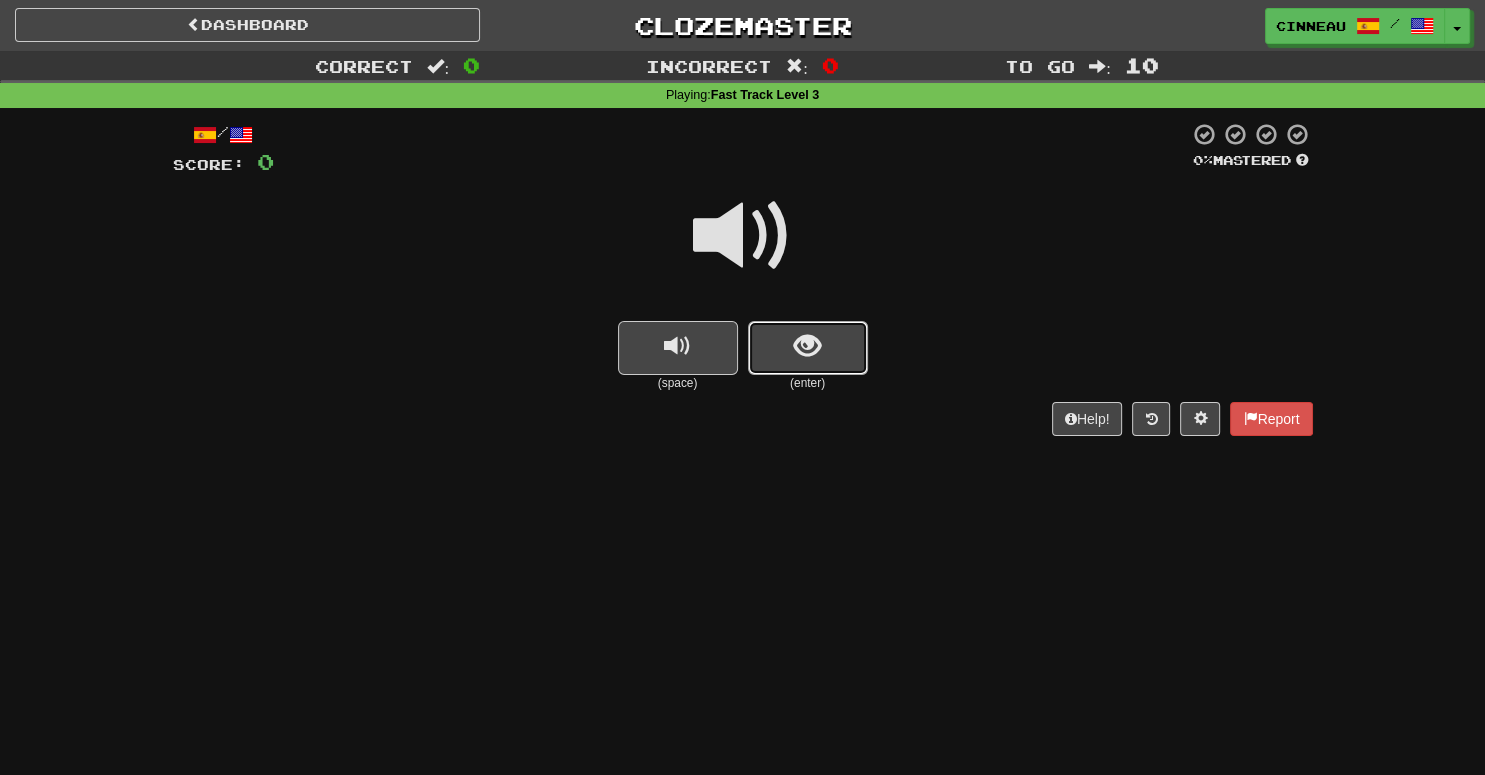 click at bounding box center [807, 346] 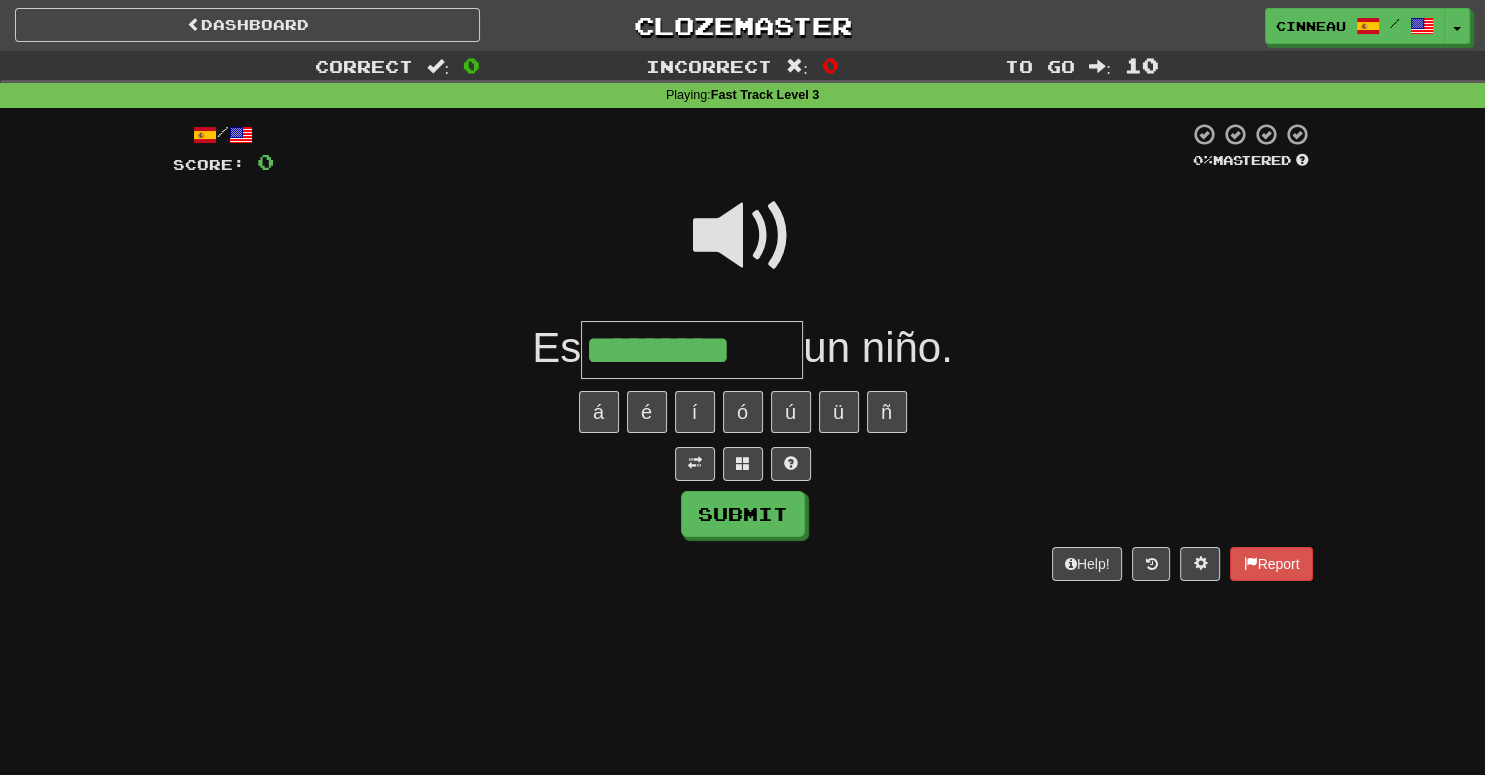 type on "*********" 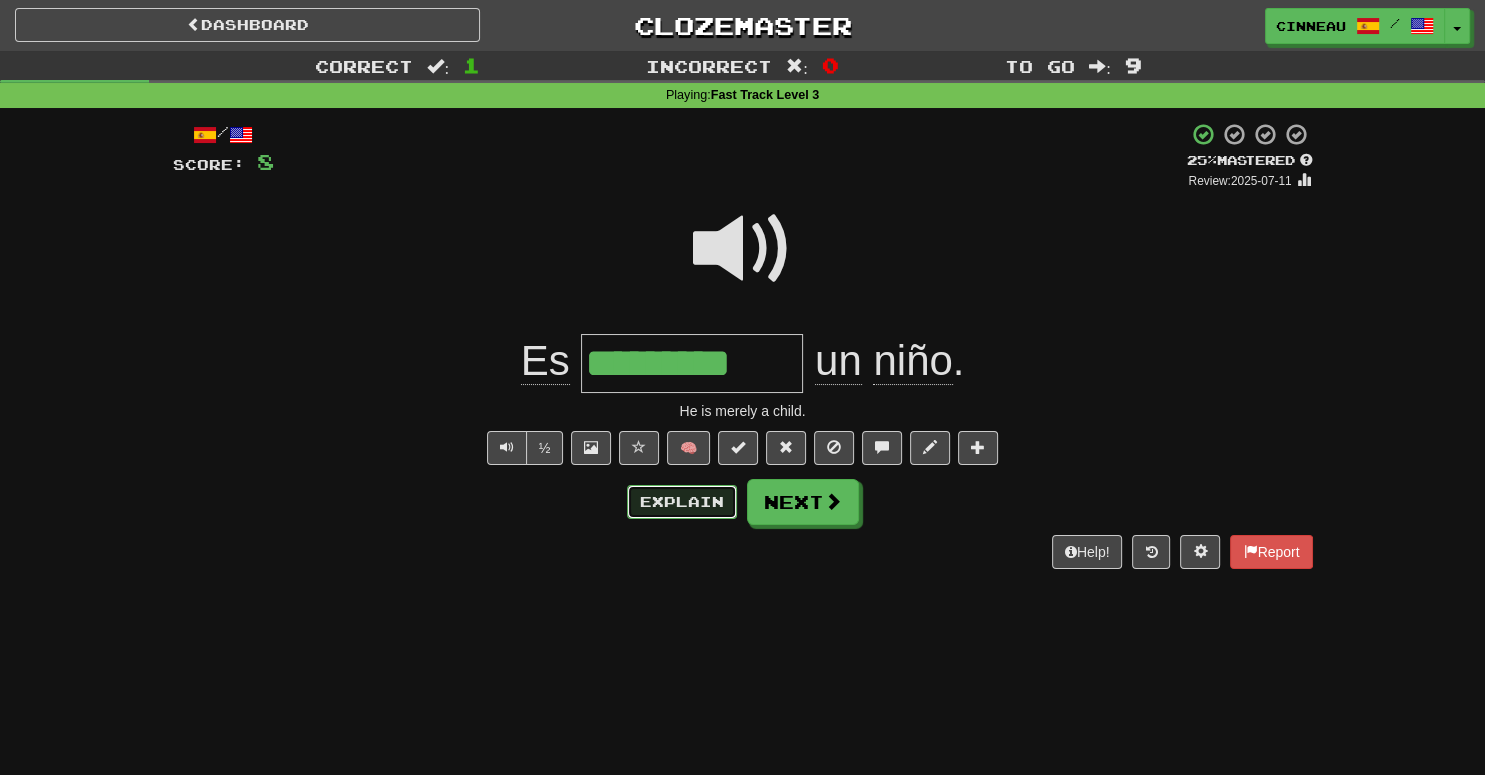 click on "Explain" at bounding box center (682, 502) 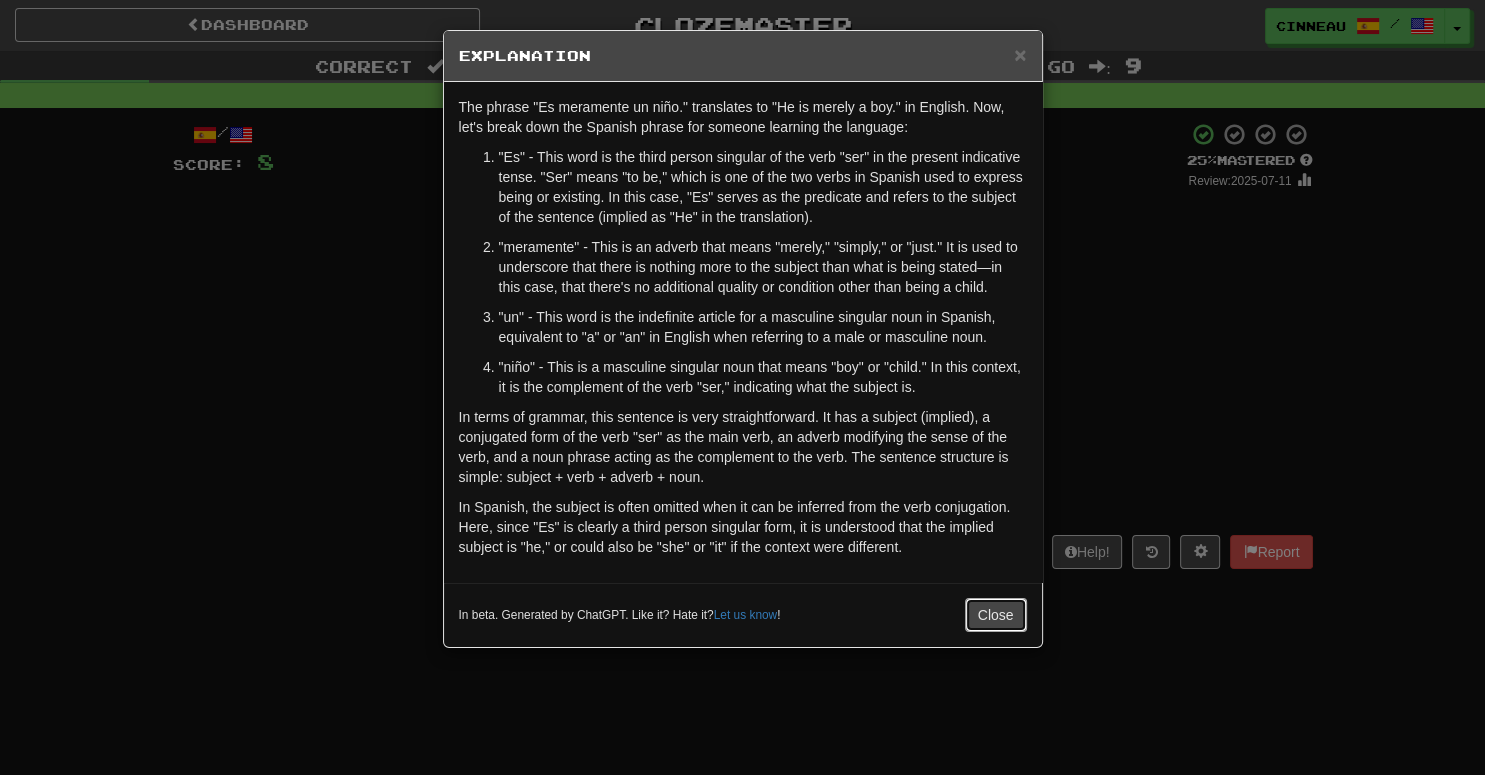 click on "Close" at bounding box center (996, 615) 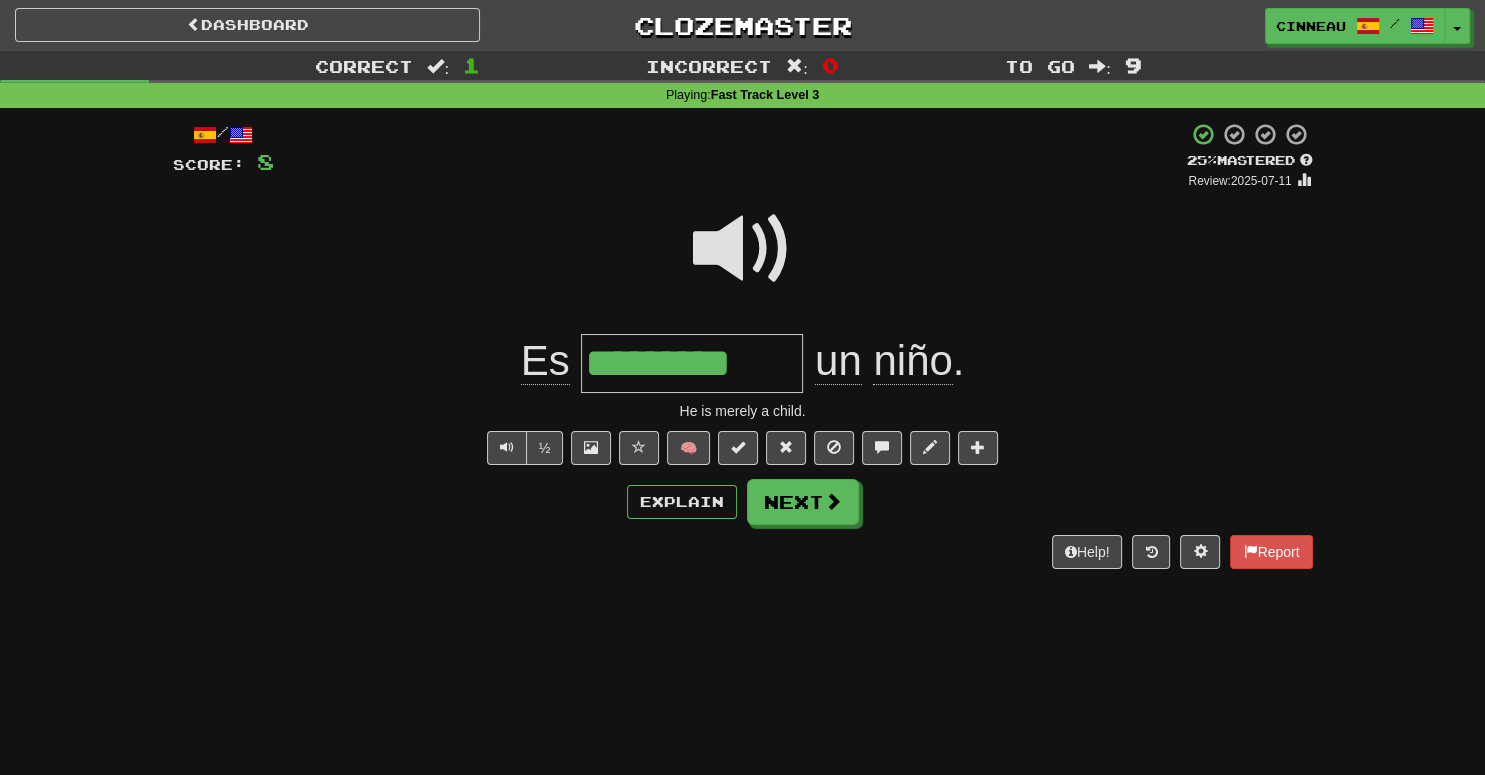 click on "/  Score:   8 + 8 25 %  Mastered Review:  [DATE] Es   *********   un   niño . He is merely a child. ½ 🧠 Explain Next  Help!  Report" at bounding box center (743, 345) 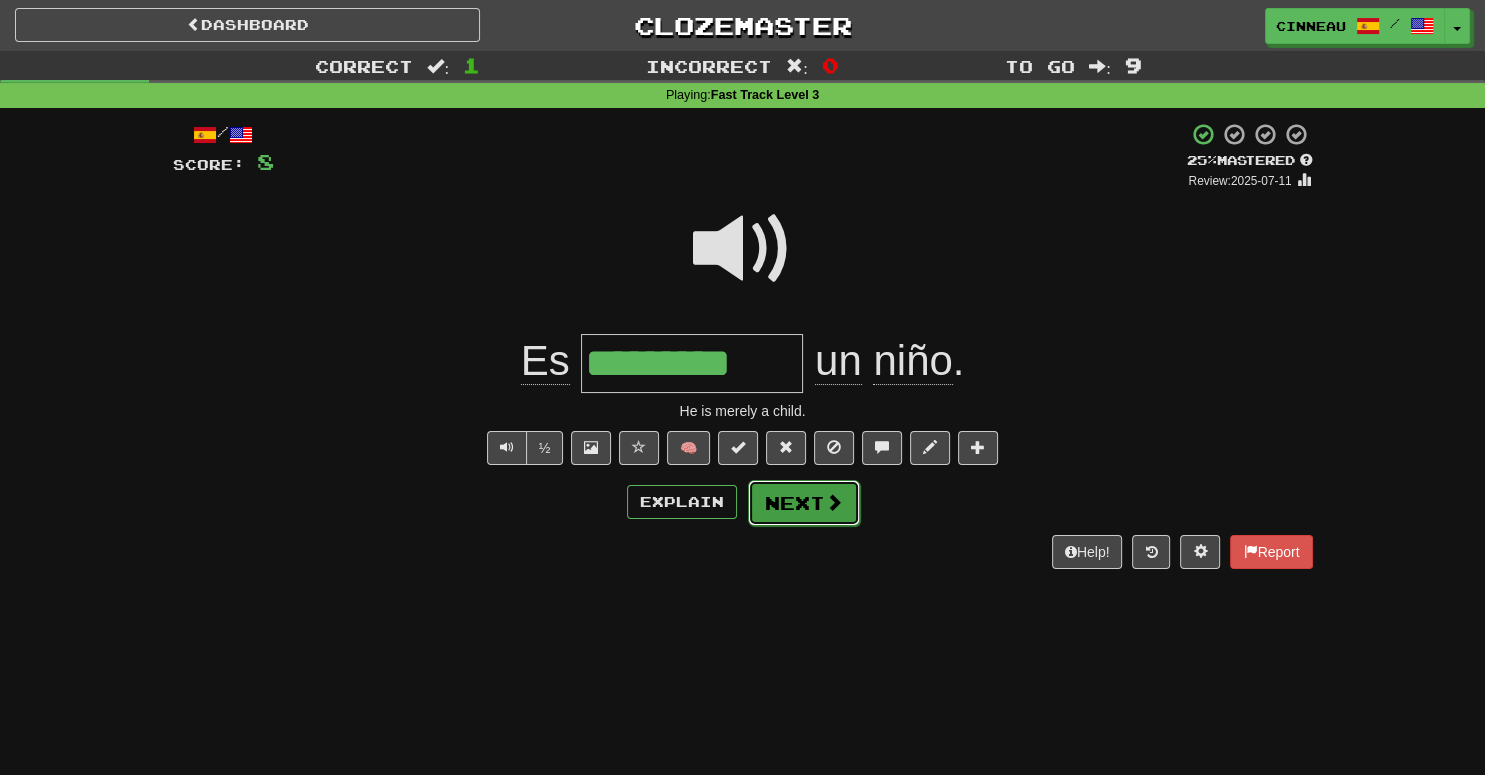 click on "Next" at bounding box center [804, 503] 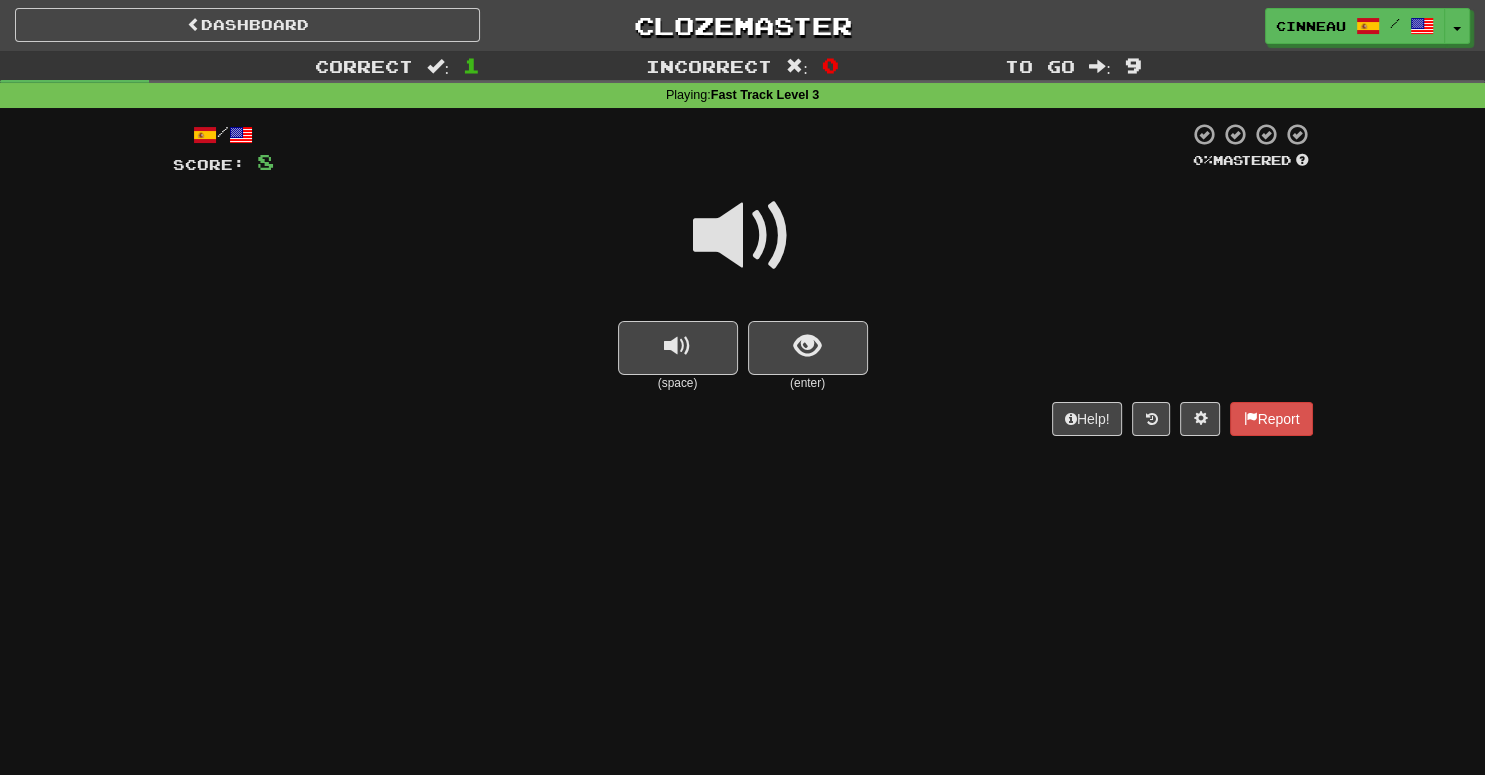 click at bounding box center (743, 236) 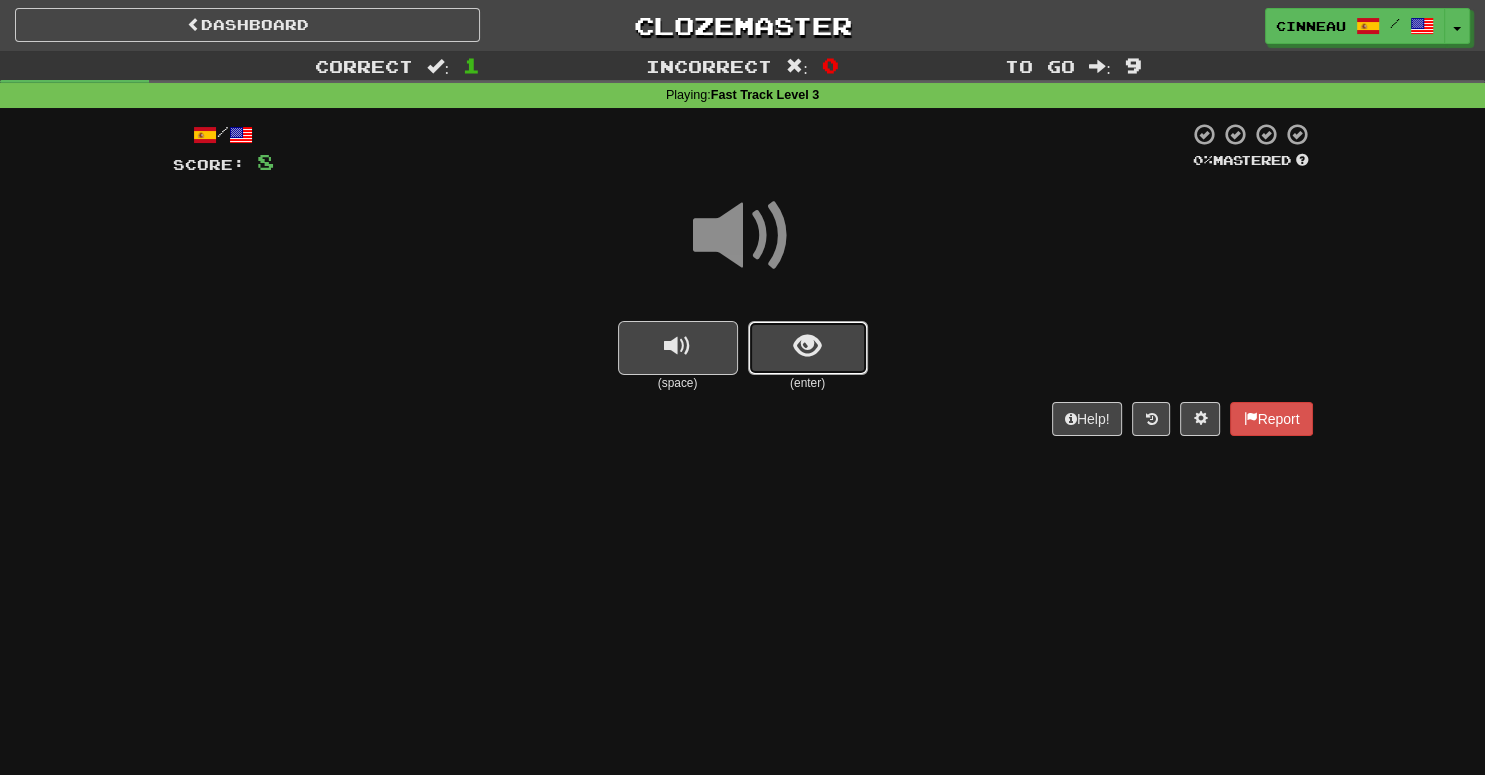 click at bounding box center (808, 348) 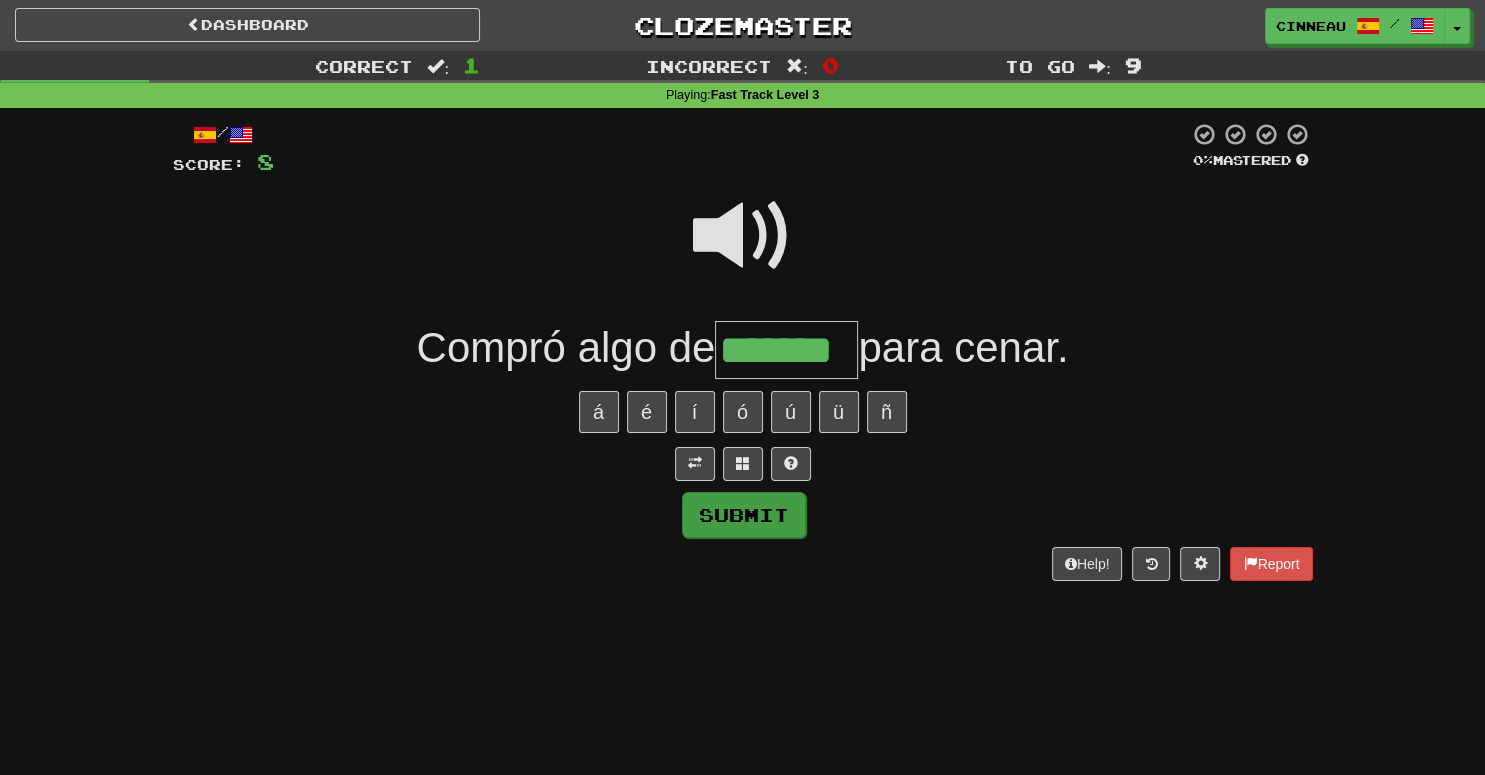 type on "*******" 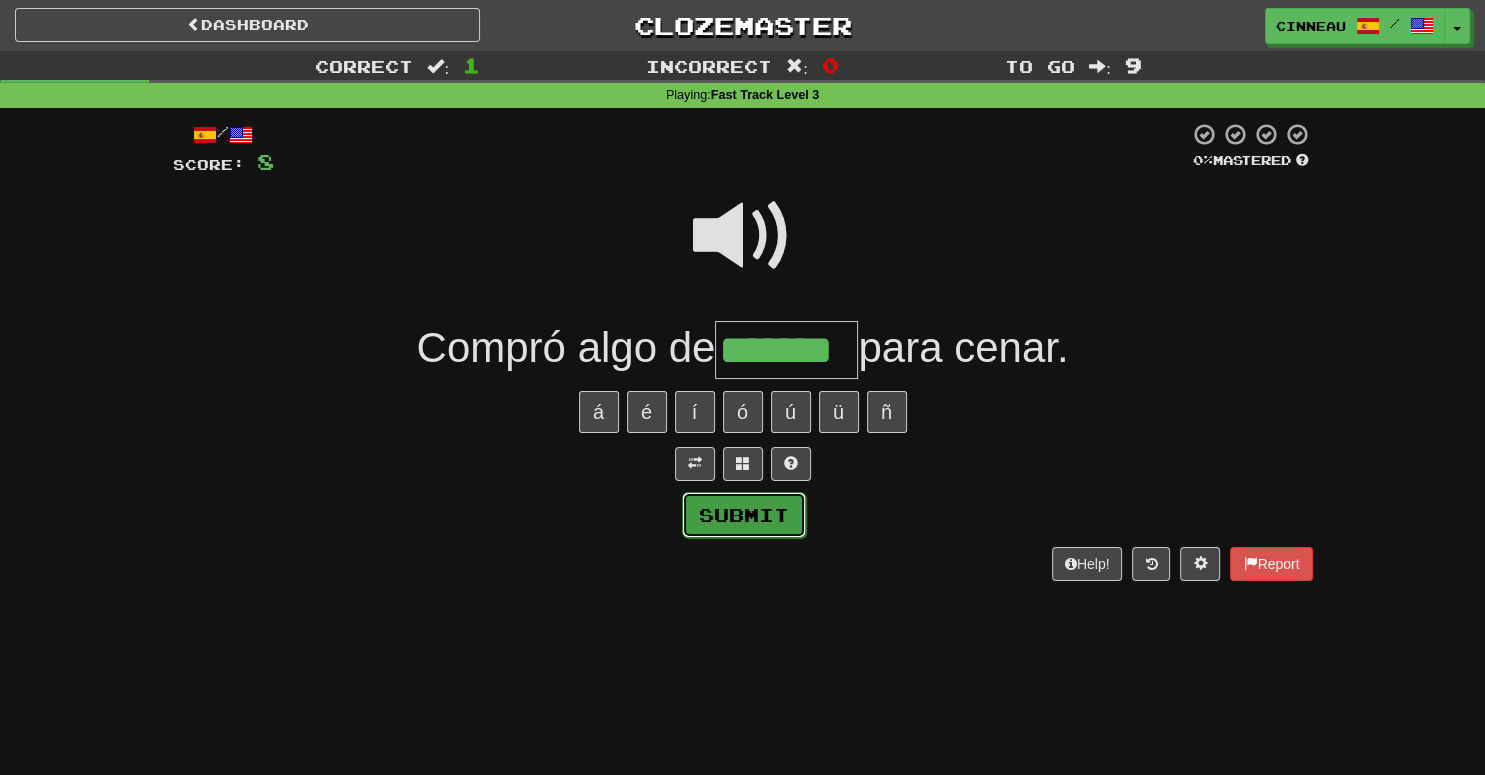 click on "Submit" at bounding box center [744, 515] 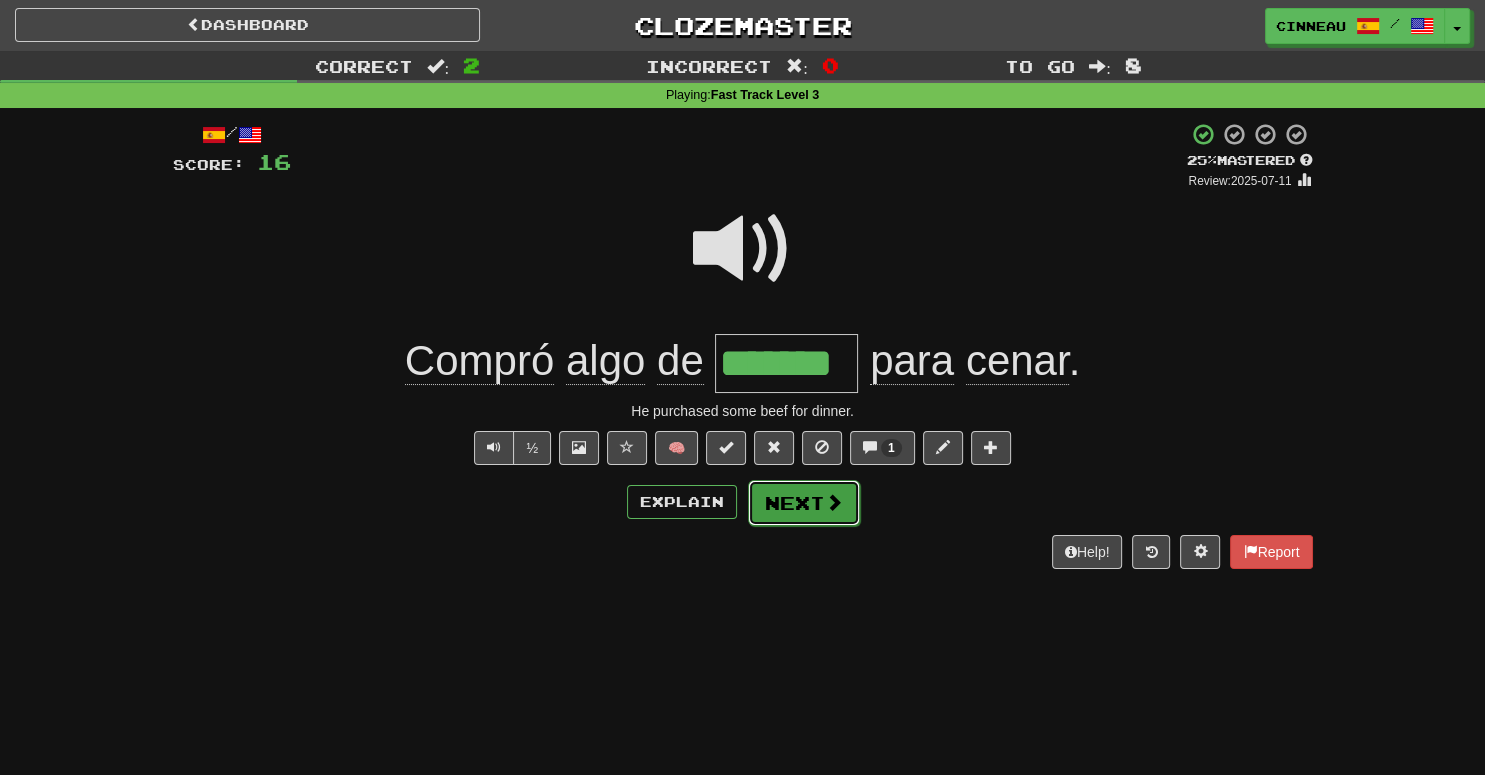 click on "Next" at bounding box center [804, 503] 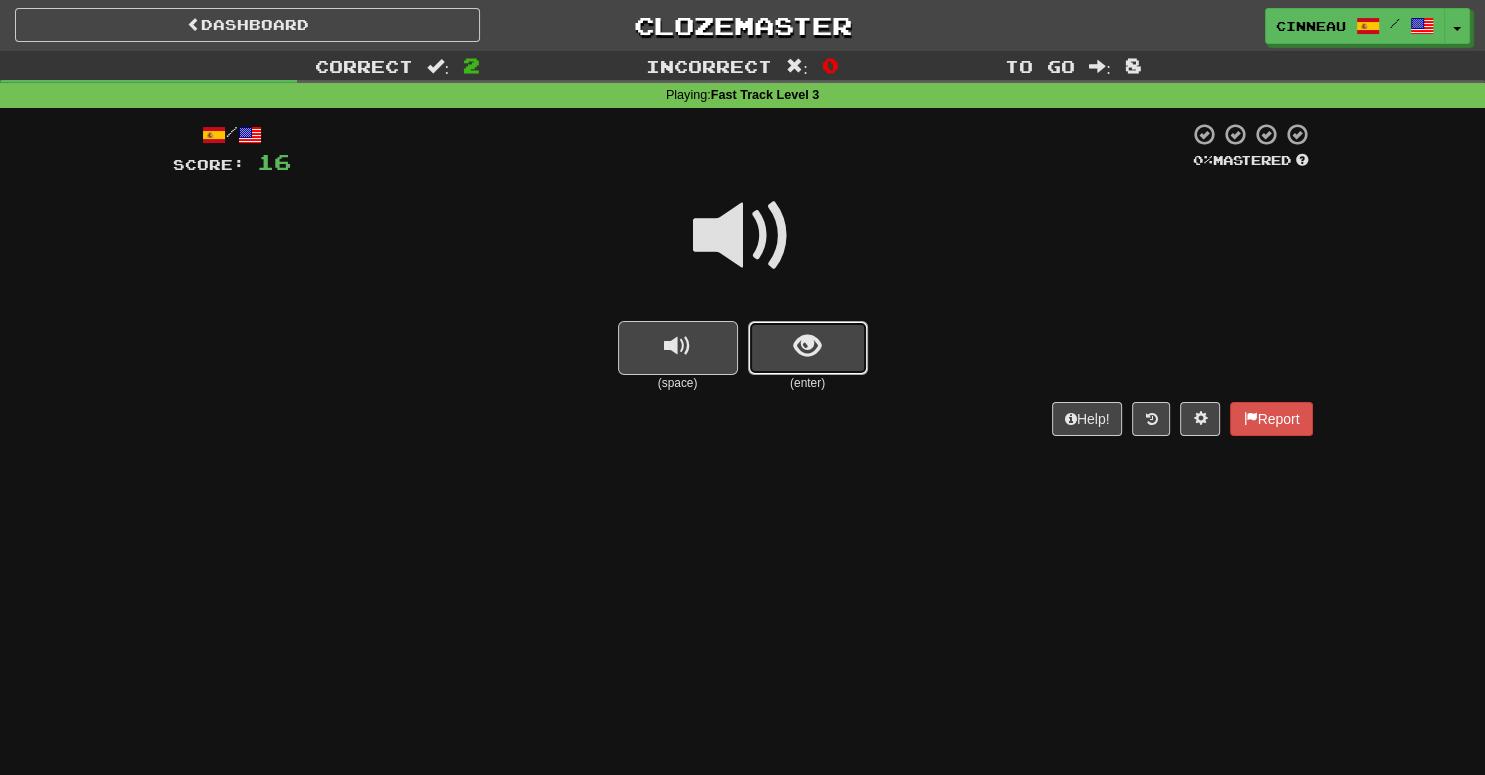 click at bounding box center [807, 346] 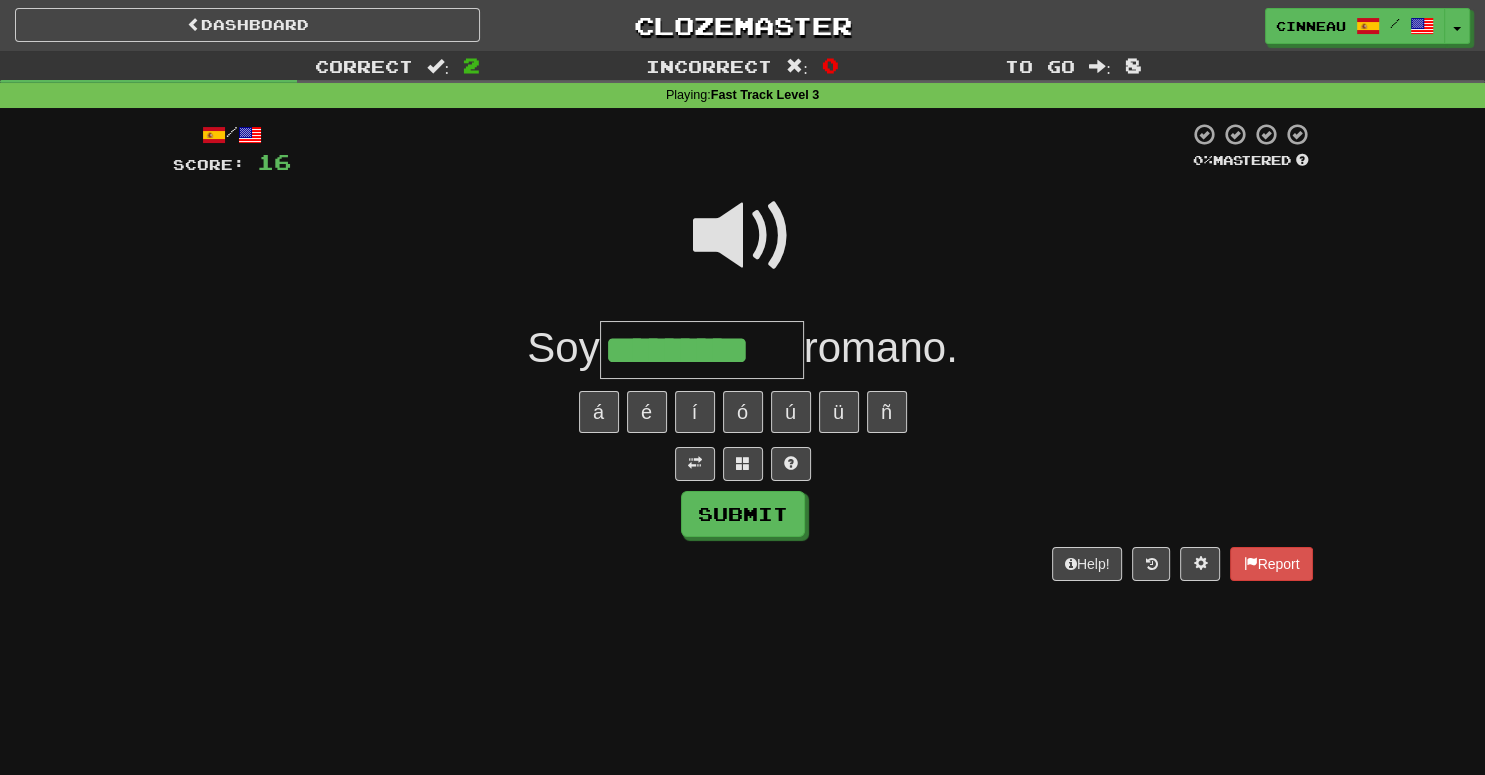 type on "*********" 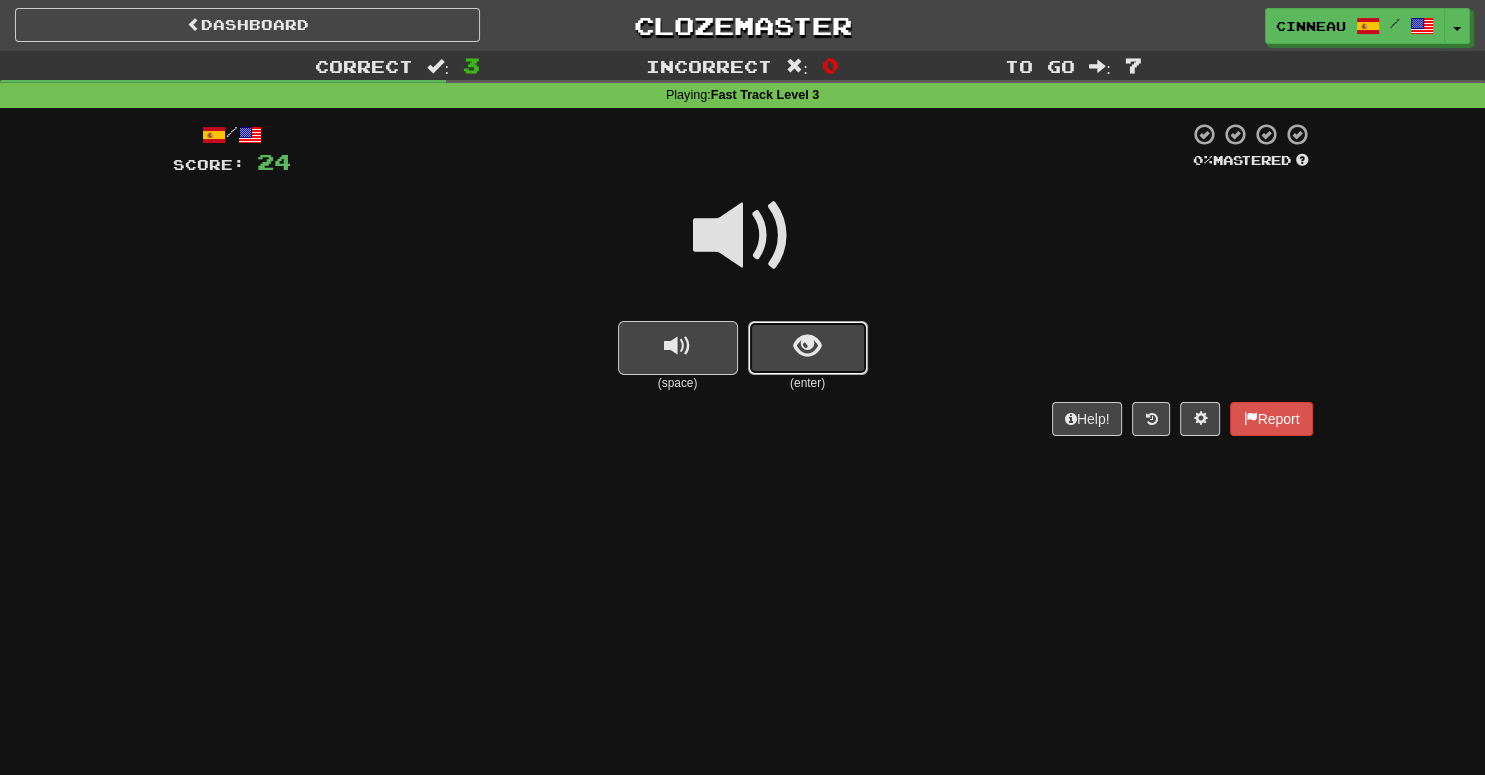 click at bounding box center [807, 346] 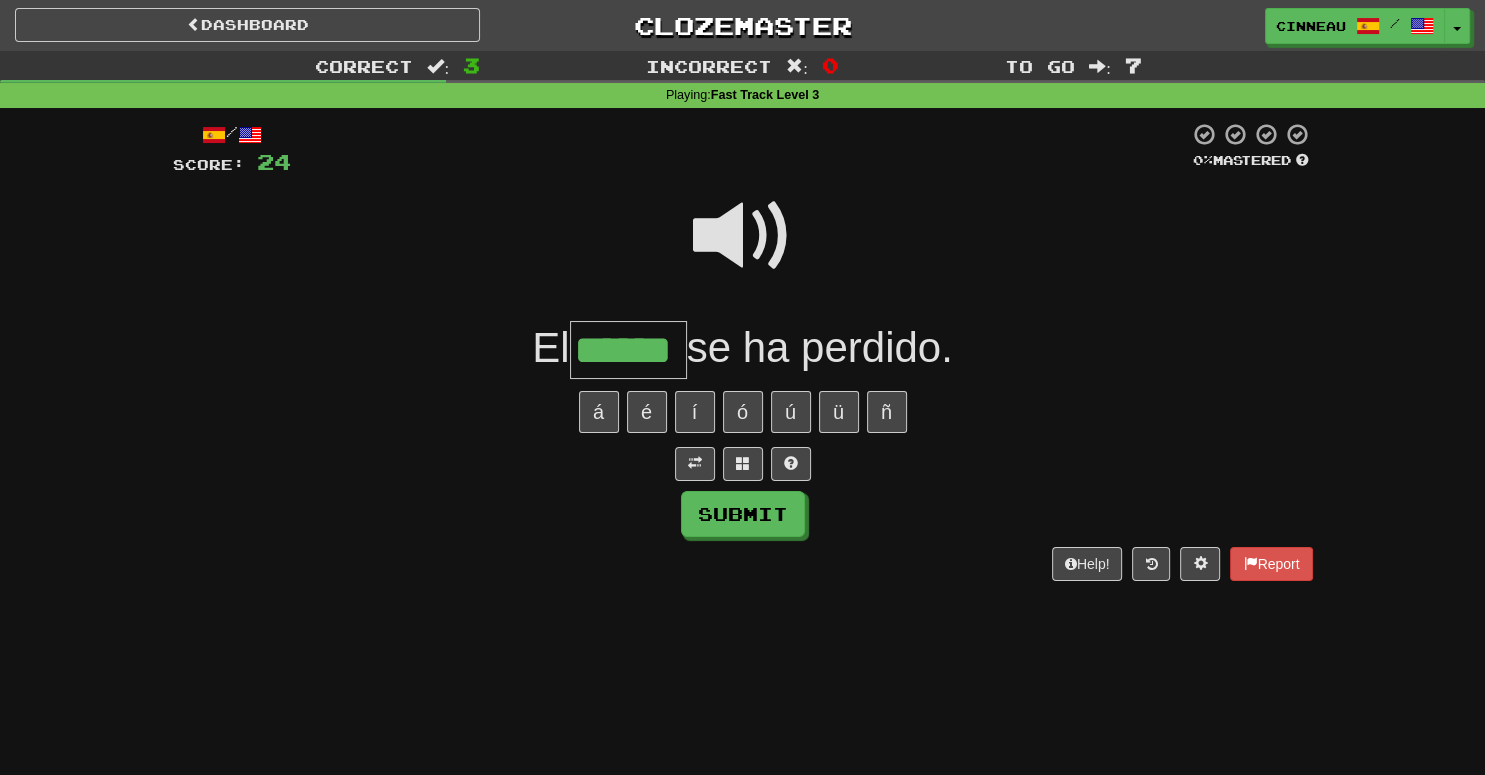 type on "******" 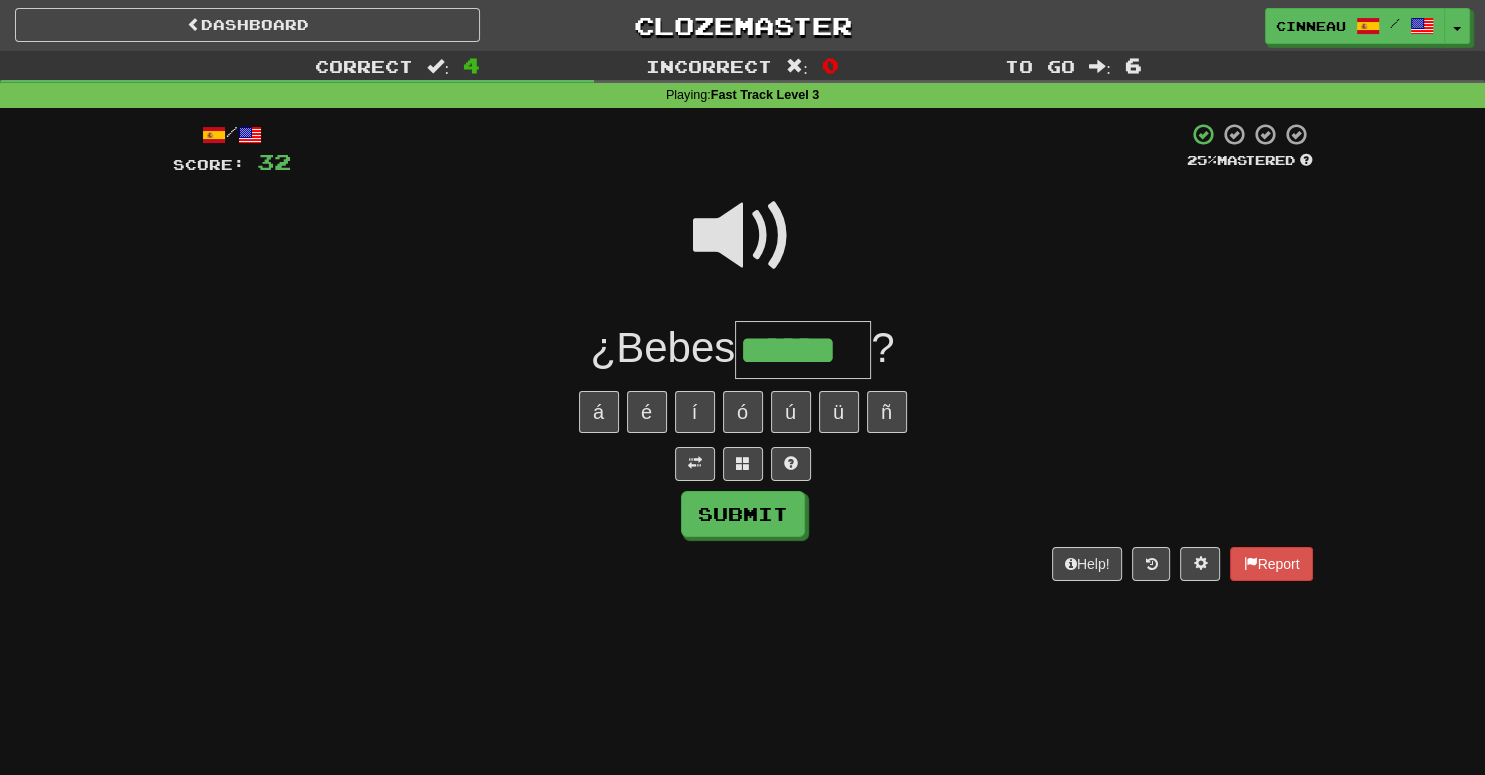type on "******" 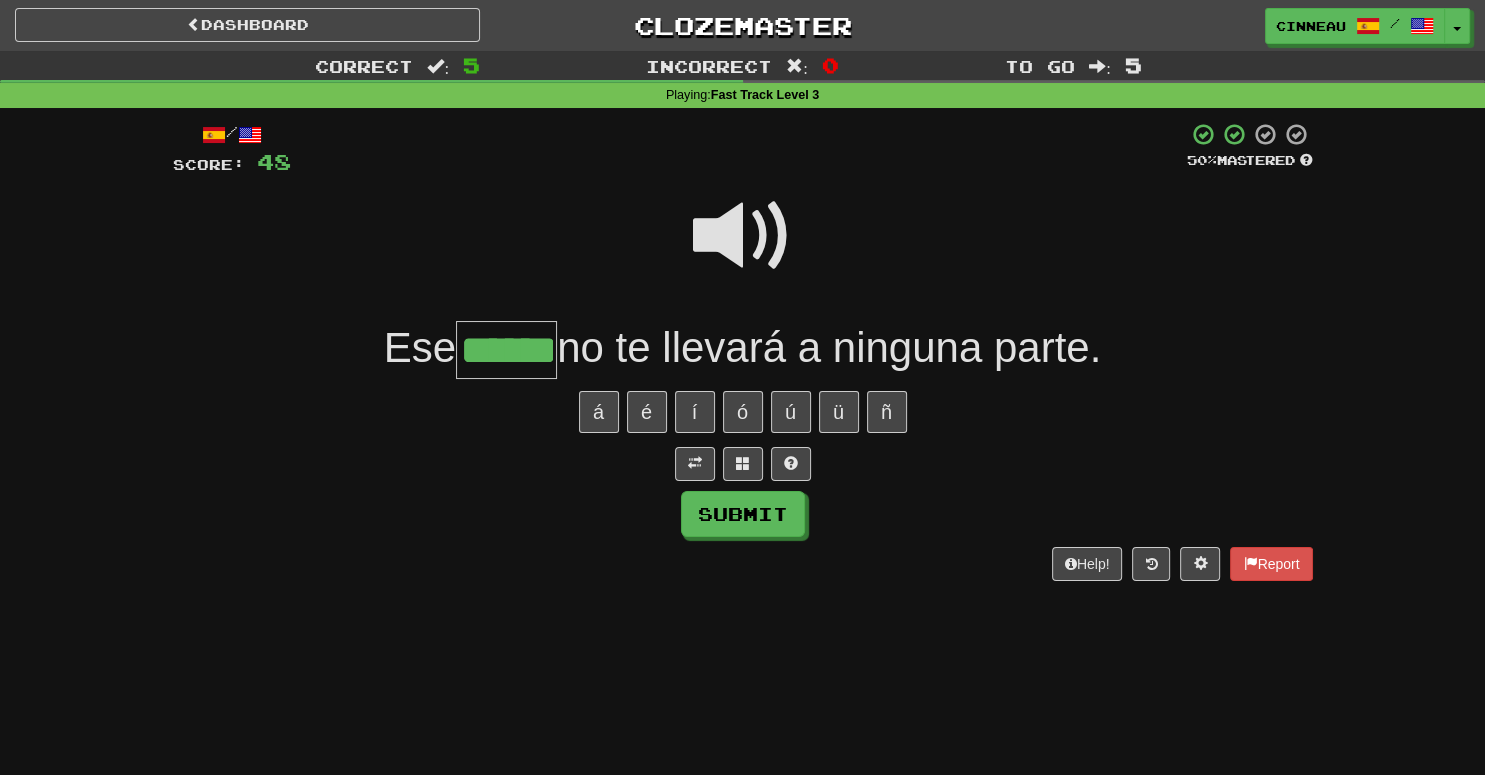 type on "******" 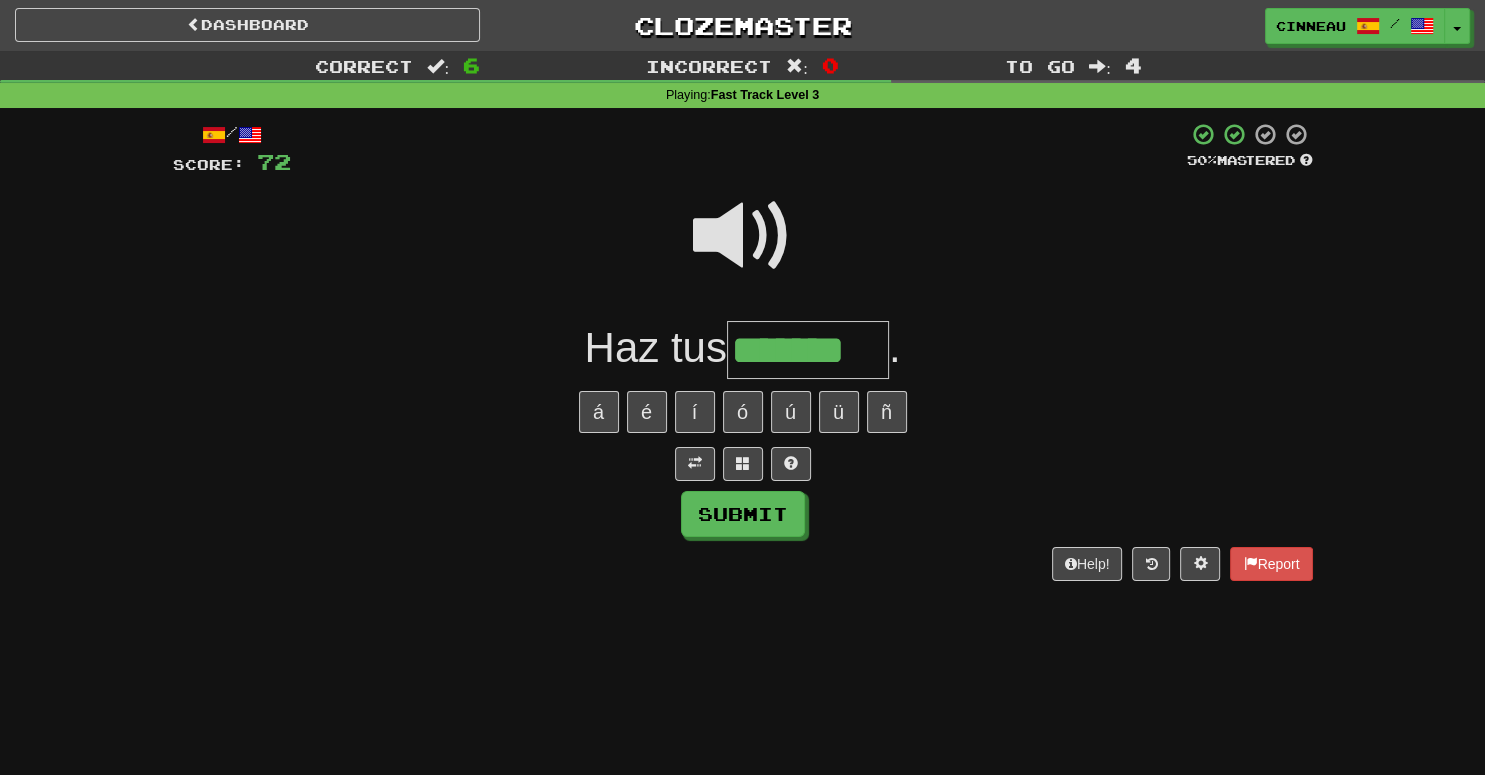 type on "*******" 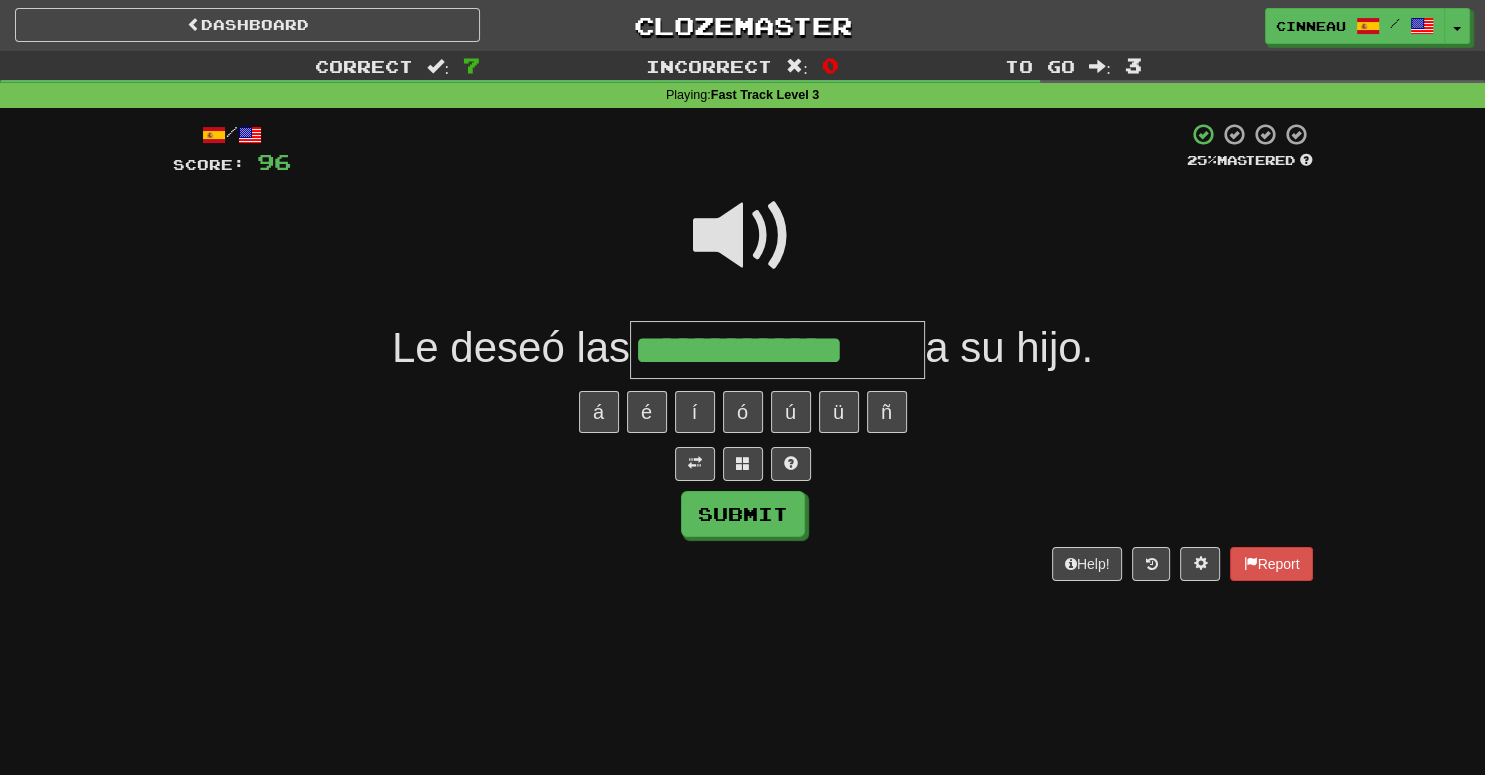 type on "**********" 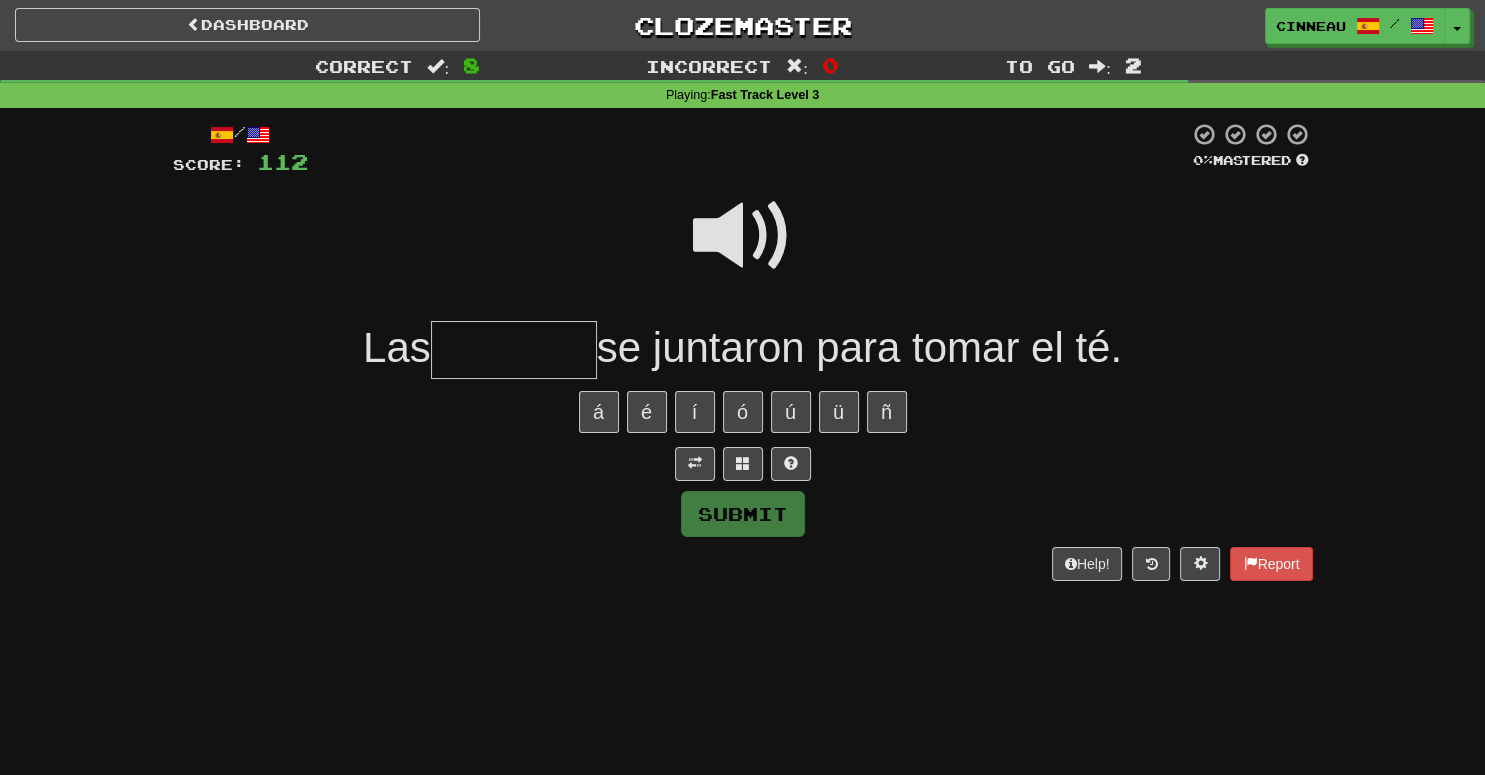 click at bounding box center [743, 236] 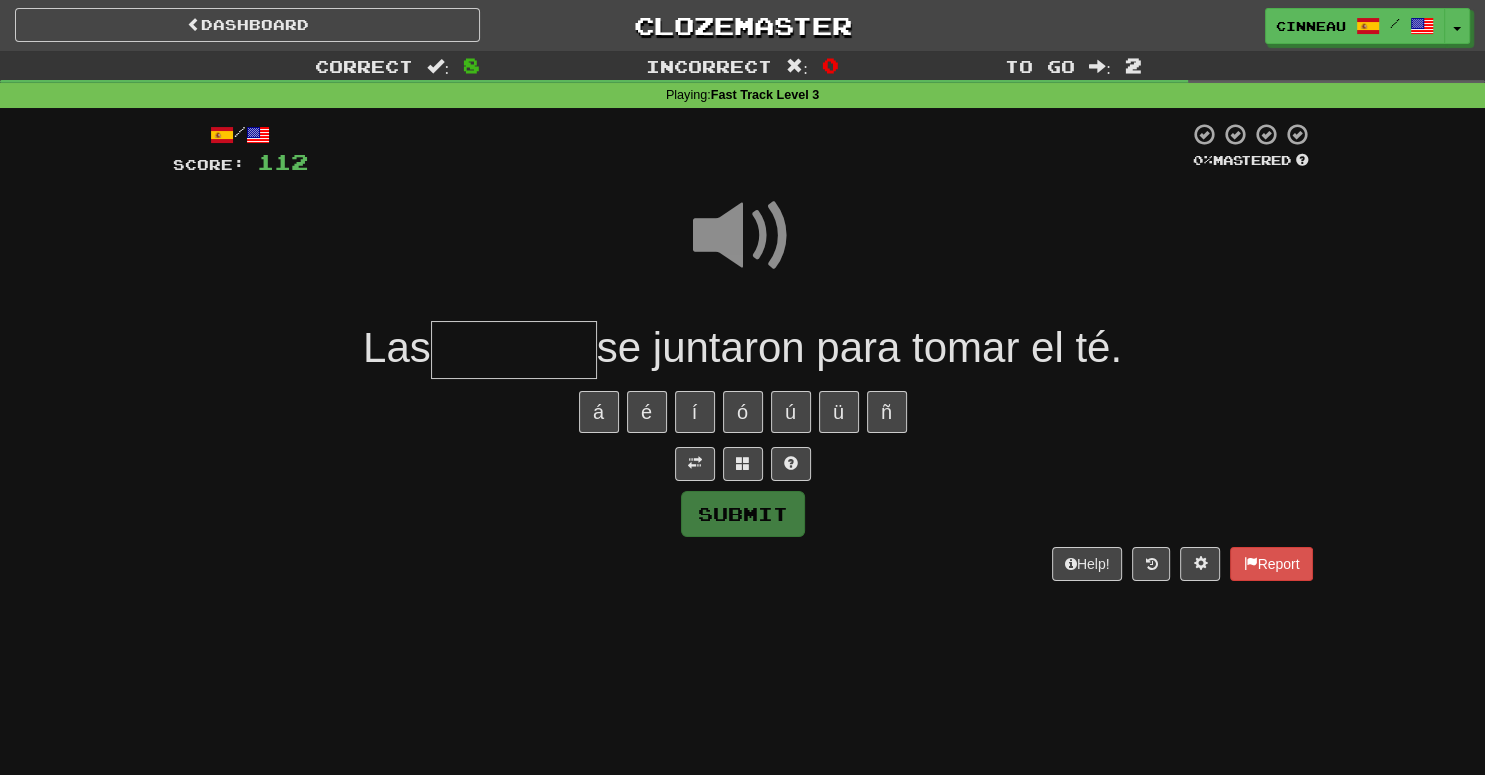 click at bounding box center [514, 350] 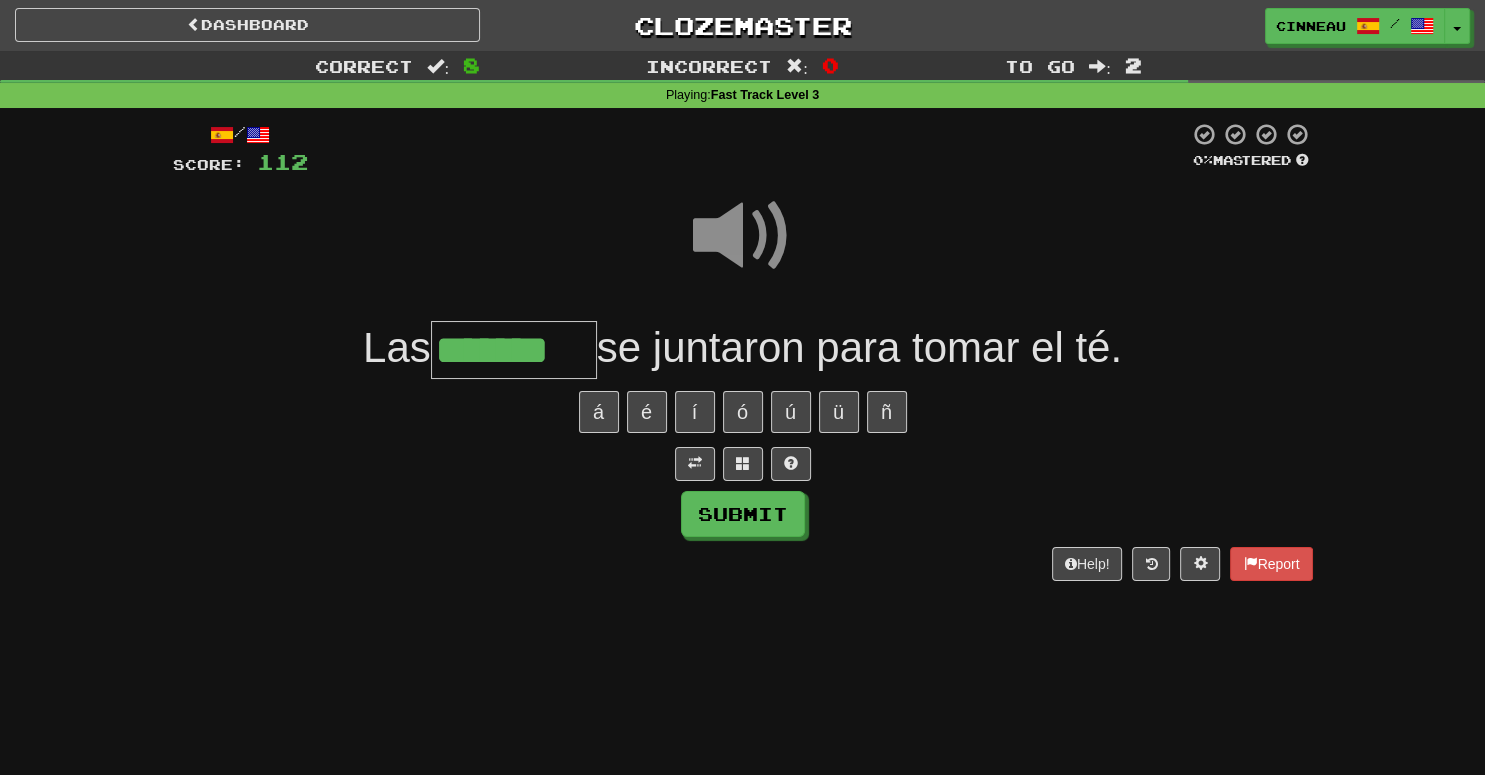 type on "*******" 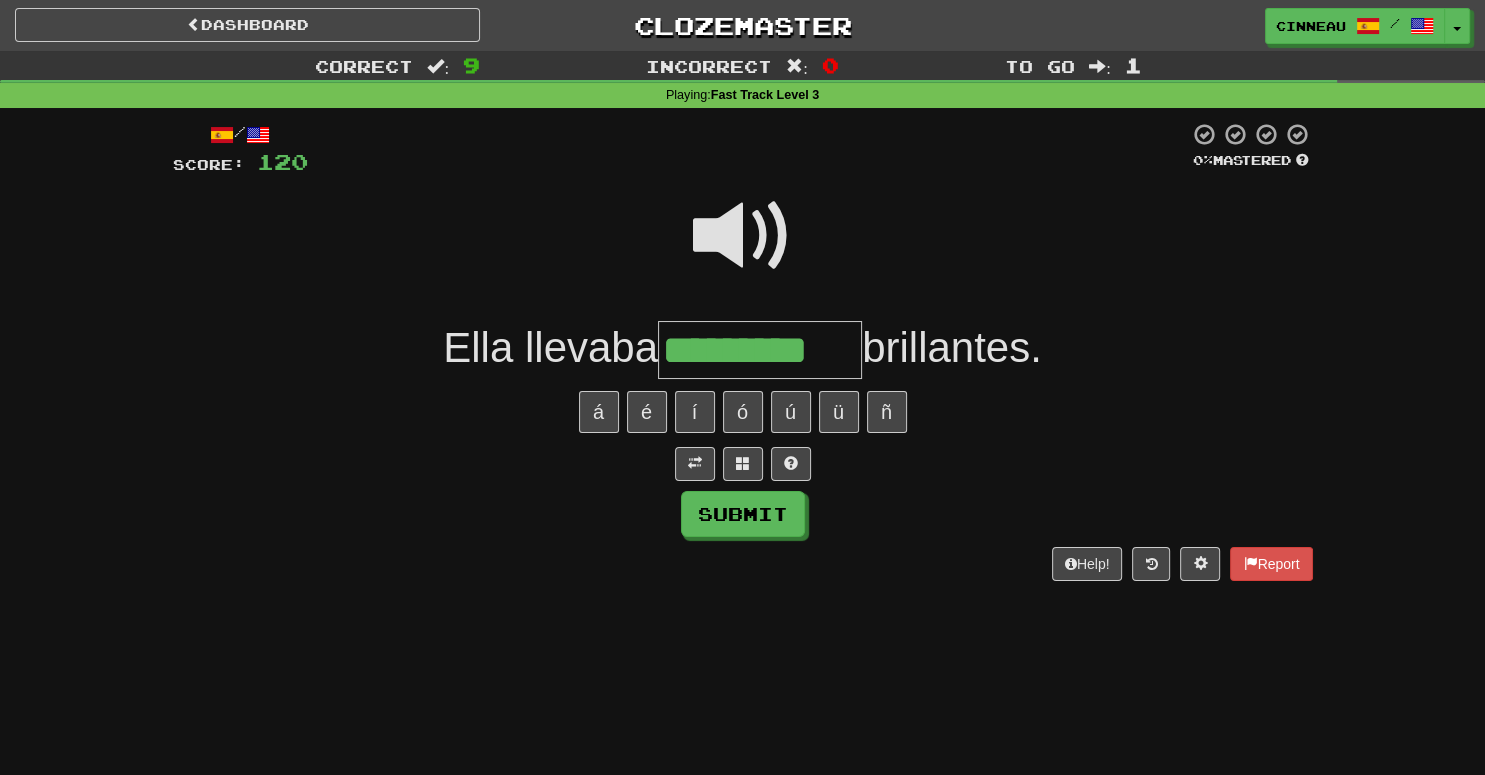 type on "*********" 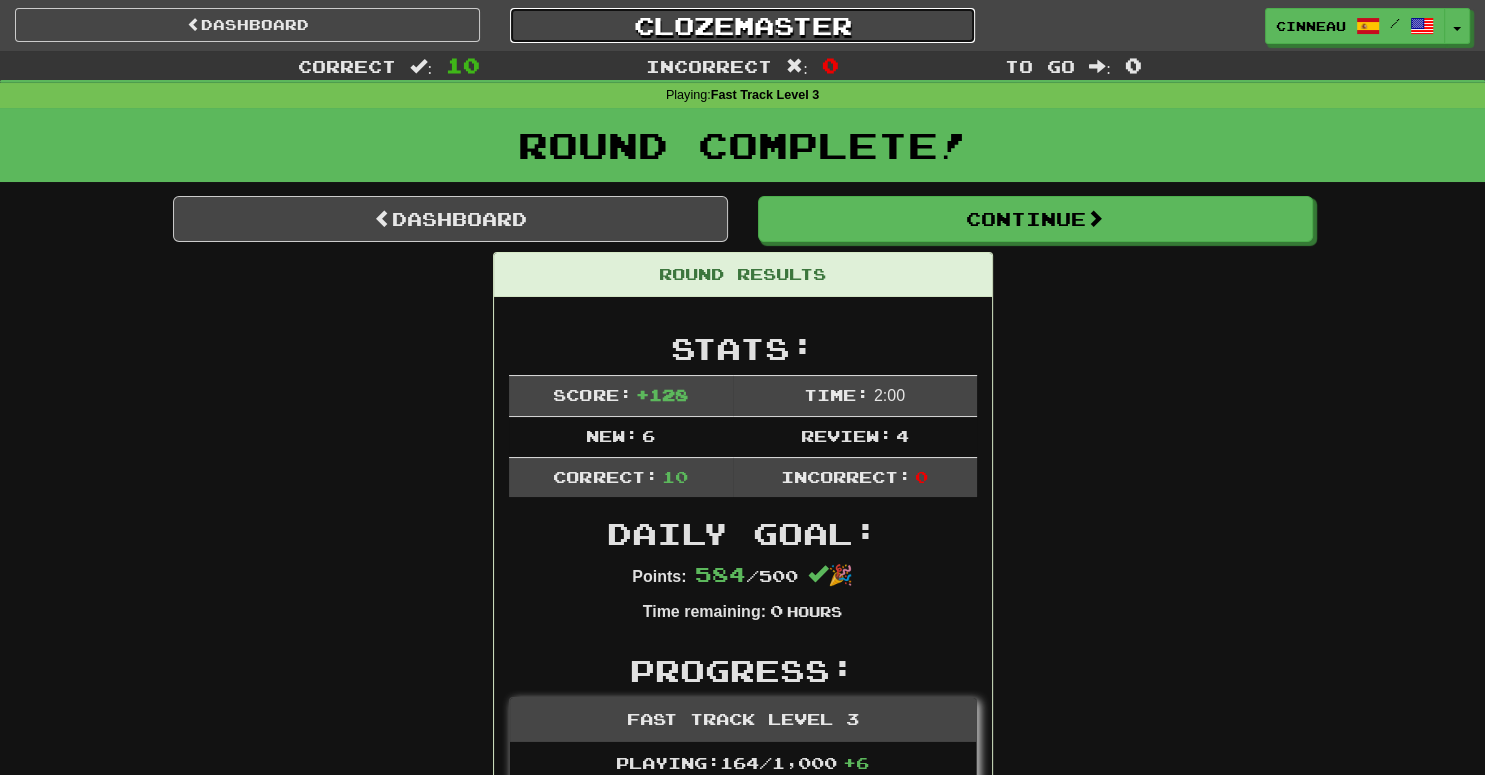 click on "Clozemaster" at bounding box center (742, 25) 